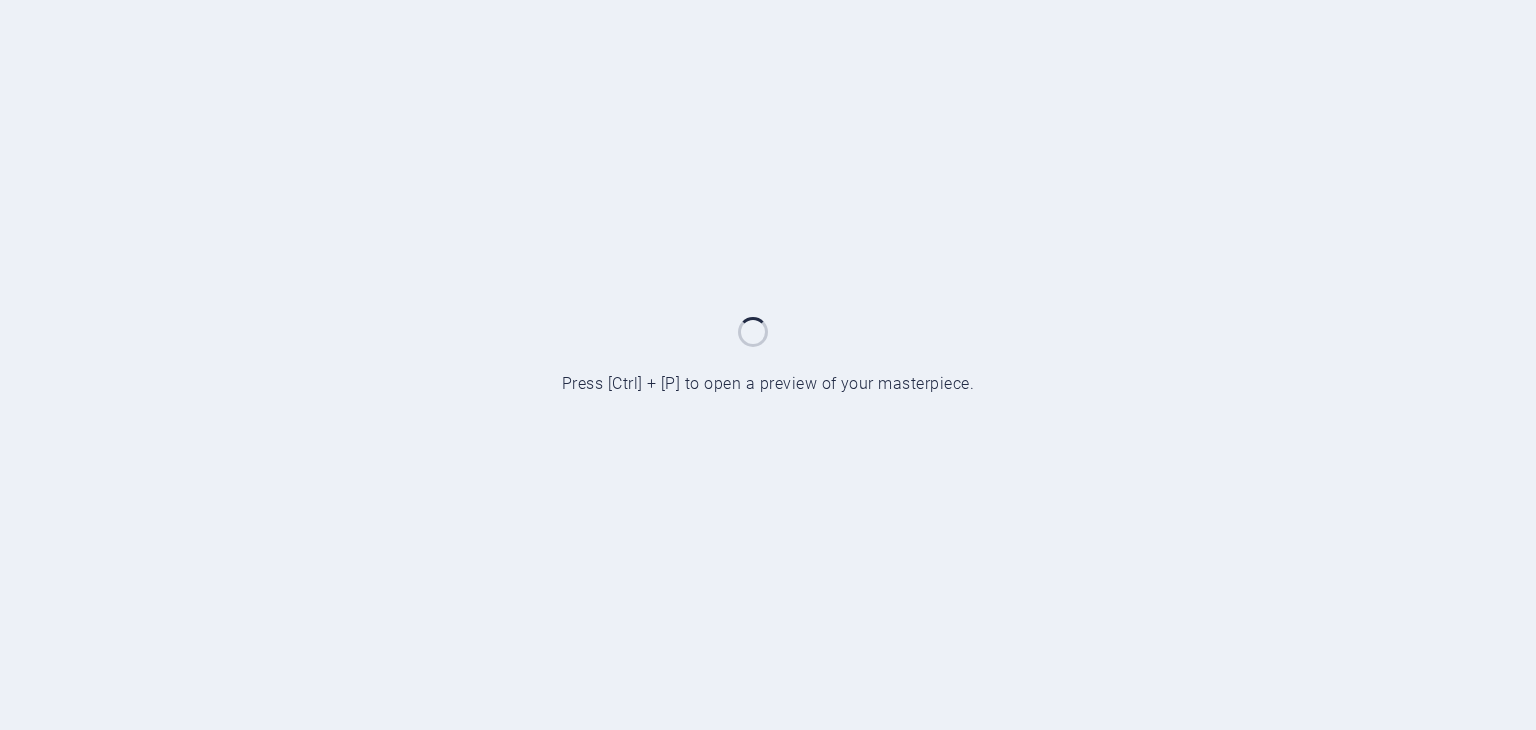 scroll, scrollTop: 0, scrollLeft: 0, axis: both 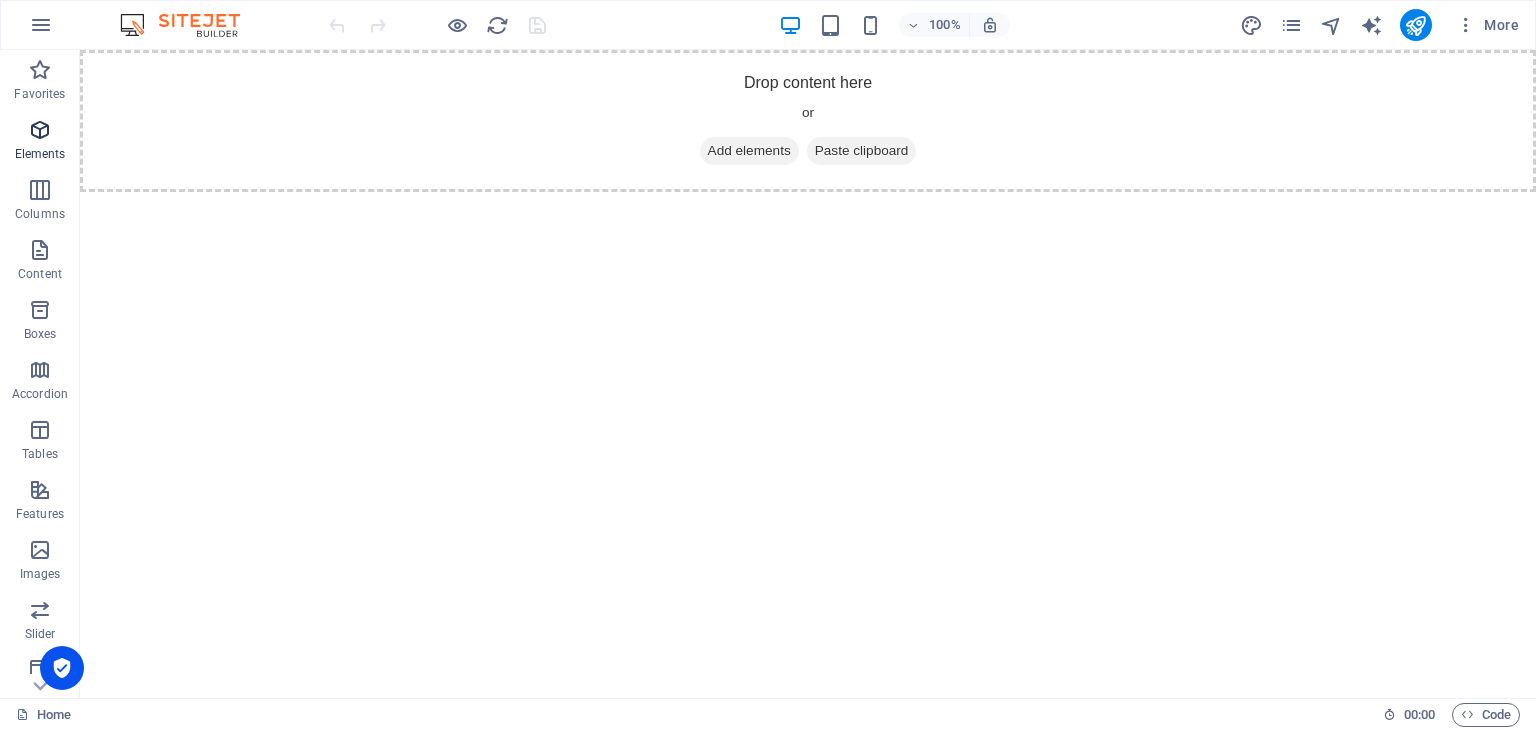 click at bounding box center (40, 130) 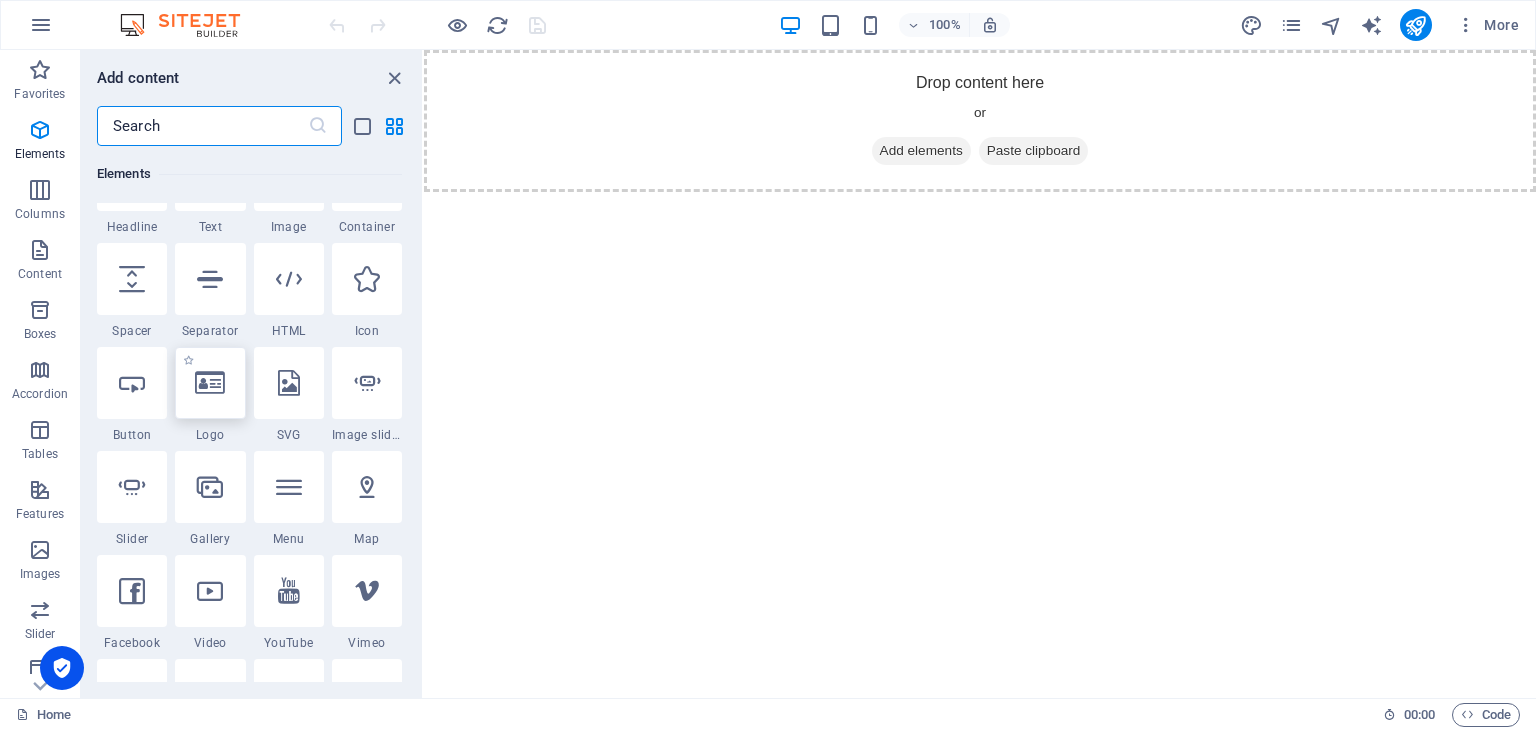 scroll, scrollTop: 276, scrollLeft: 0, axis: vertical 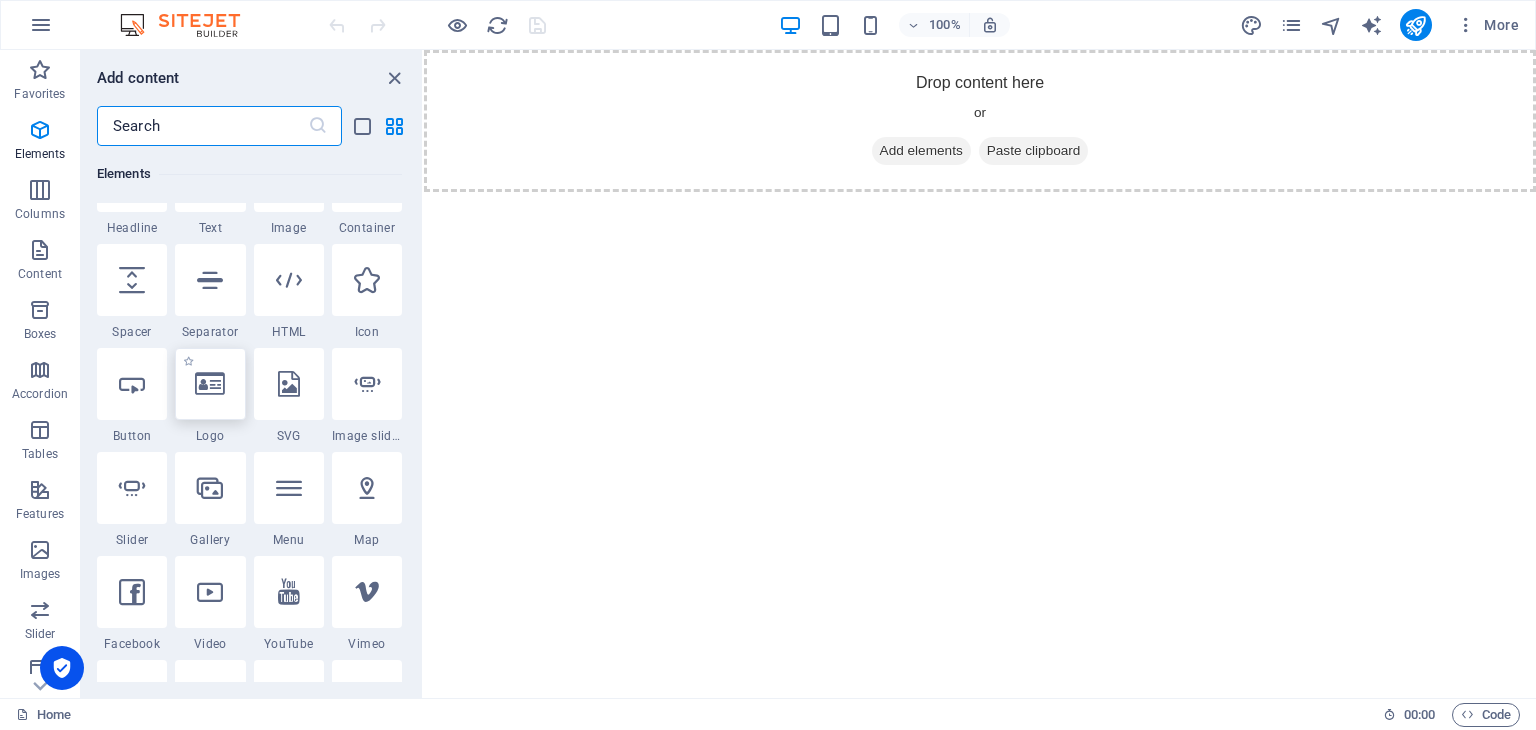 click at bounding box center (210, 384) 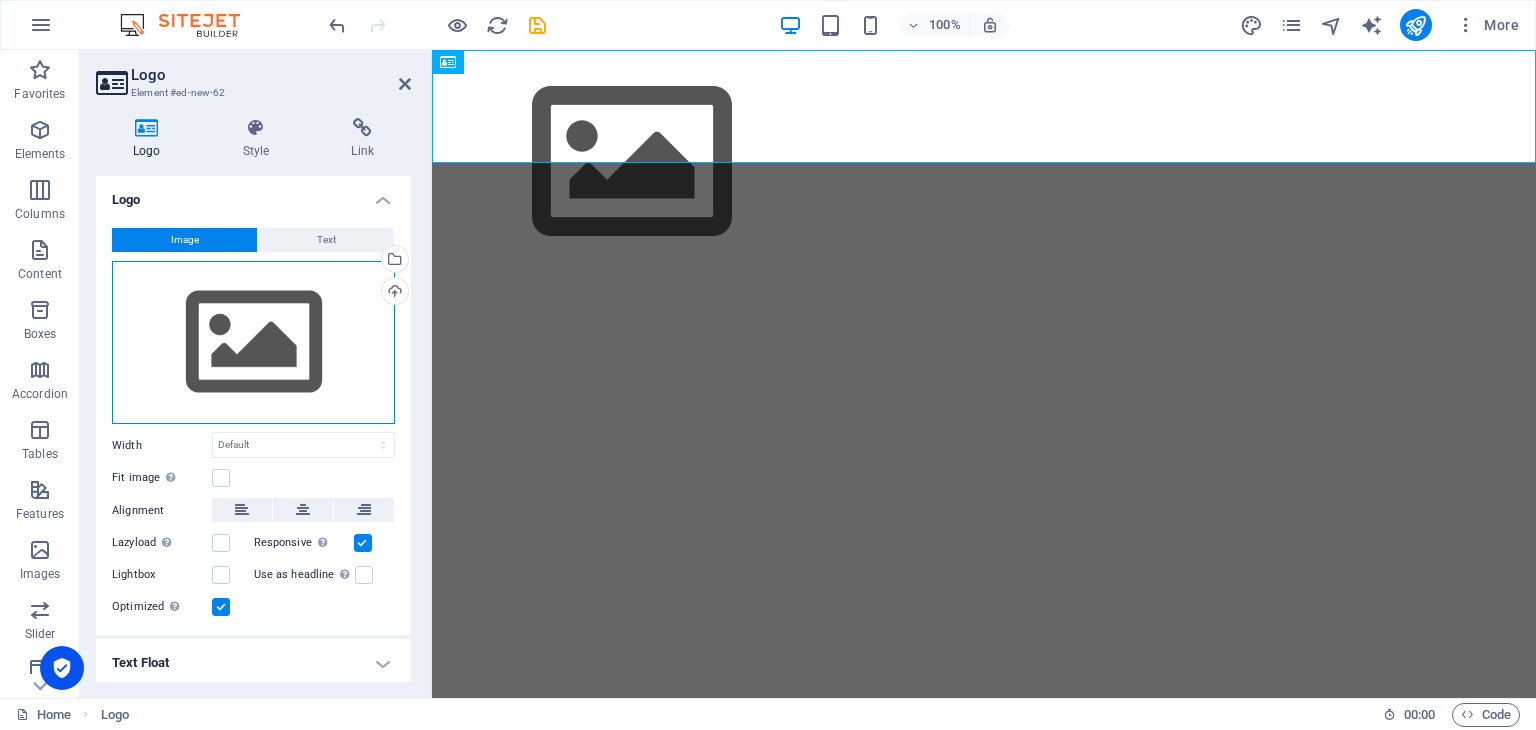 drag, startPoint x: 268, startPoint y: 324, endPoint x: 222, endPoint y: 352, distance: 53.851646 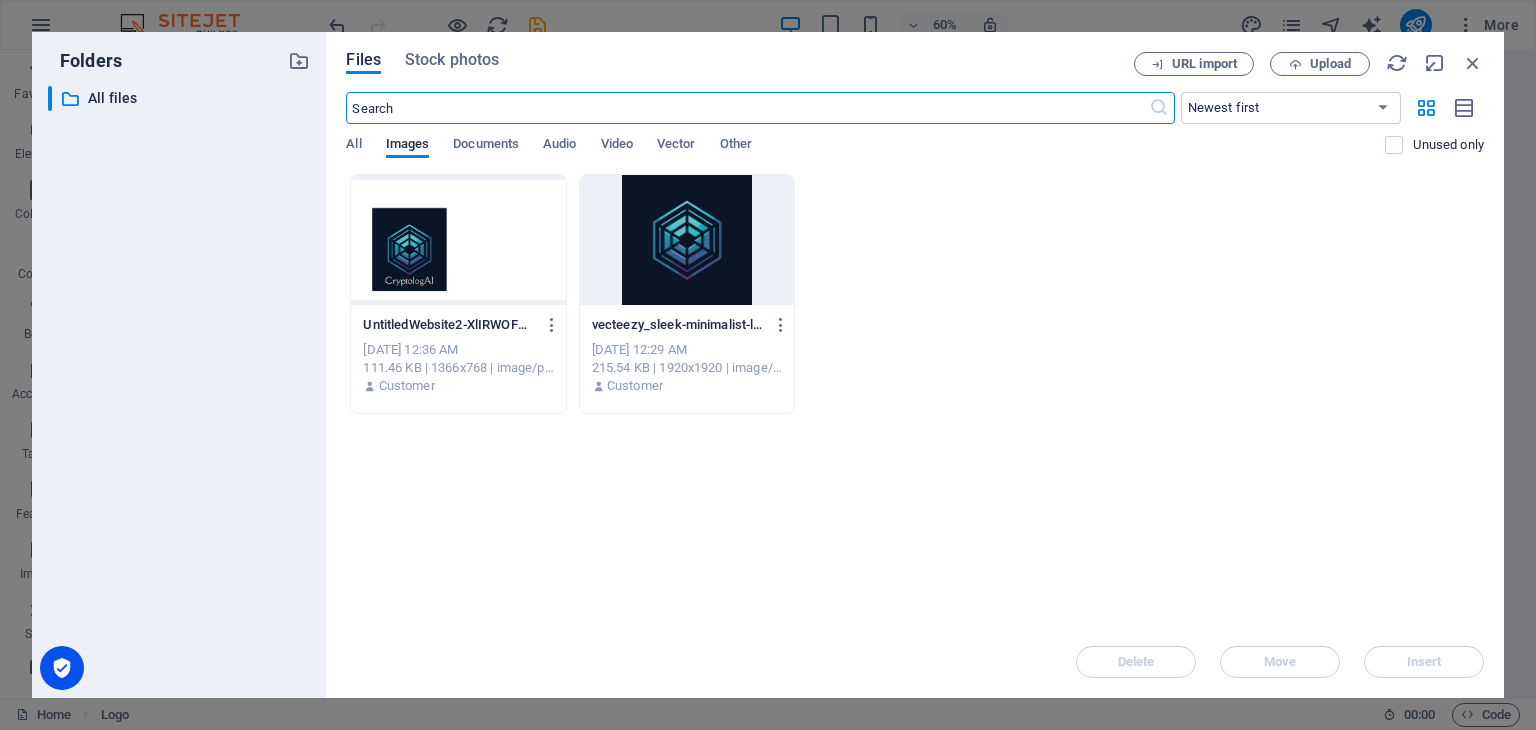 click at bounding box center [458, 240] 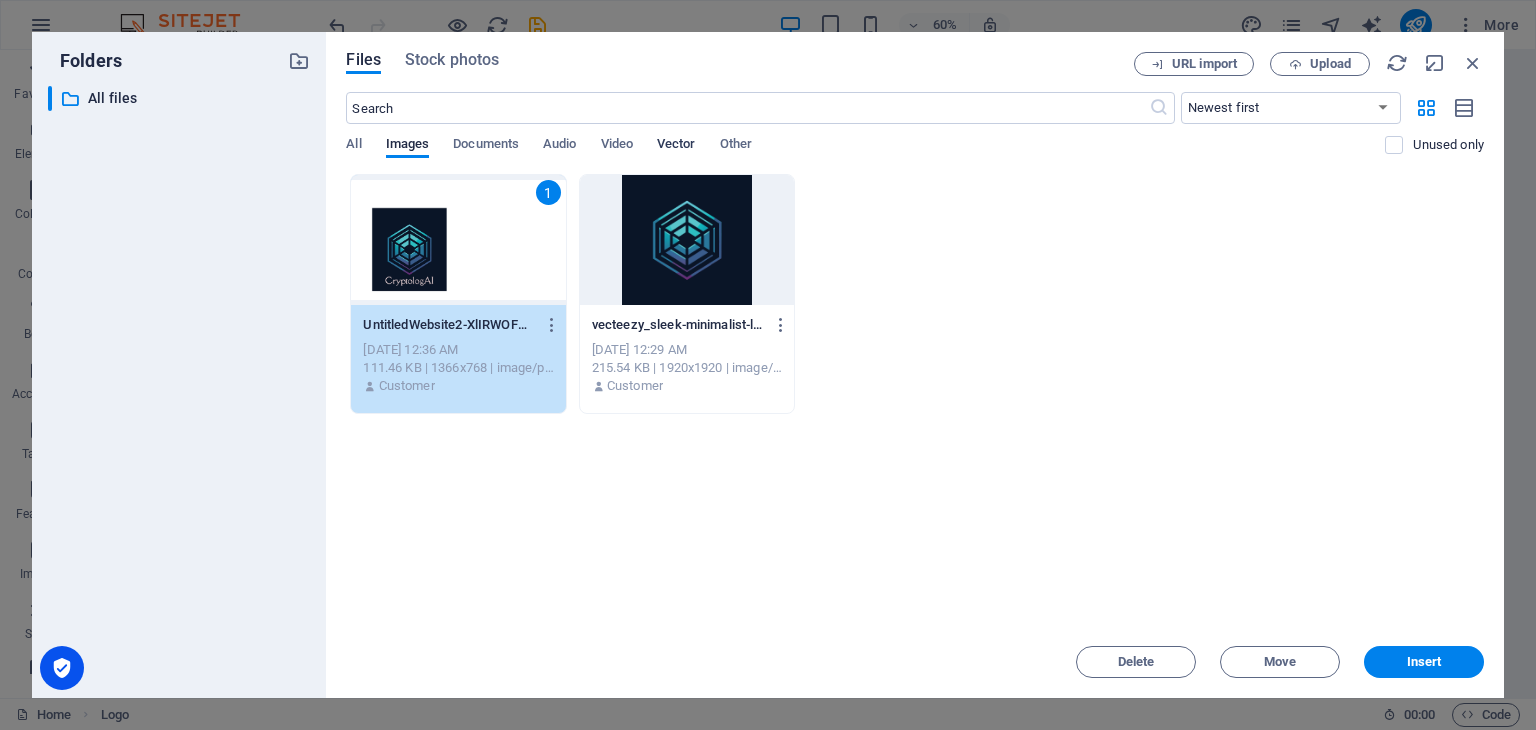 click on "Vector" at bounding box center (676, 146) 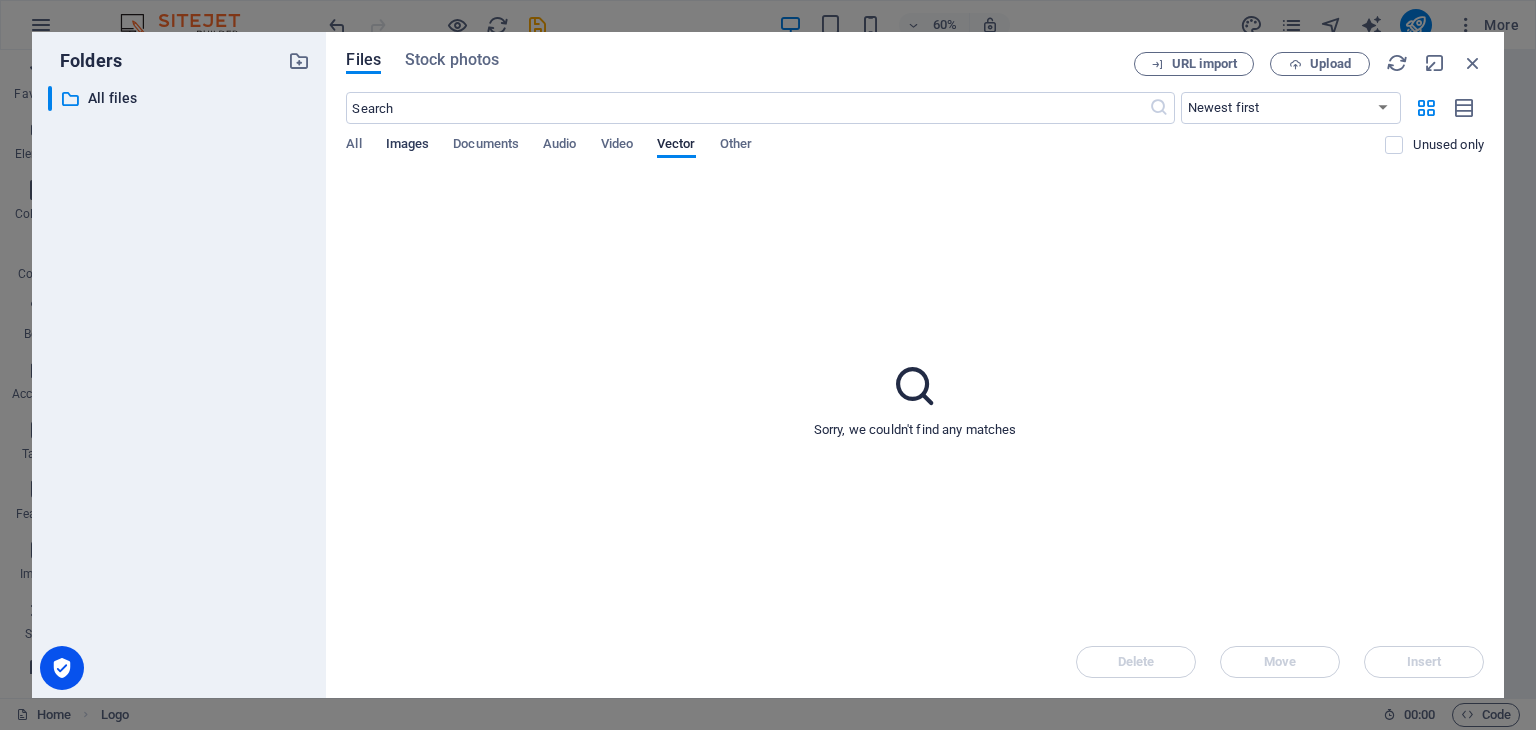 click on "Images" at bounding box center (408, 146) 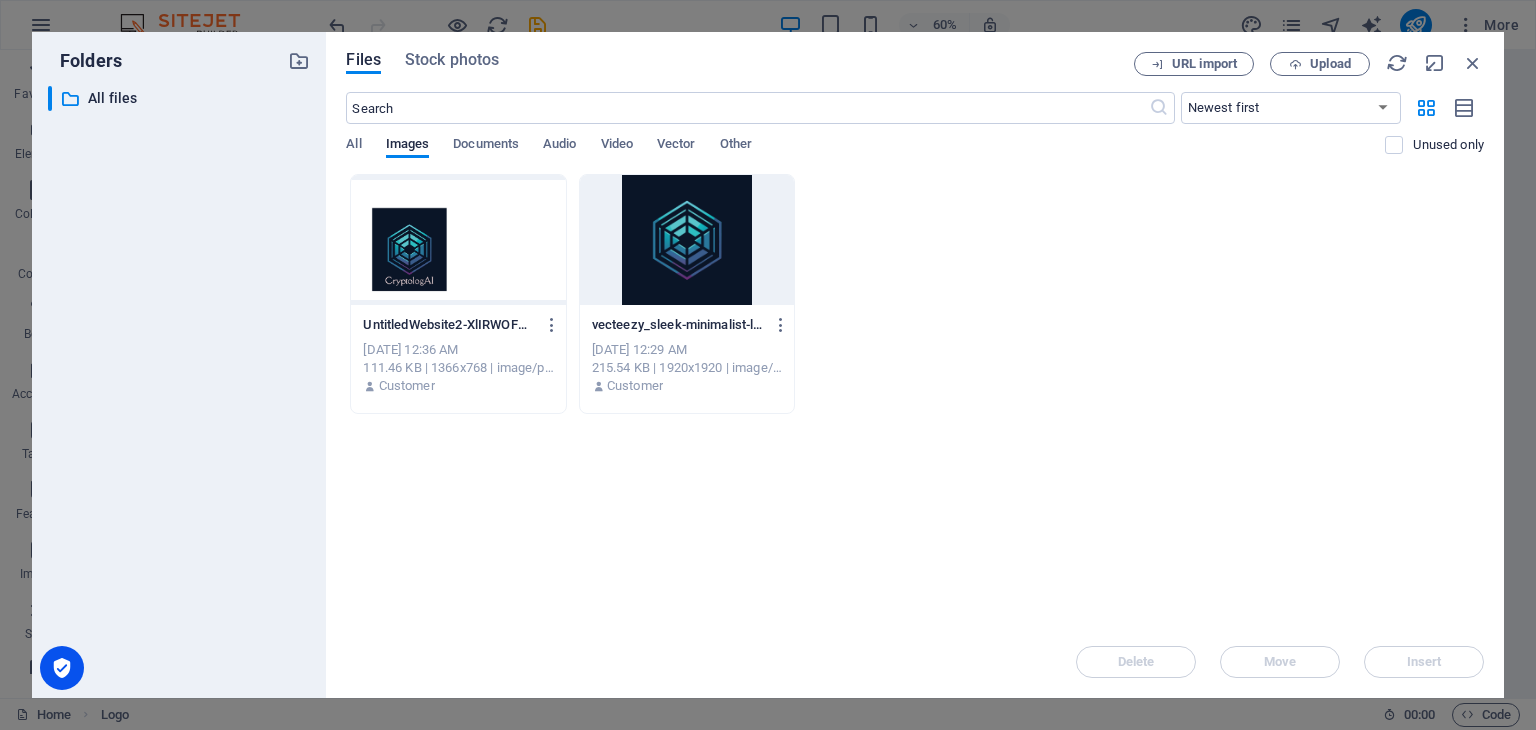 click at bounding box center [458, 240] 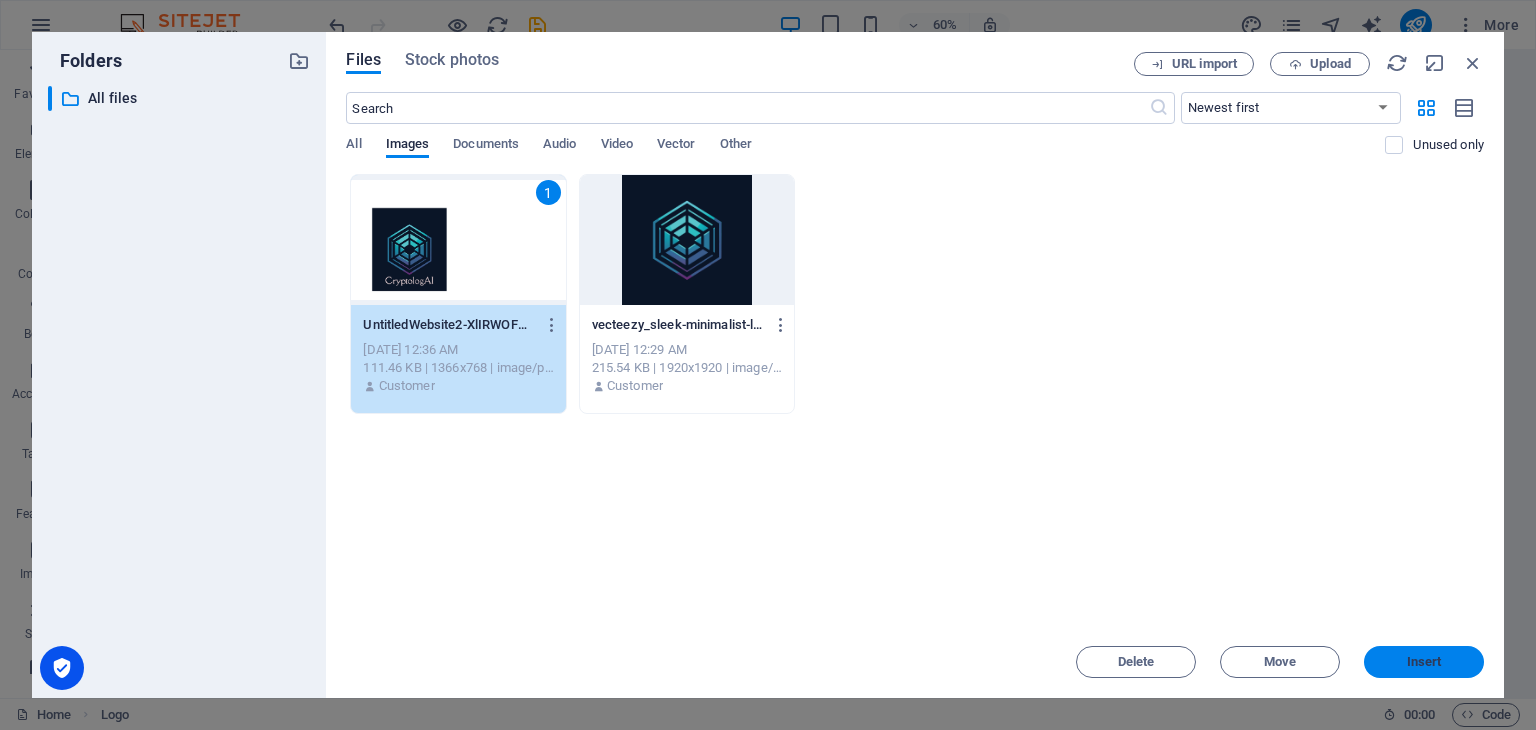 click on "Insert" at bounding box center (1424, 662) 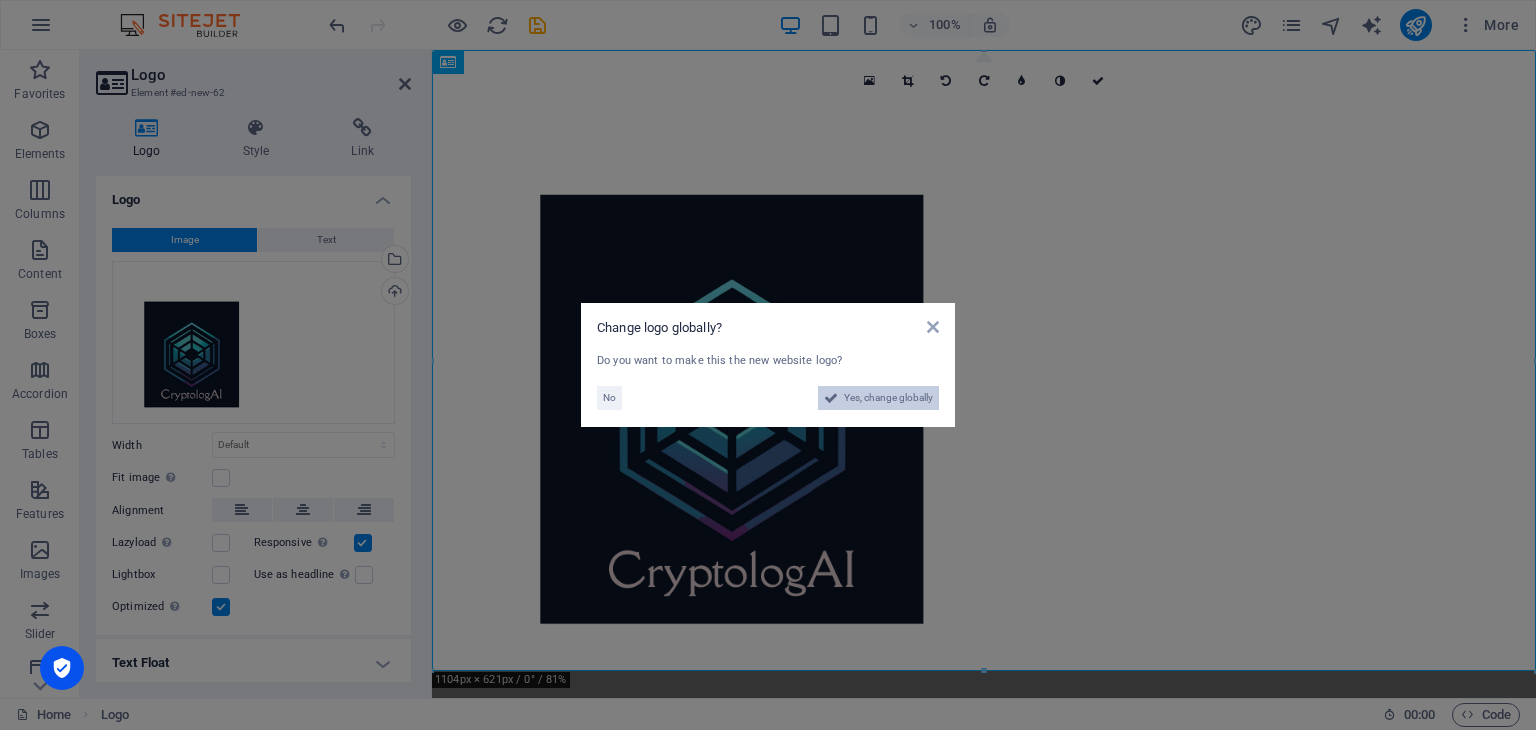 click on "Yes, change globally" at bounding box center [888, 398] 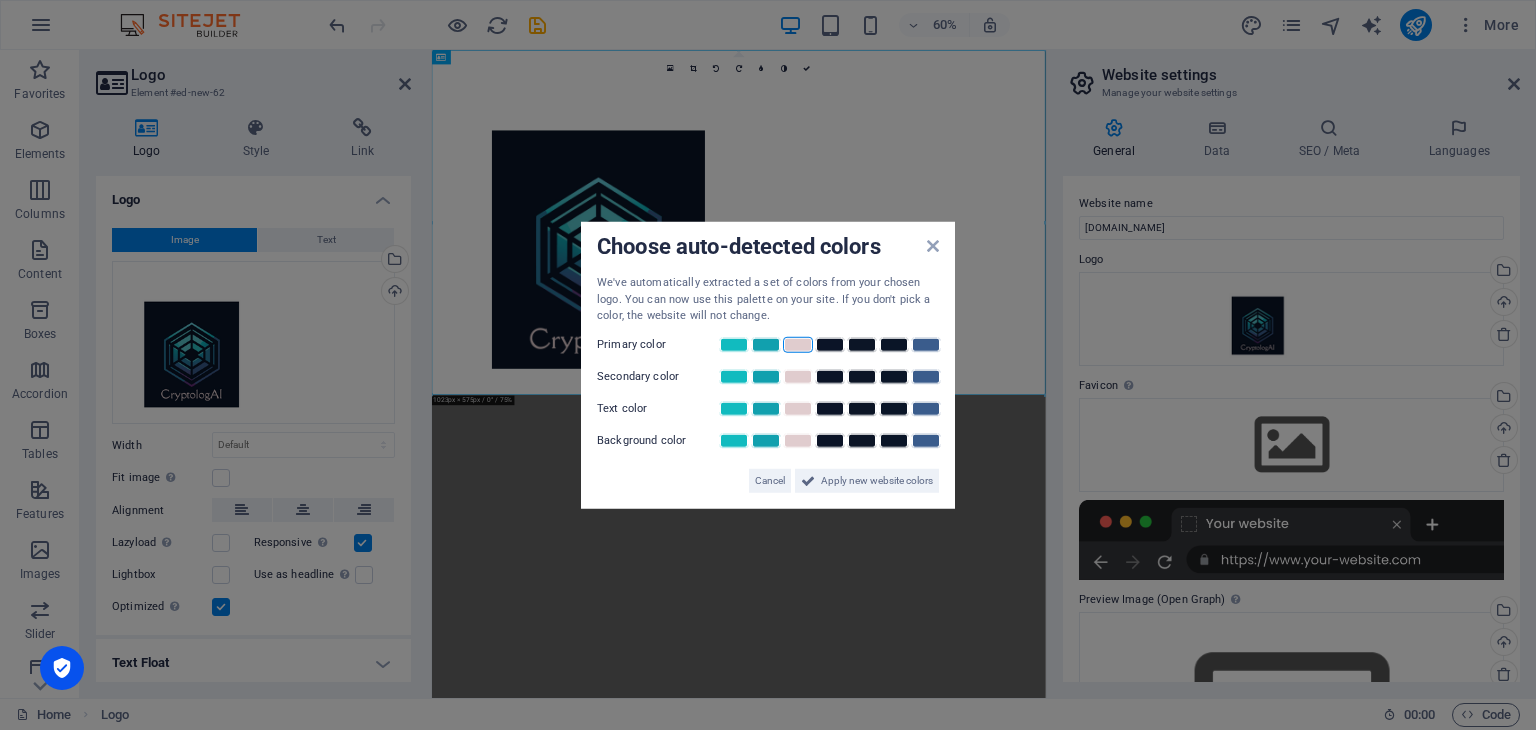 click at bounding box center [798, 344] 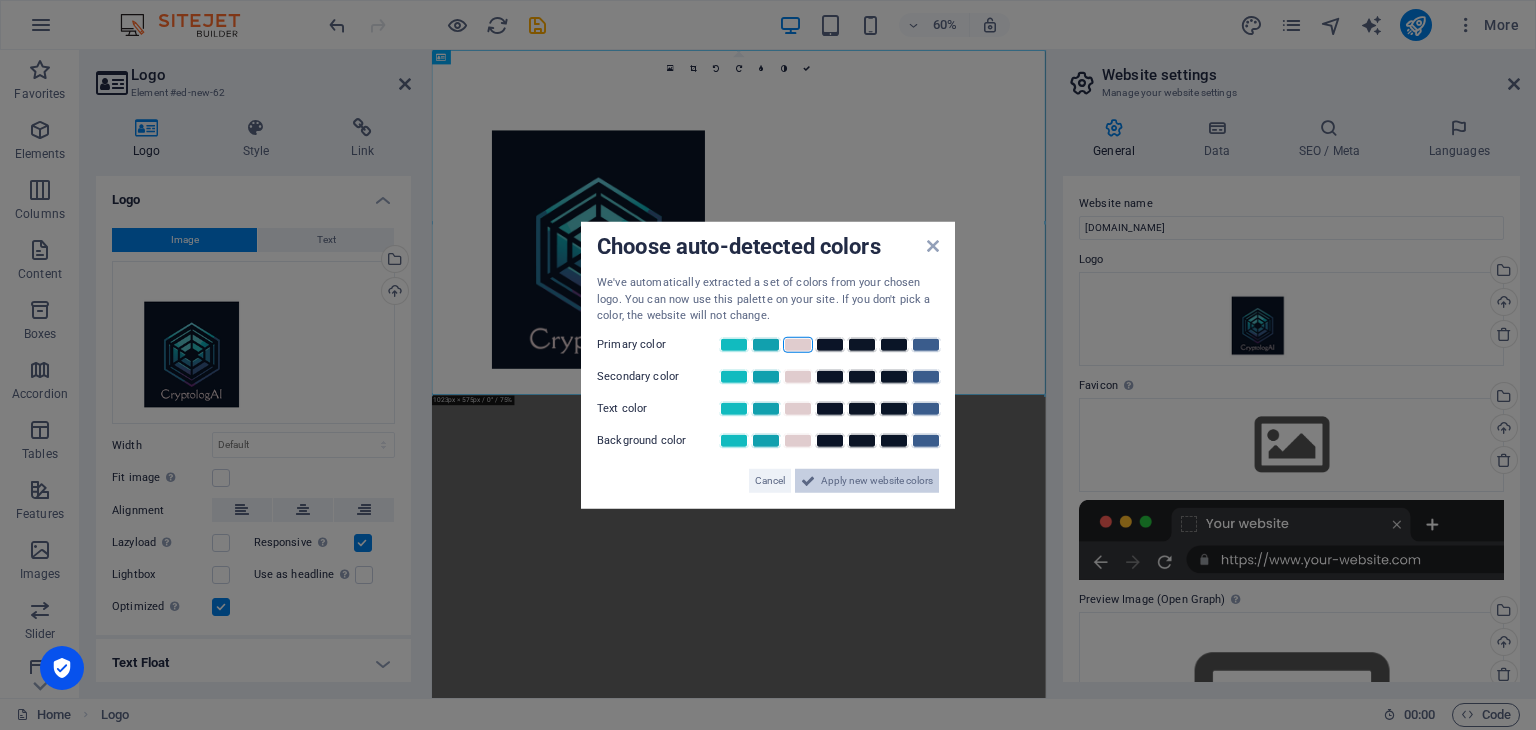 click on "Apply new website colors" at bounding box center (877, 480) 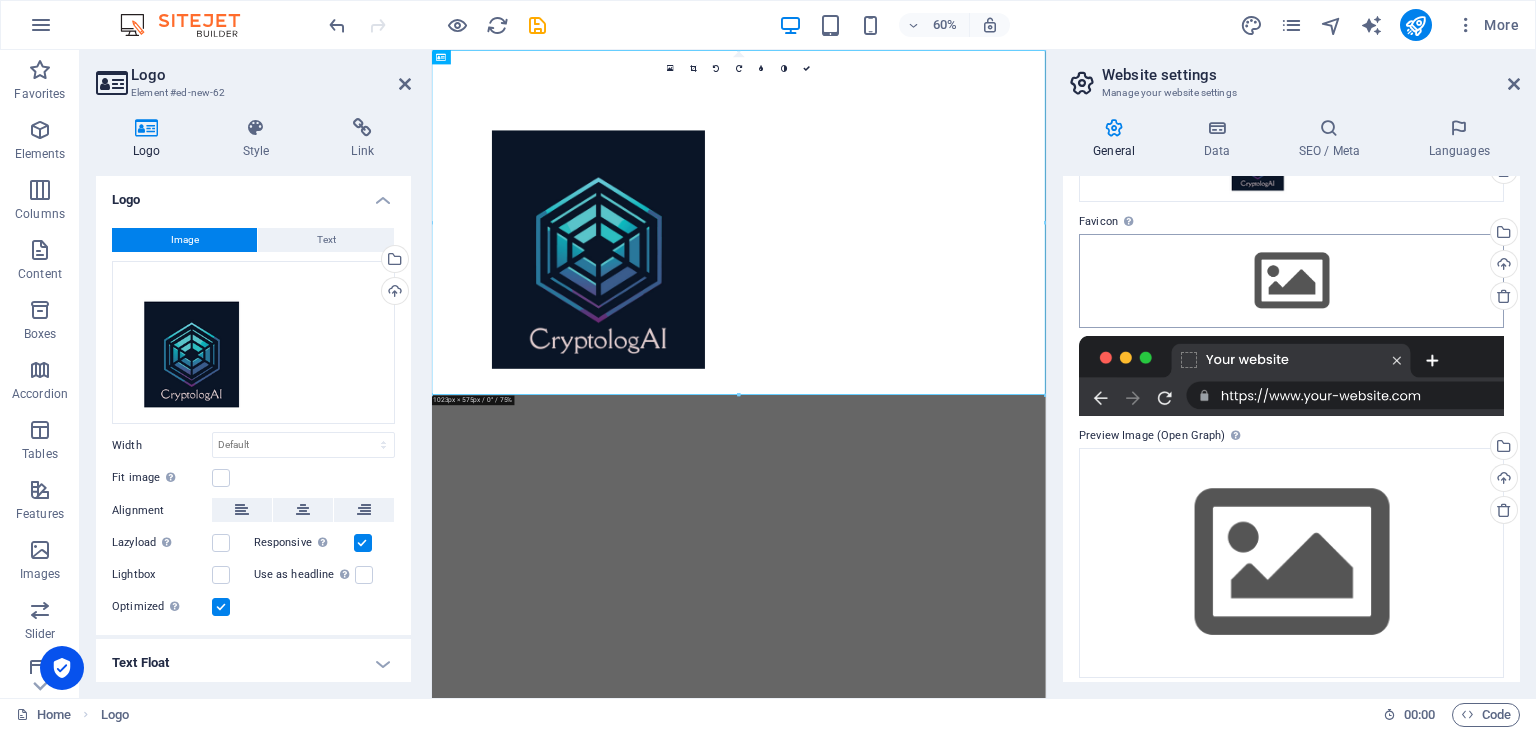 scroll, scrollTop: 176, scrollLeft: 0, axis: vertical 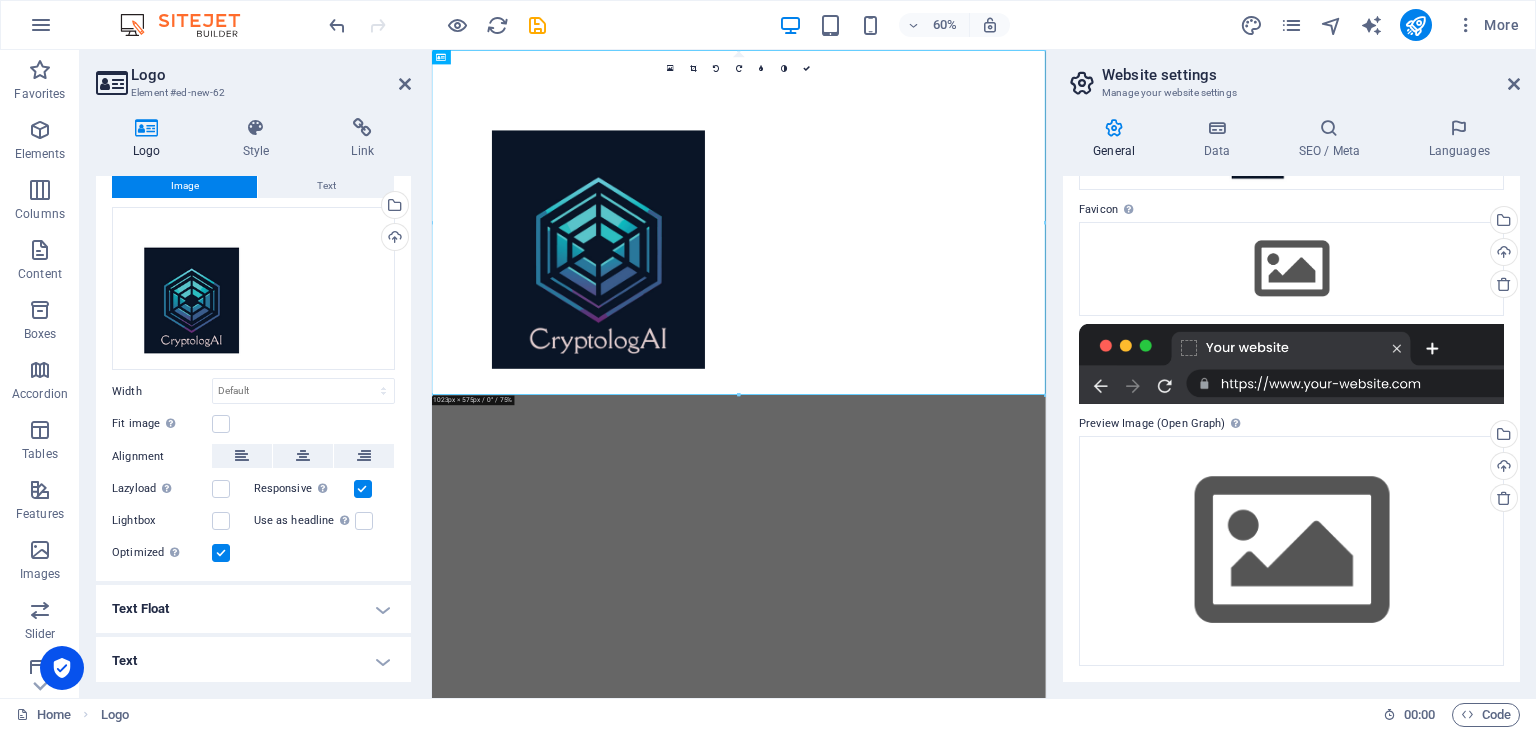 click on "Text Float" at bounding box center (253, 609) 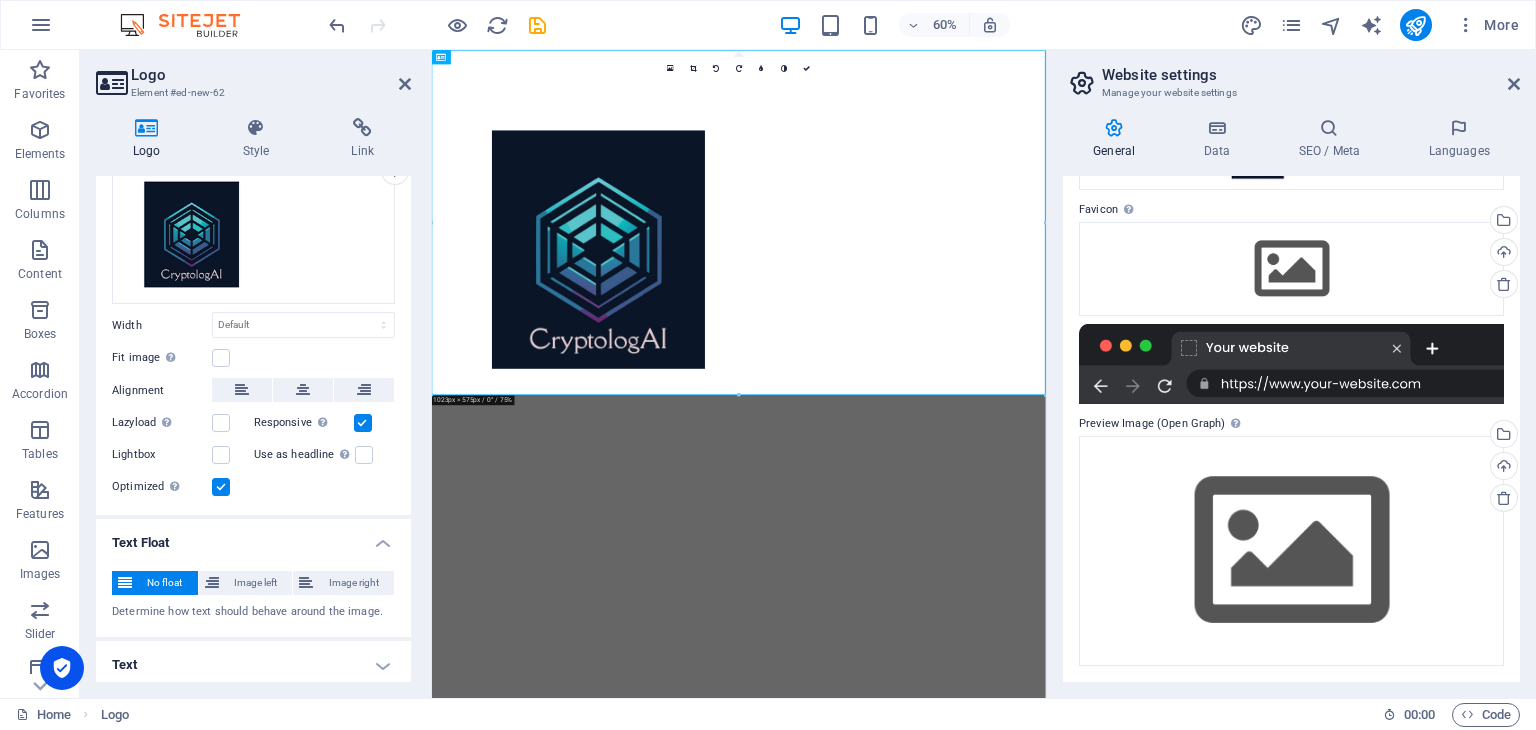 scroll, scrollTop: 124, scrollLeft: 0, axis: vertical 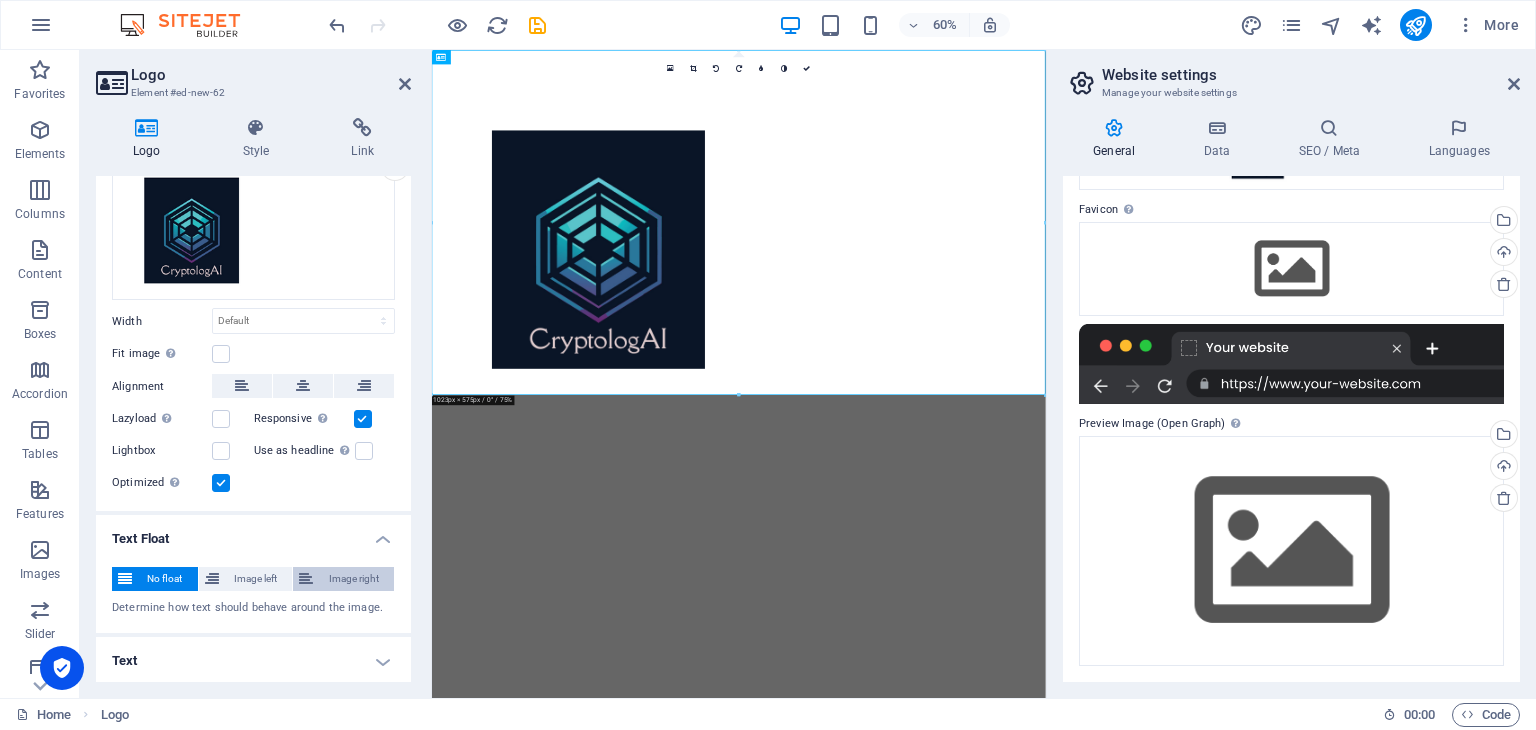 click on "Image right" at bounding box center [353, 579] 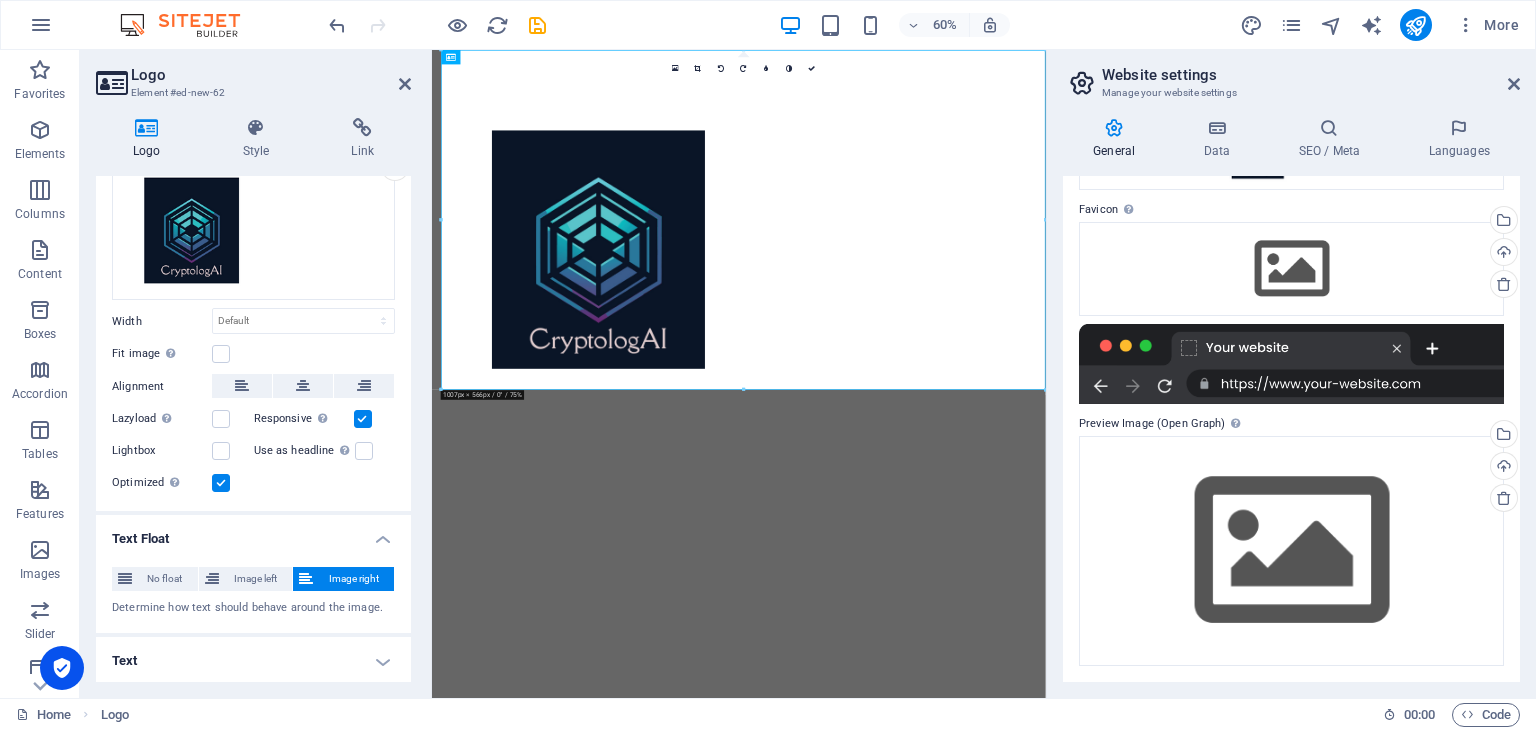click on "Text" at bounding box center (253, 661) 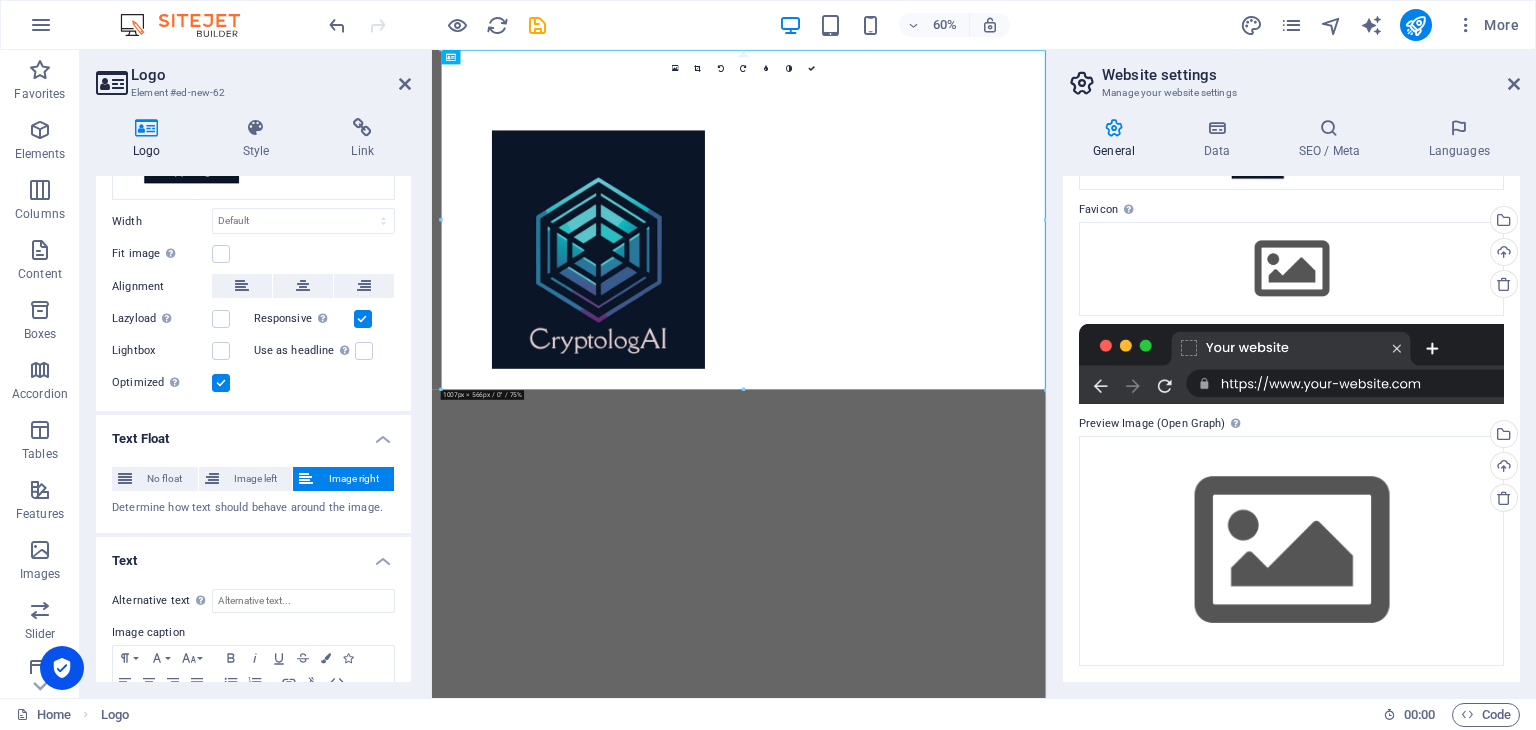 scroll, scrollTop: 312, scrollLeft: 0, axis: vertical 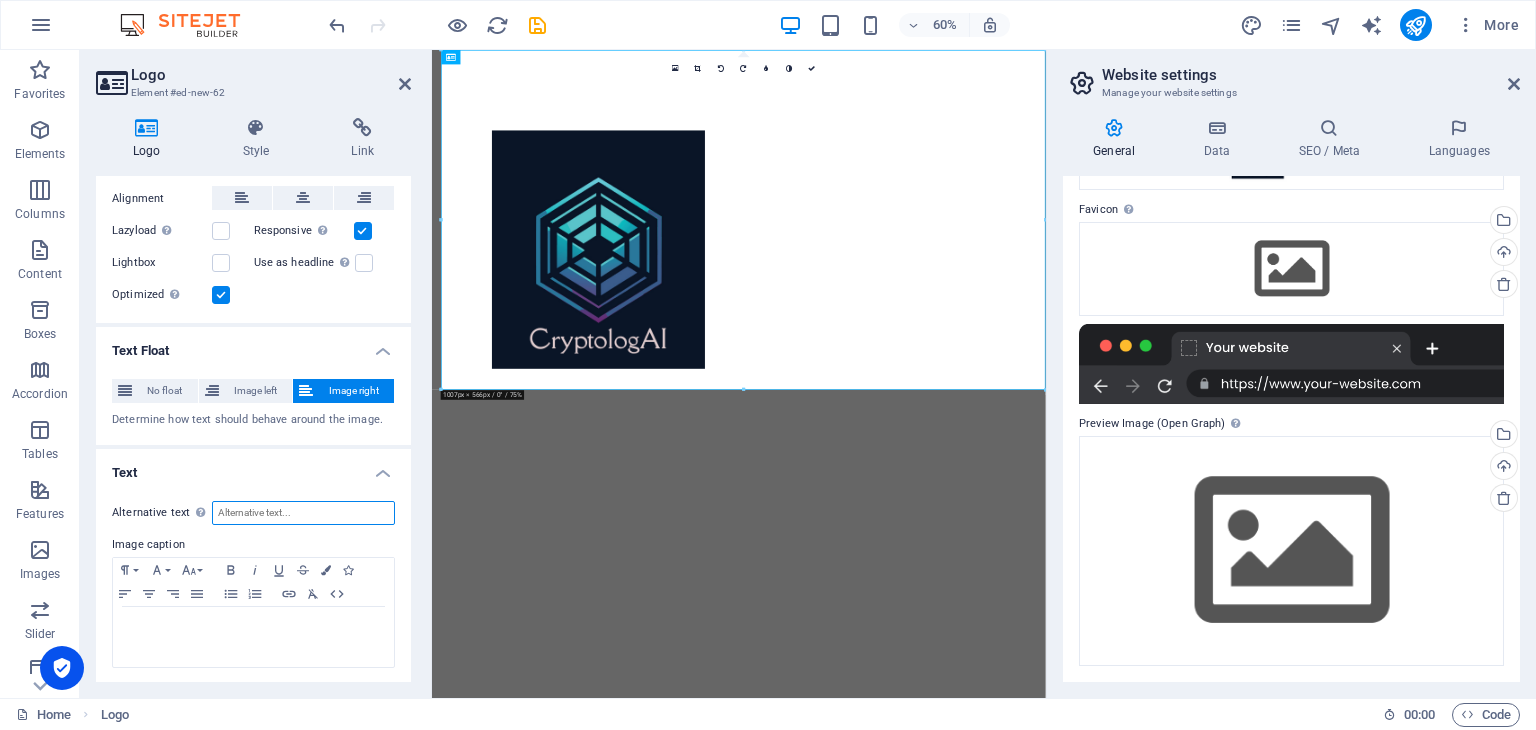 click on "Alternative text The alternative text is used by devices that cannot display images (e.g. image search engines) and should be added to every image to improve website accessibility." at bounding box center [303, 513] 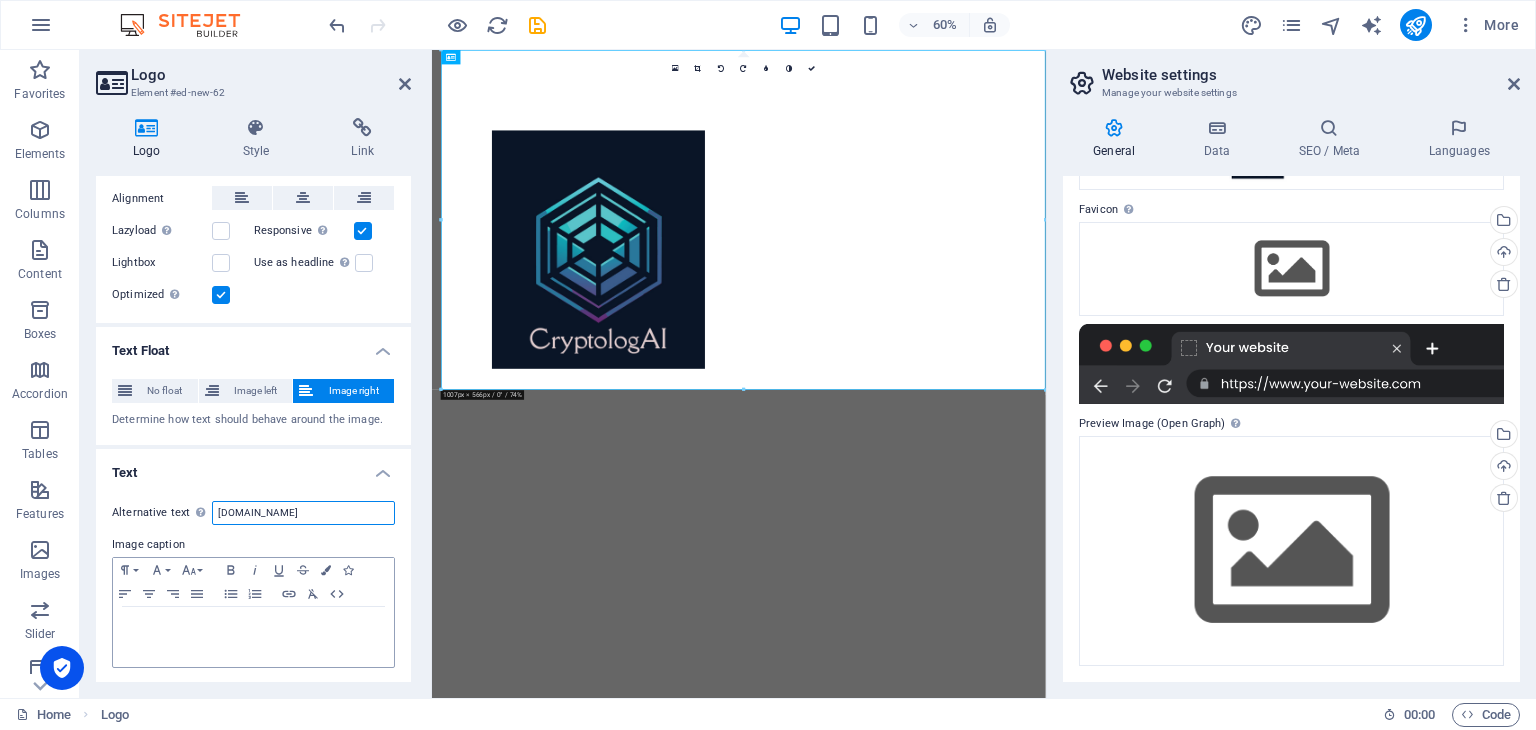 type on "[DOMAIN_NAME]" 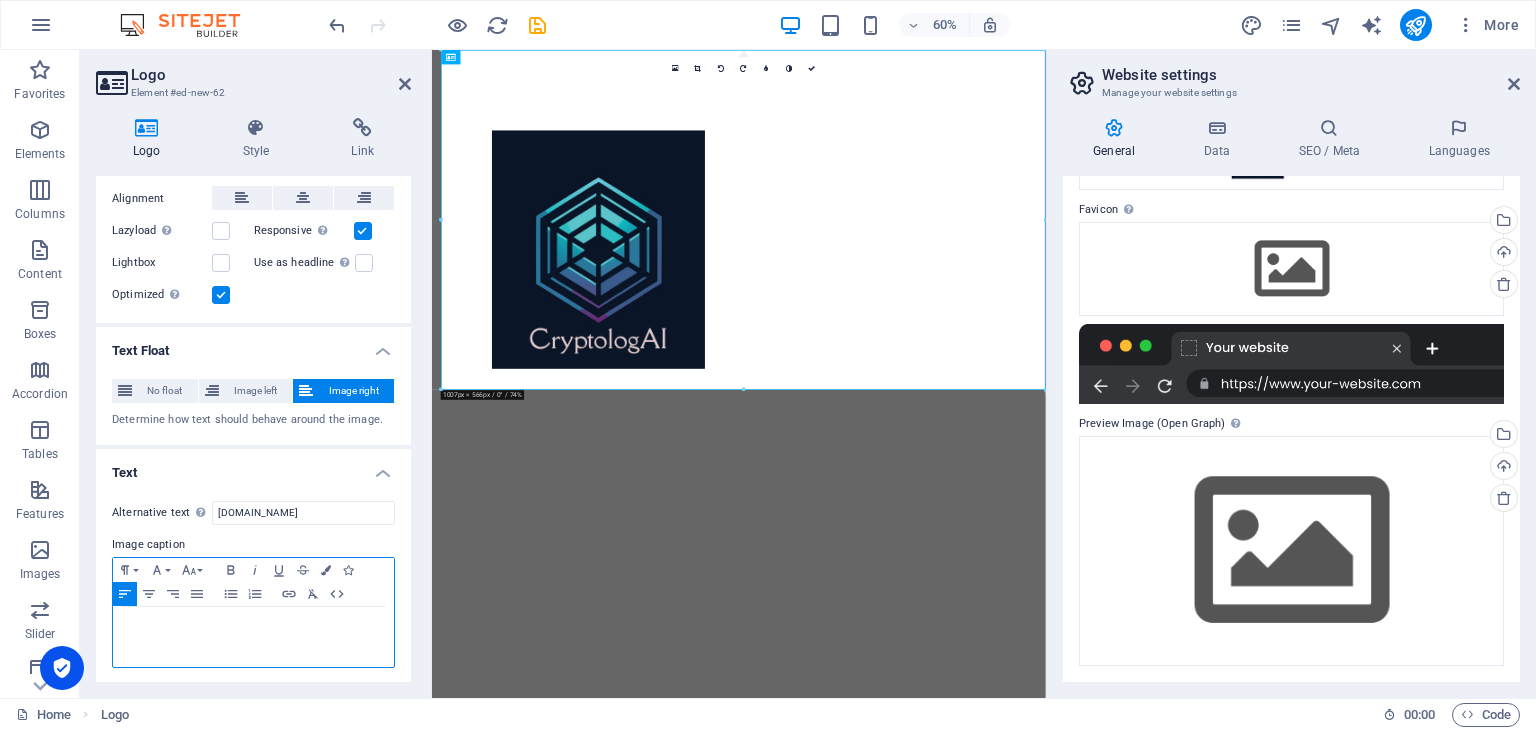 click at bounding box center (253, 626) 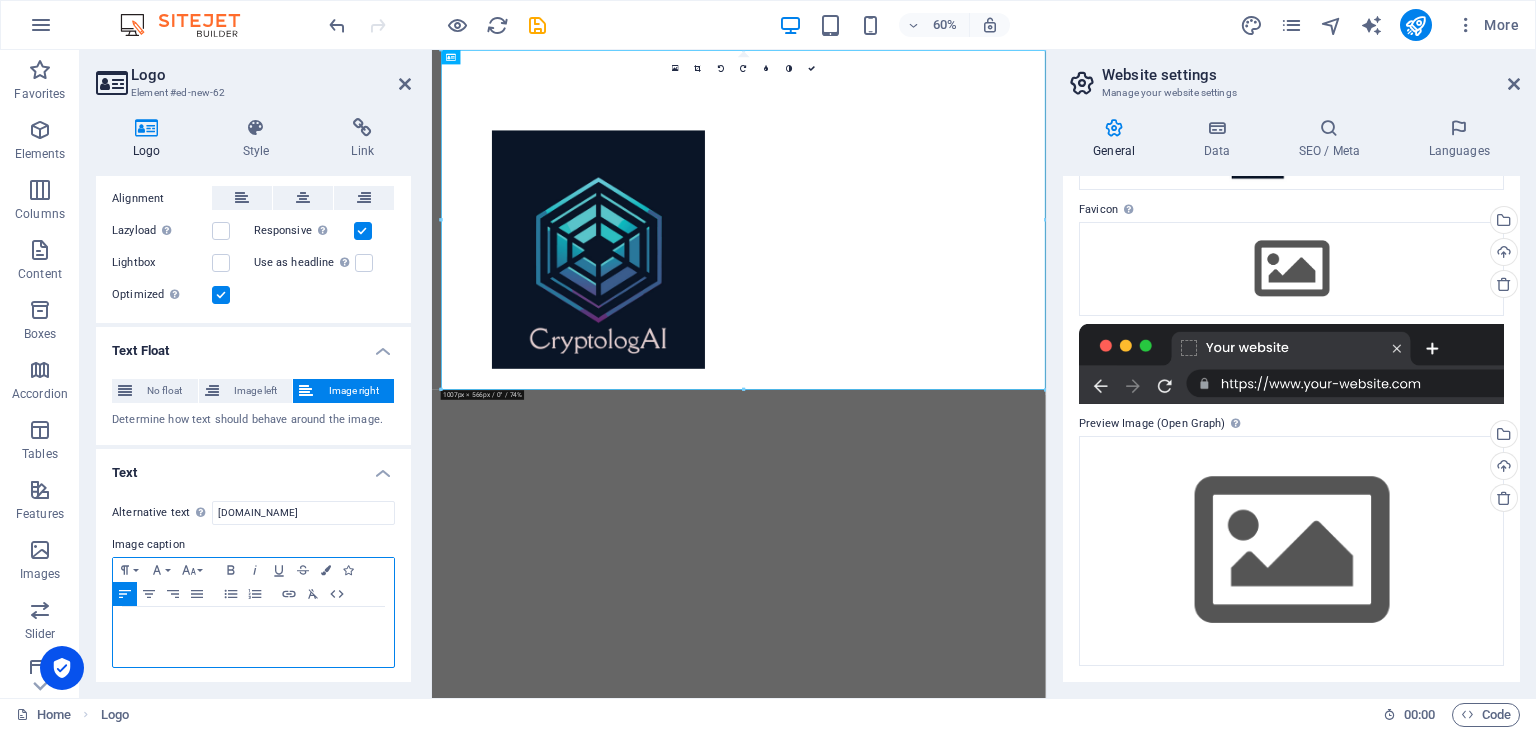 click at bounding box center (253, 637) 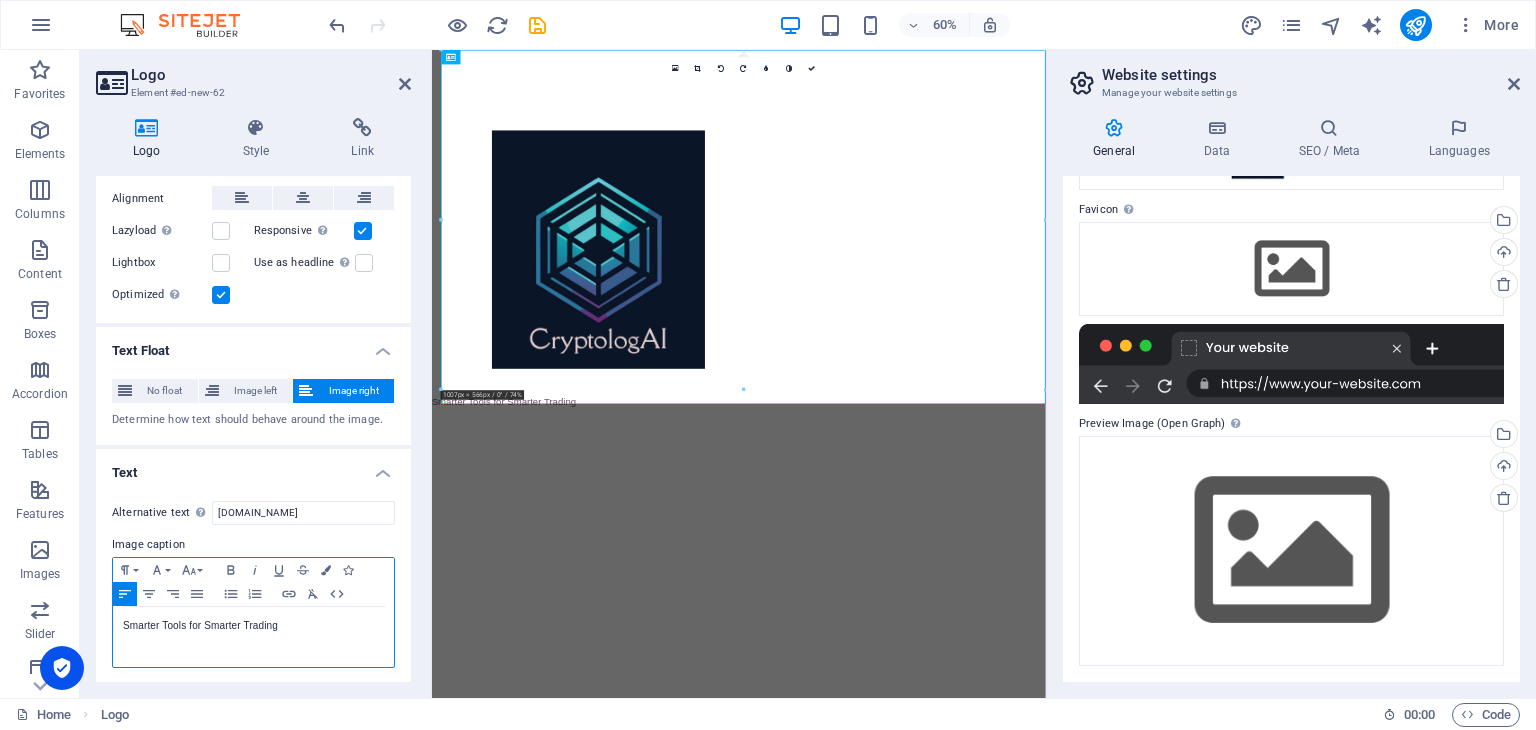 click on "Smarter Tools for Smarter Trading" at bounding box center [253, 626] 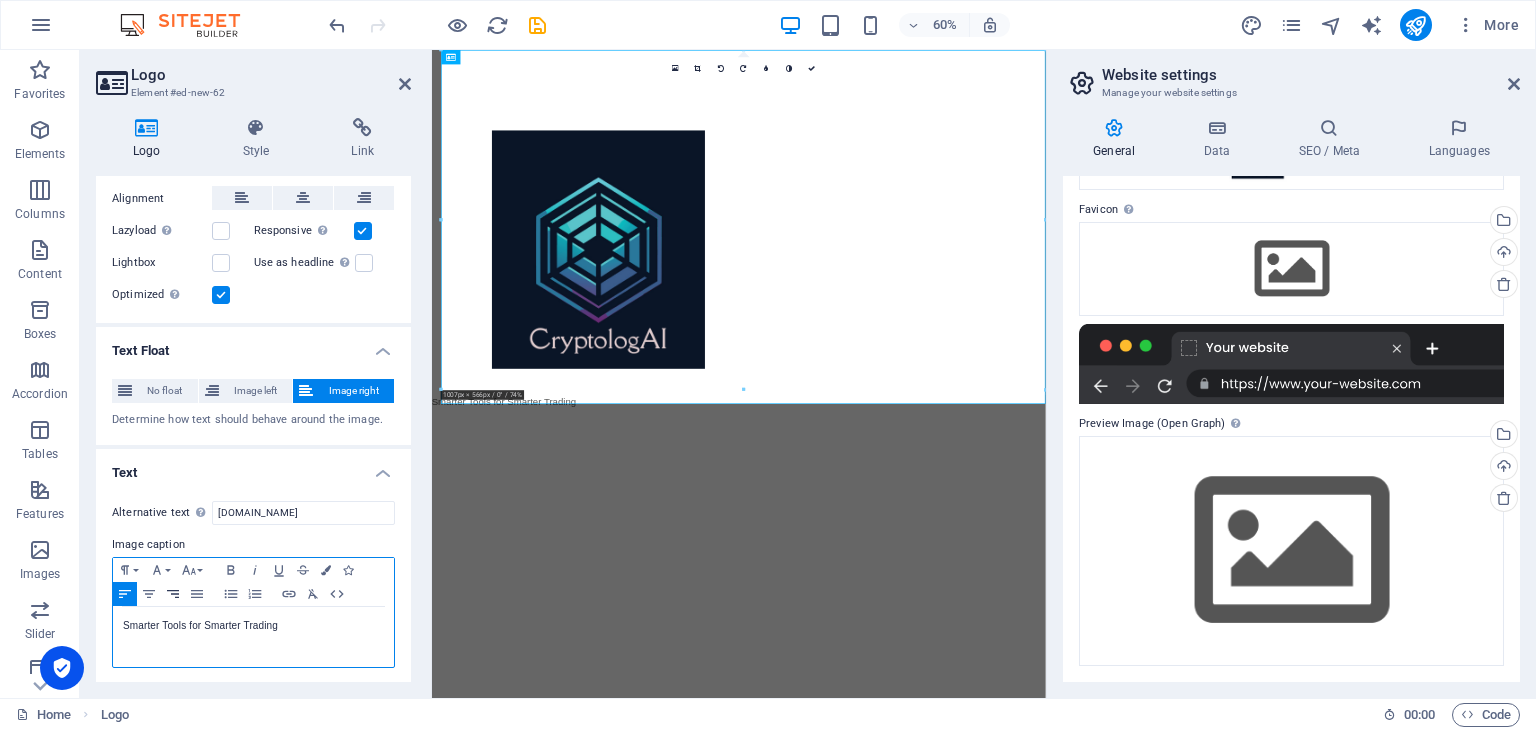 click 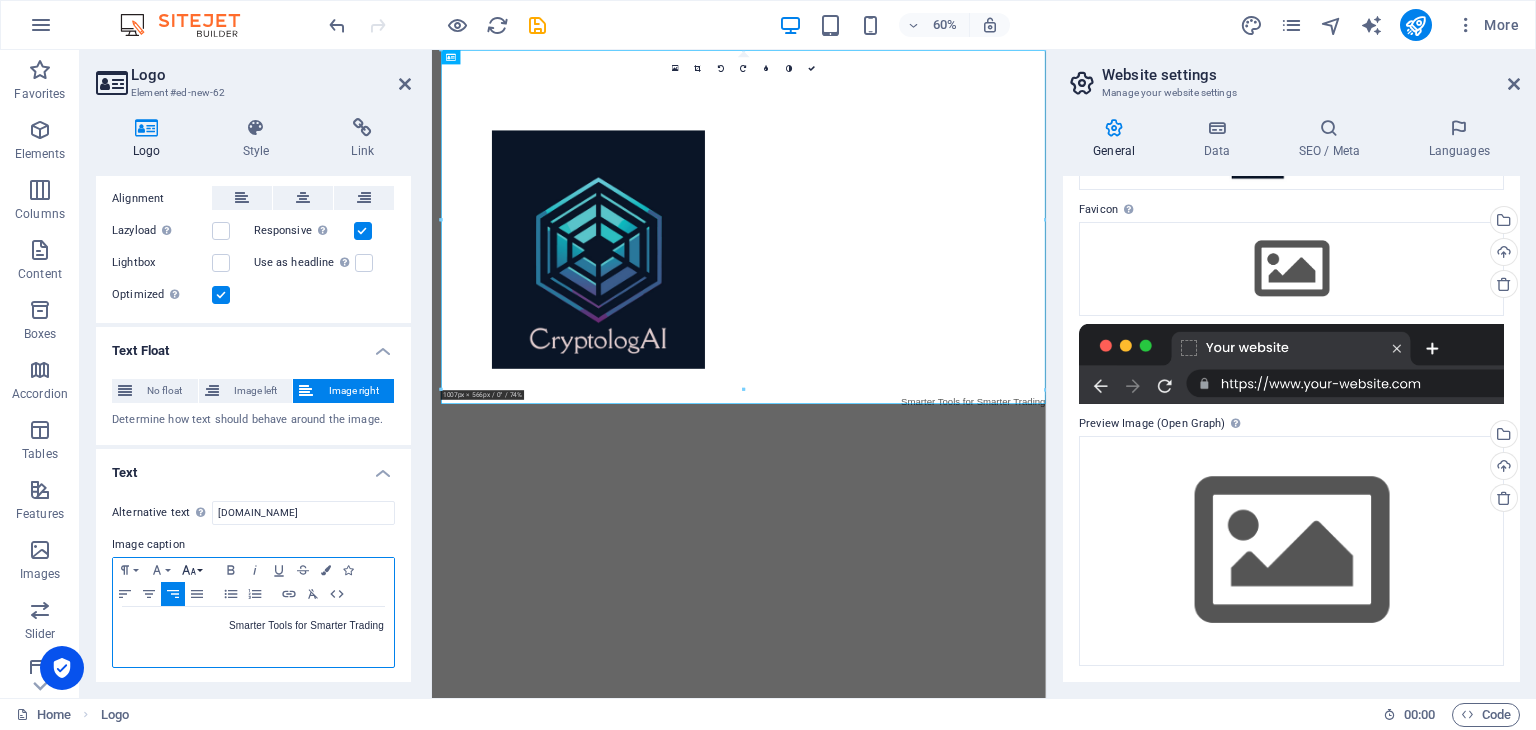 click 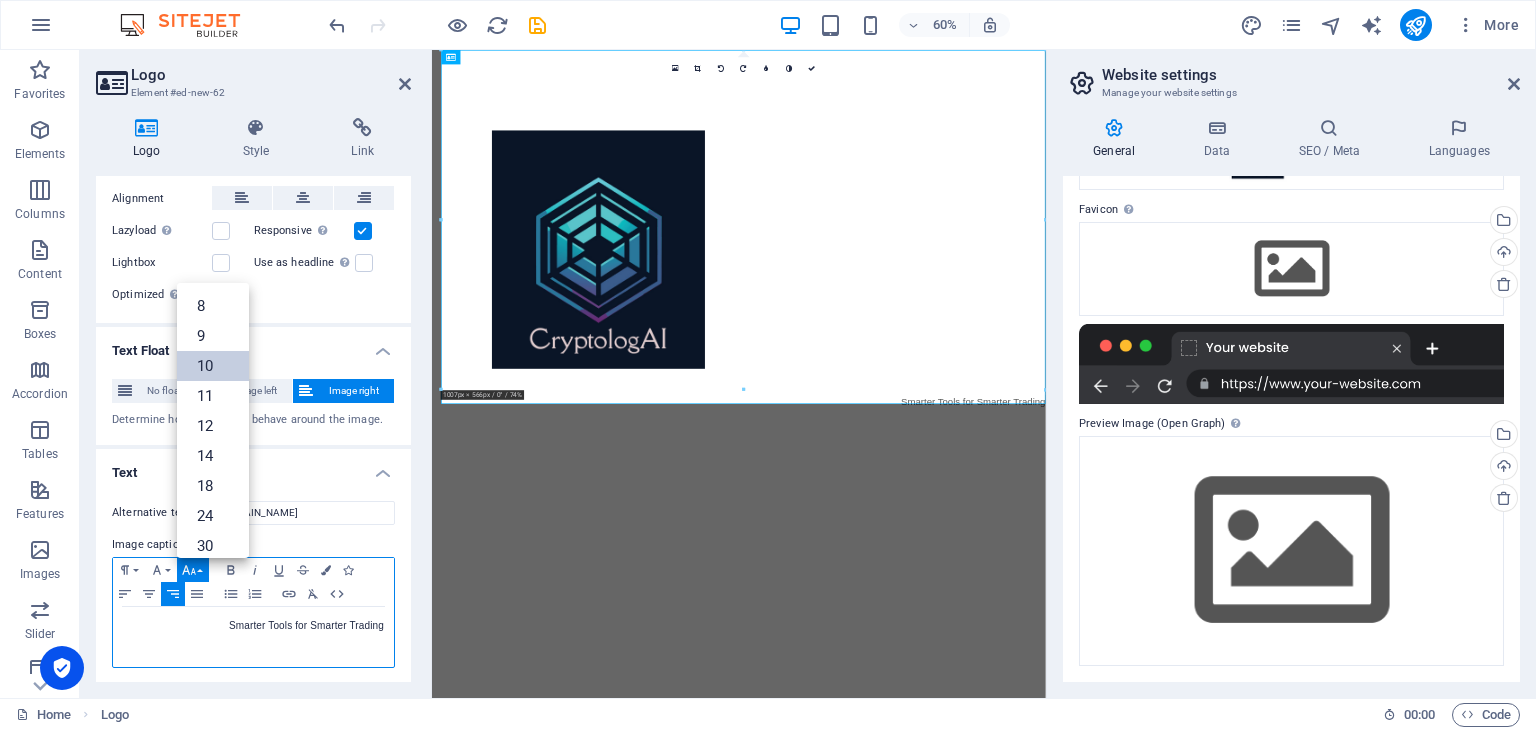 scroll, scrollTop: 83, scrollLeft: 0, axis: vertical 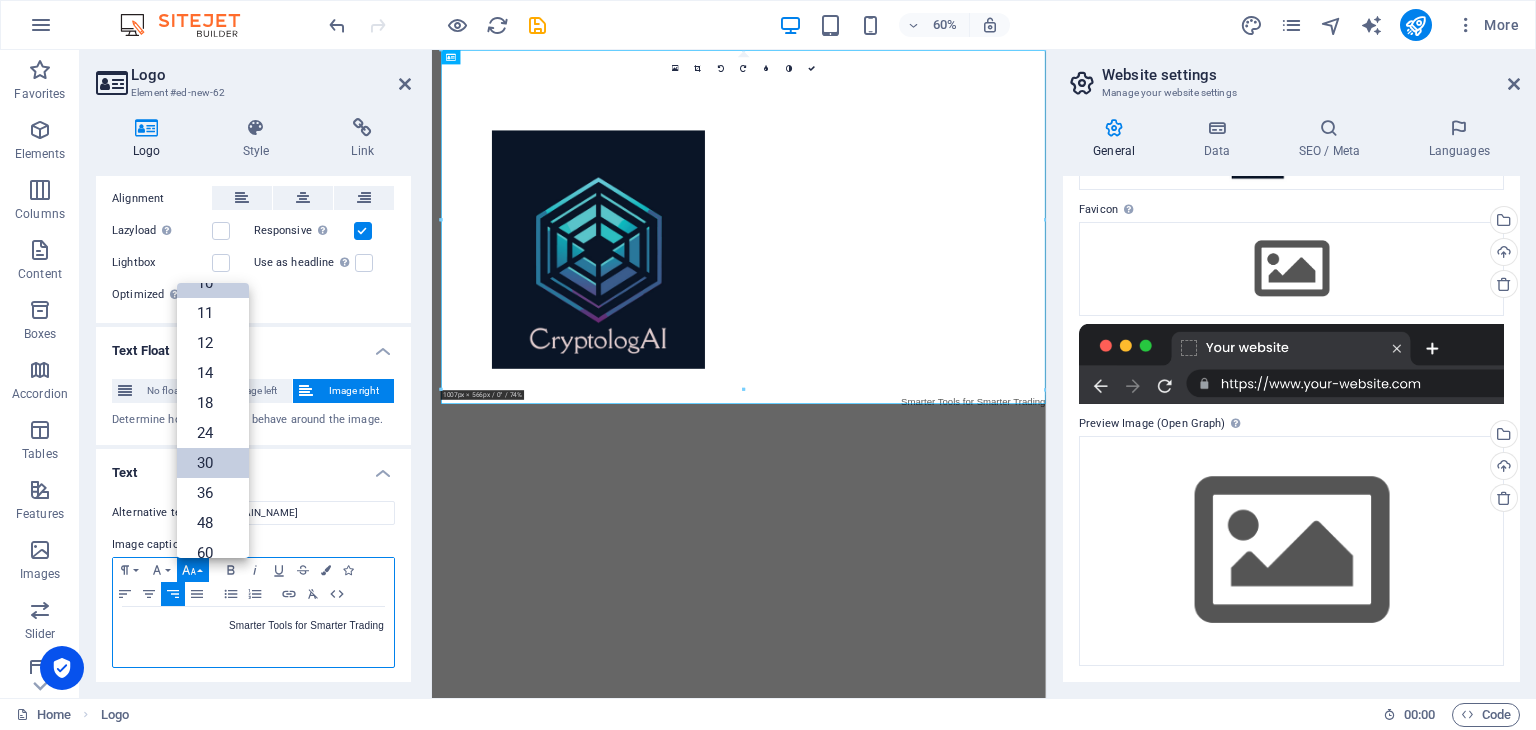 click on "30" at bounding box center [213, 463] 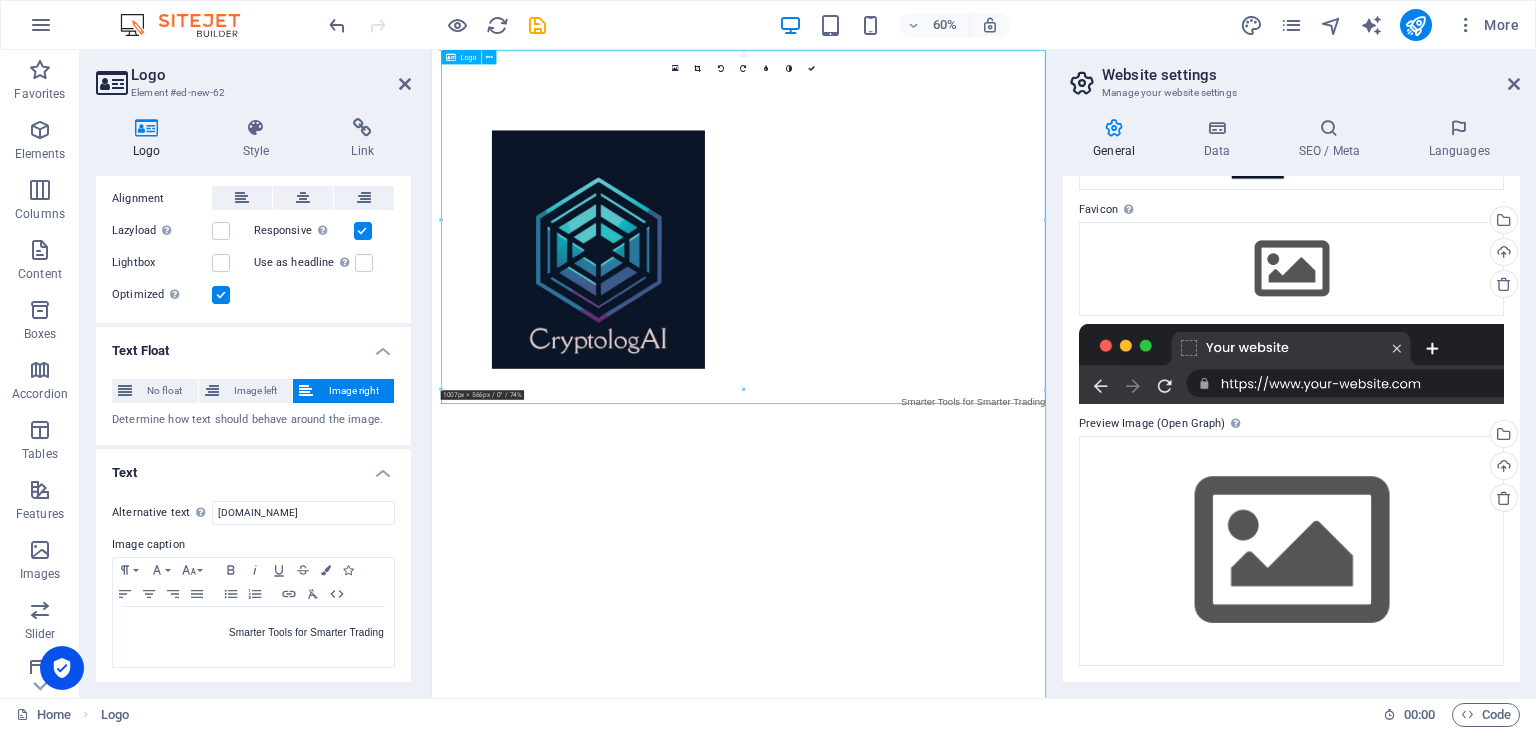 drag, startPoint x: 1201, startPoint y: 630, endPoint x: 1379, endPoint y: 625, distance: 178.0702 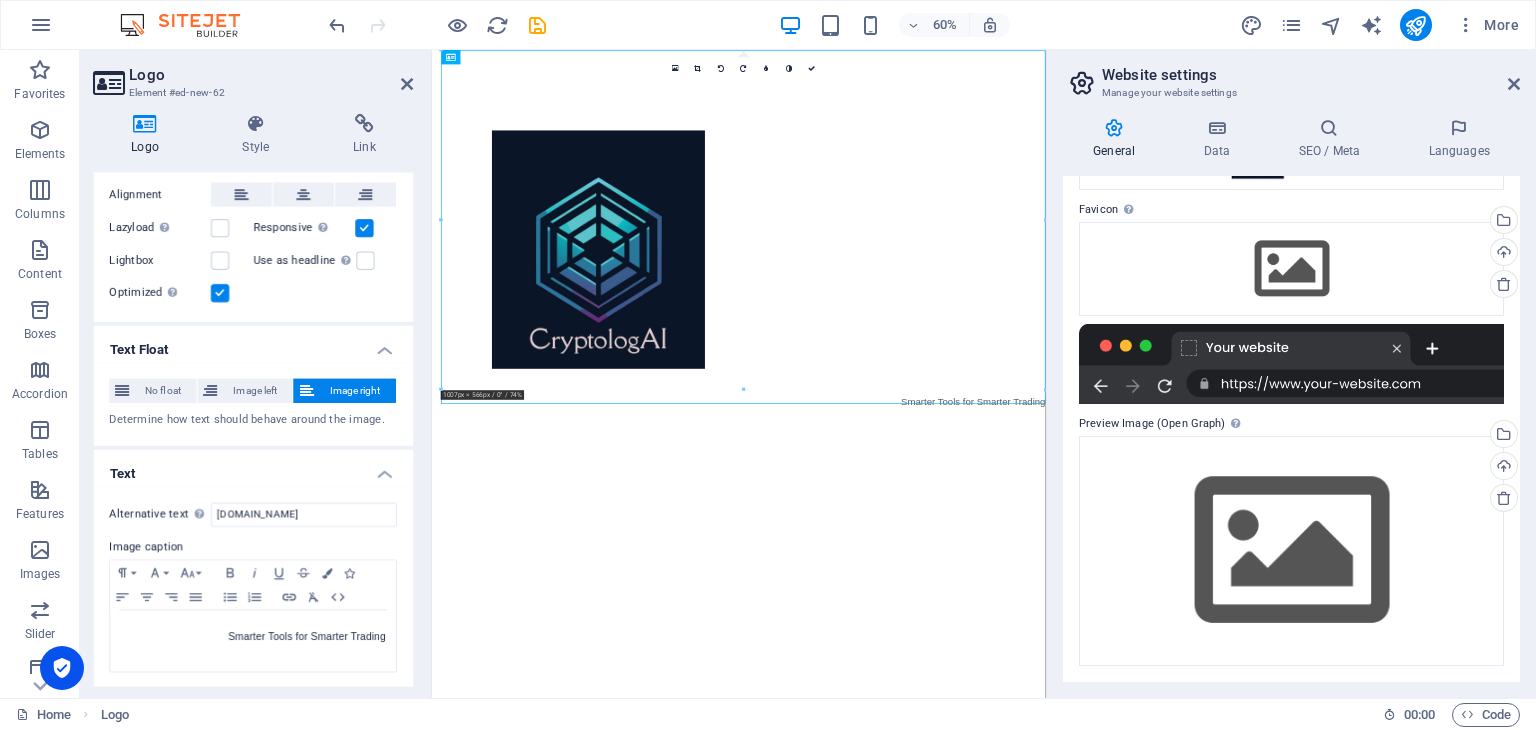 click at bounding box center (744, 390) 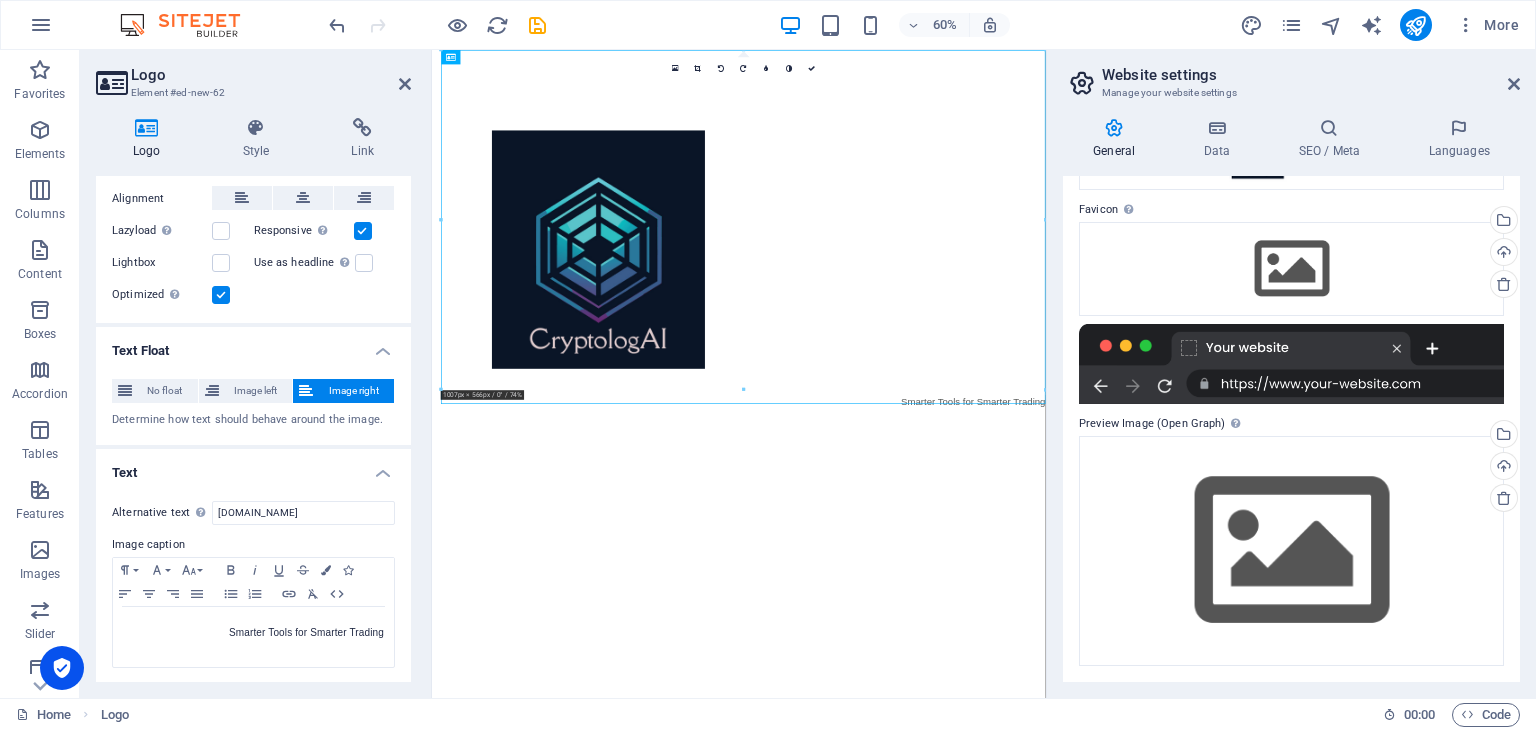 click at bounding box center (744, 390) 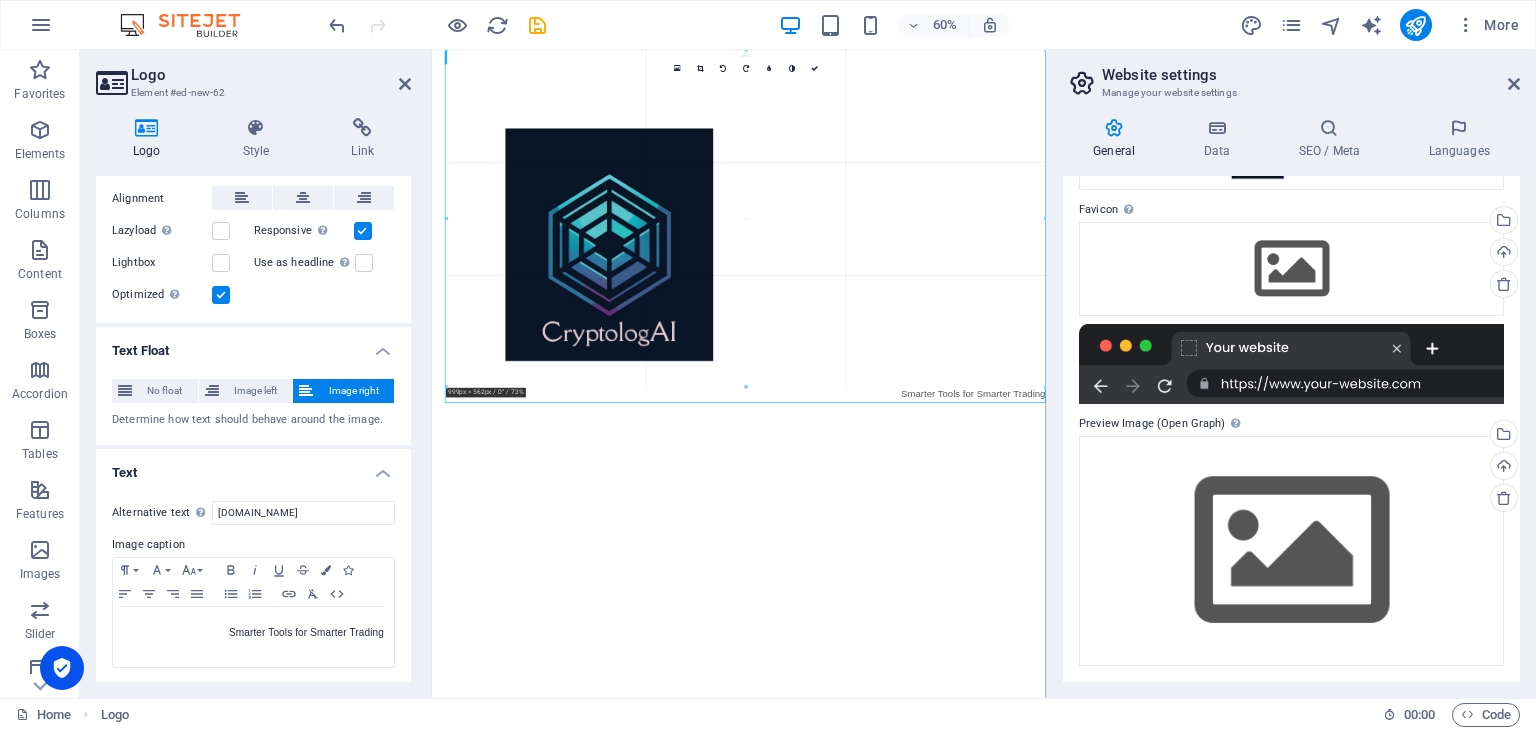 drag, startPoint x: 894, startPoint y: 392, endPoint x: 972, endPoint y: 391, distance: 78.00641 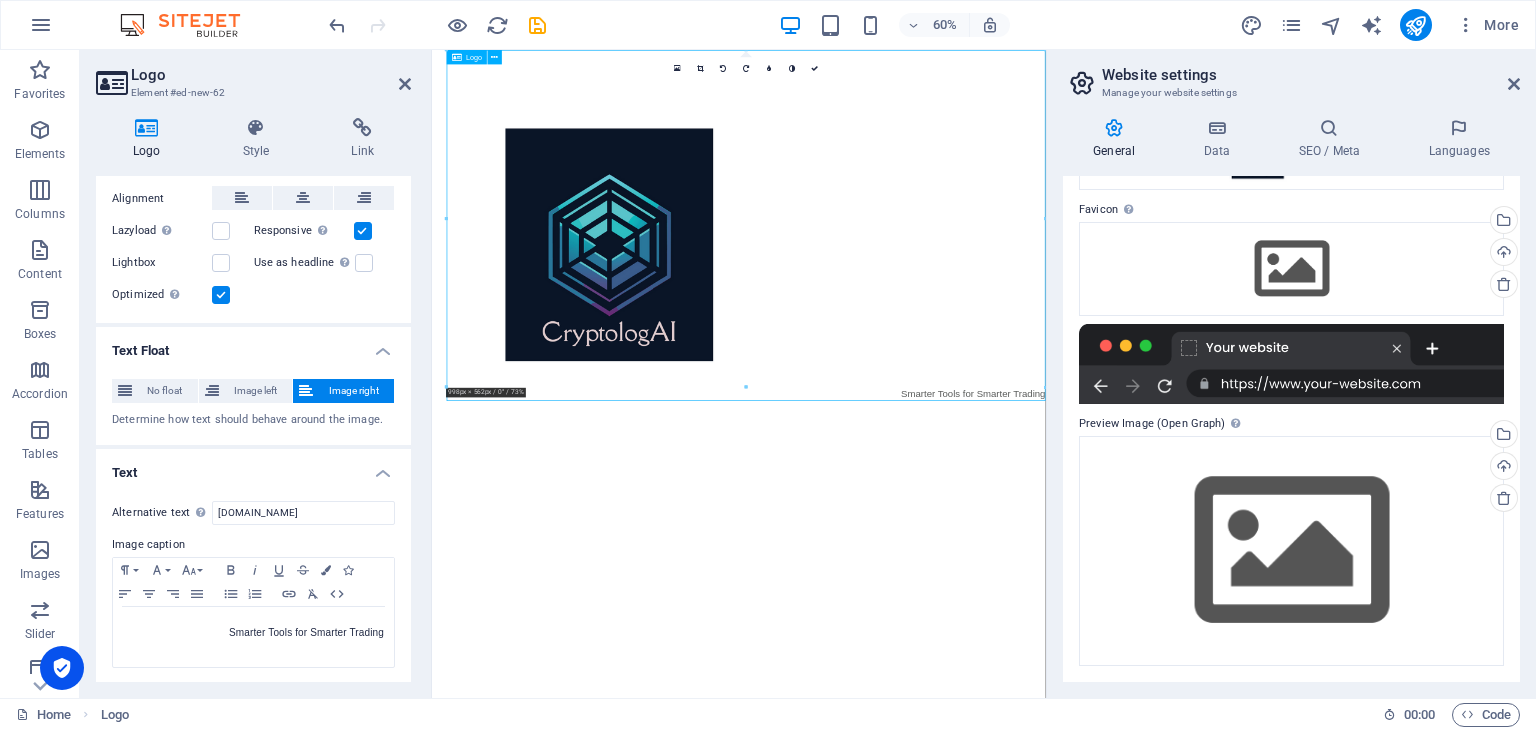 drag, startPoint x: 1210, startPoint y: 621, endPoint x: 1273, endPoint y: 628, distance: 63.387695 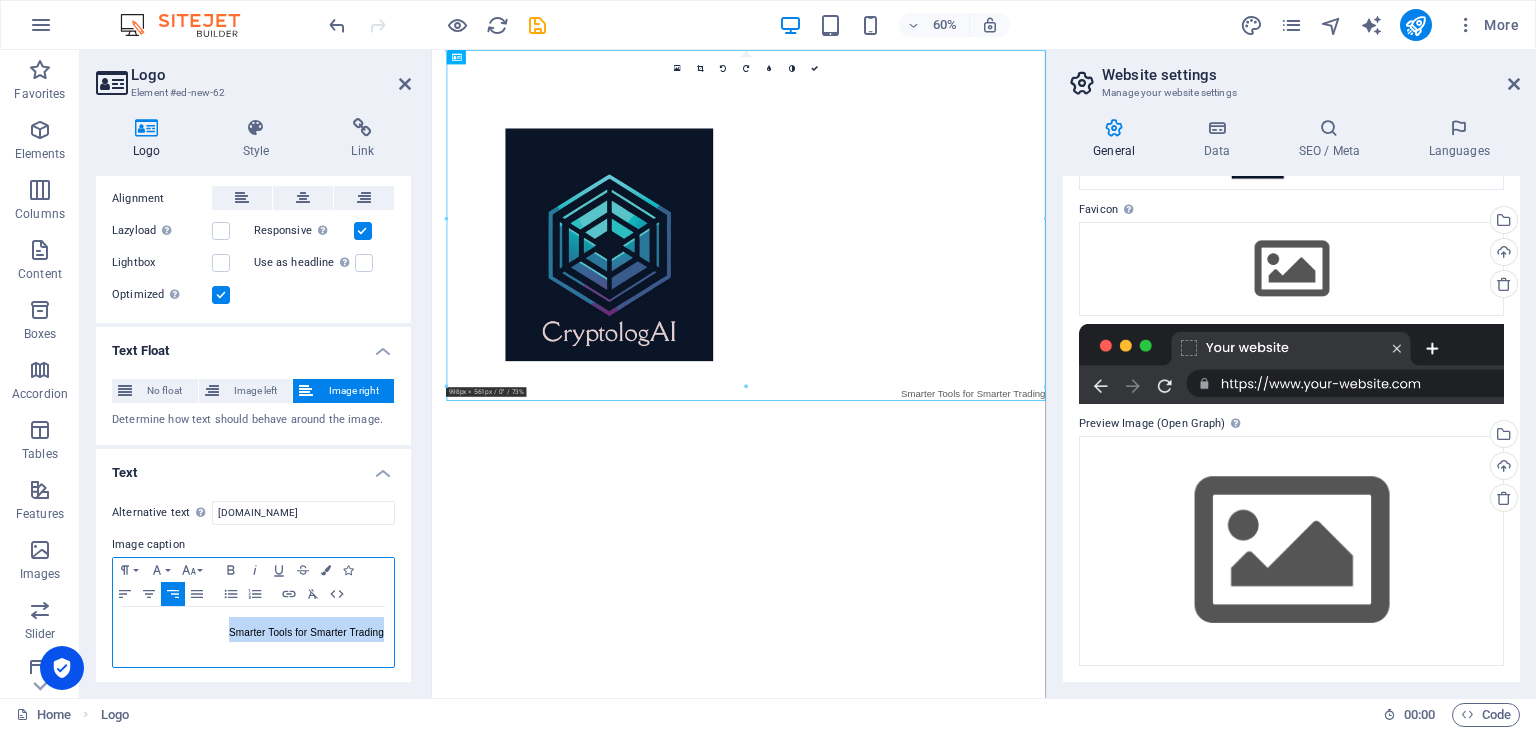 drag, startPoint x: 384, startPoint y: 631, endPoint x: 200, endPoint y: 639, distance: 184.17383 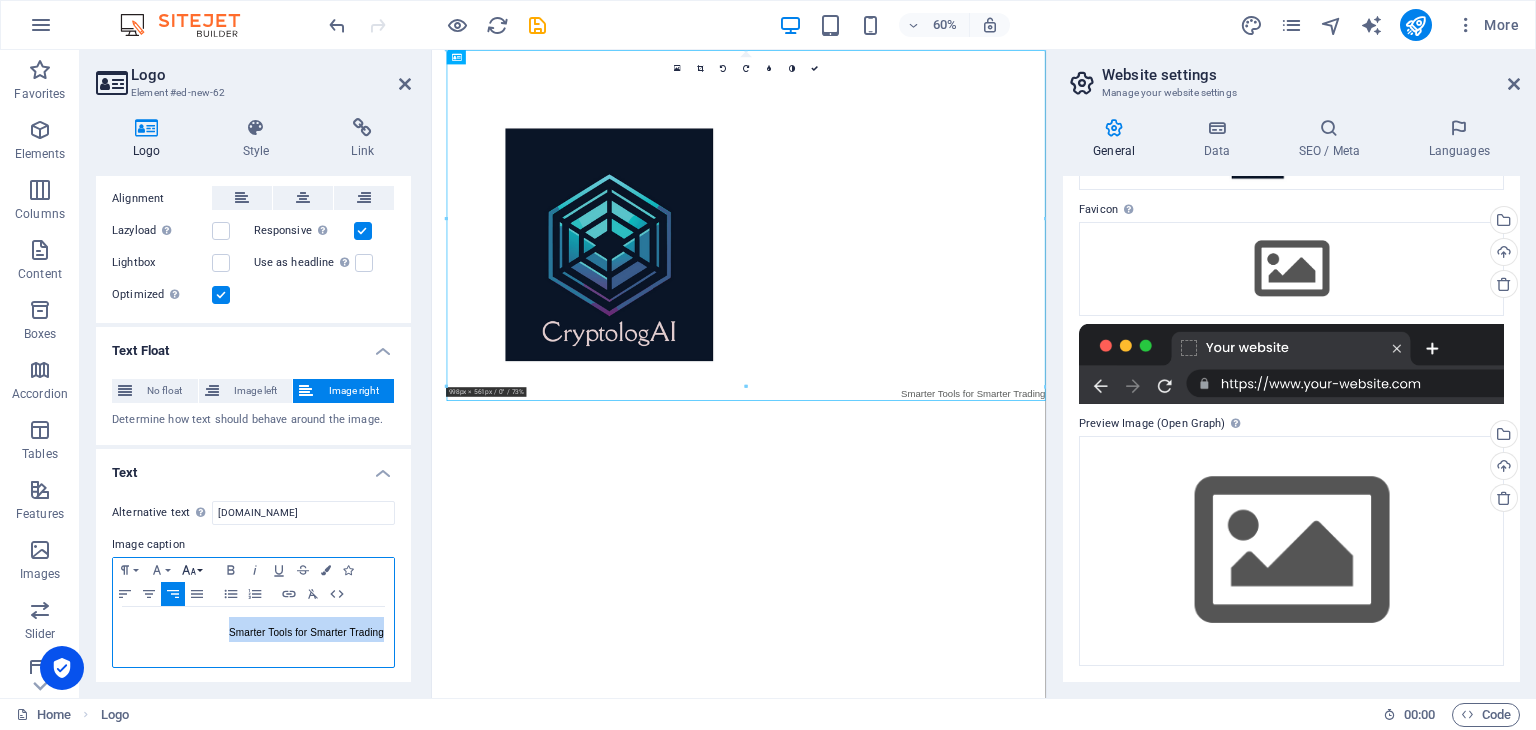 click on "Font Size" at bounding box center (193, 570) 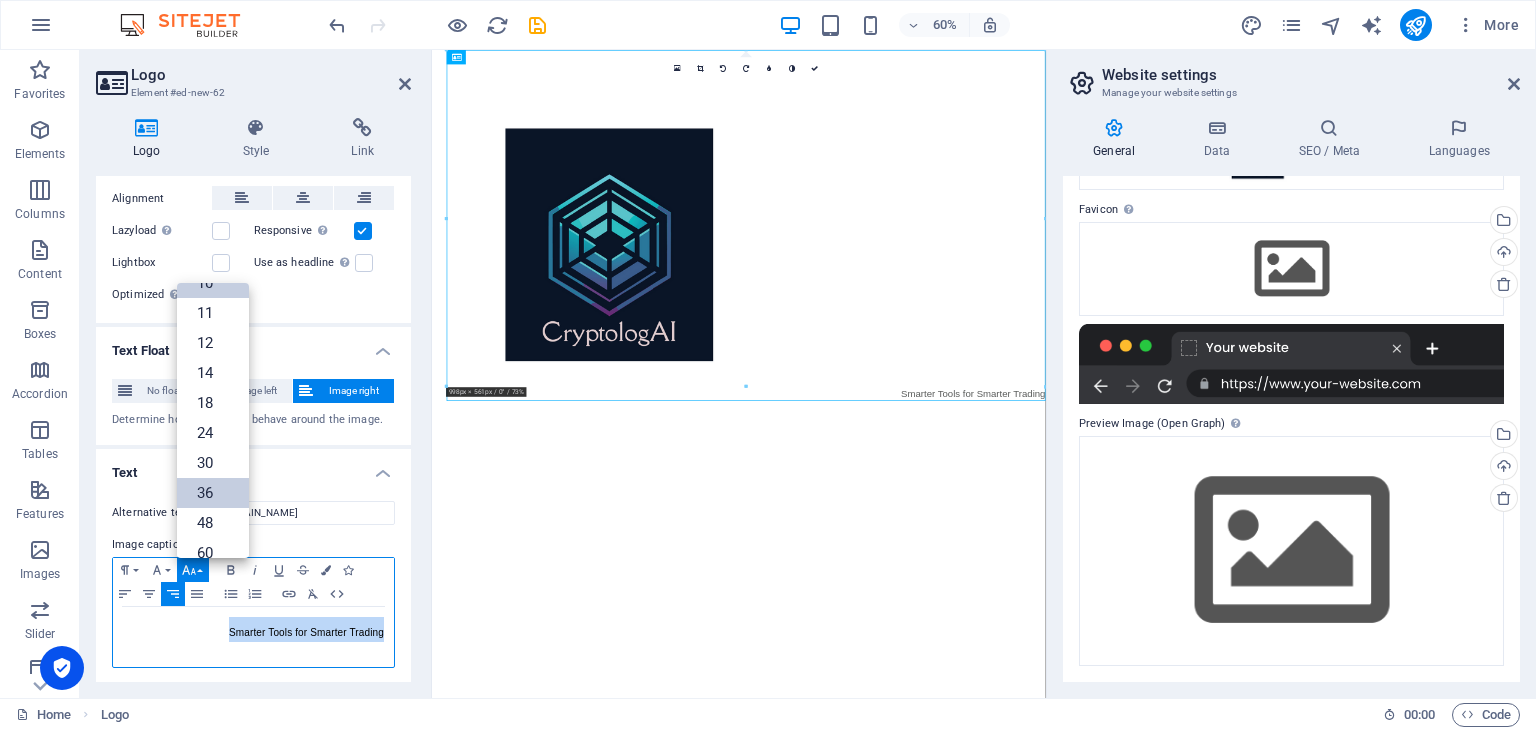 click on "36" at bounding box center [213, 493] 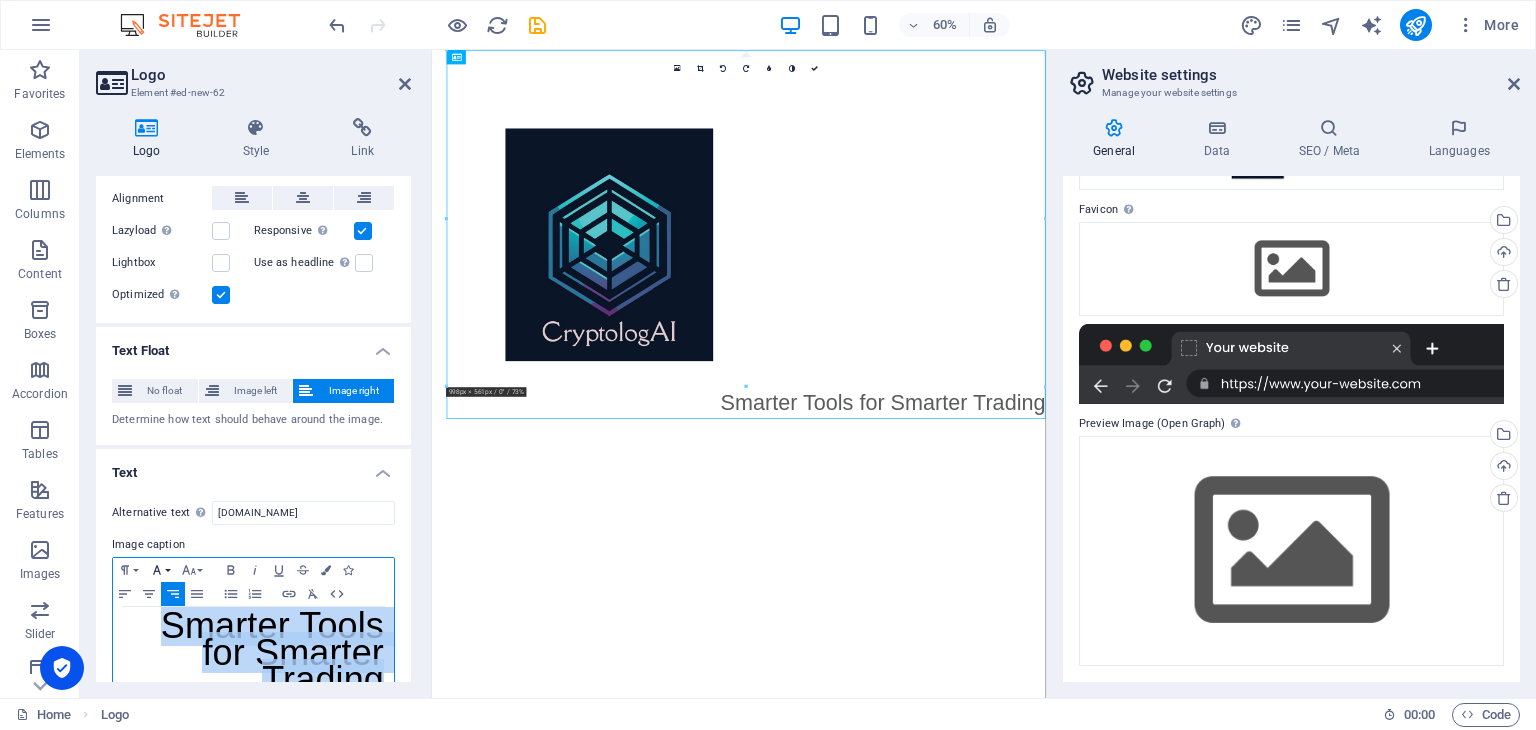 click 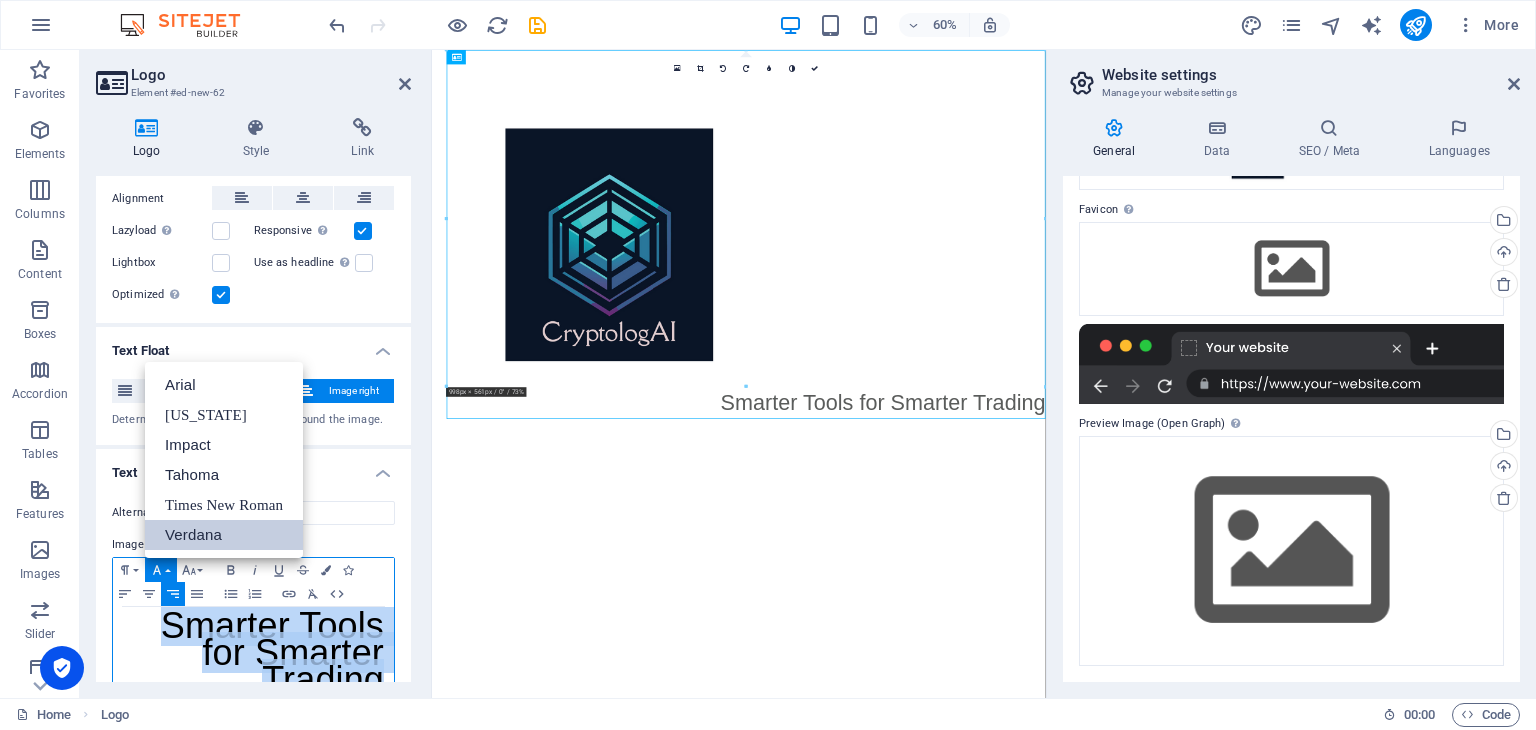 click on "Verdana" at bounding box center [224, 535] 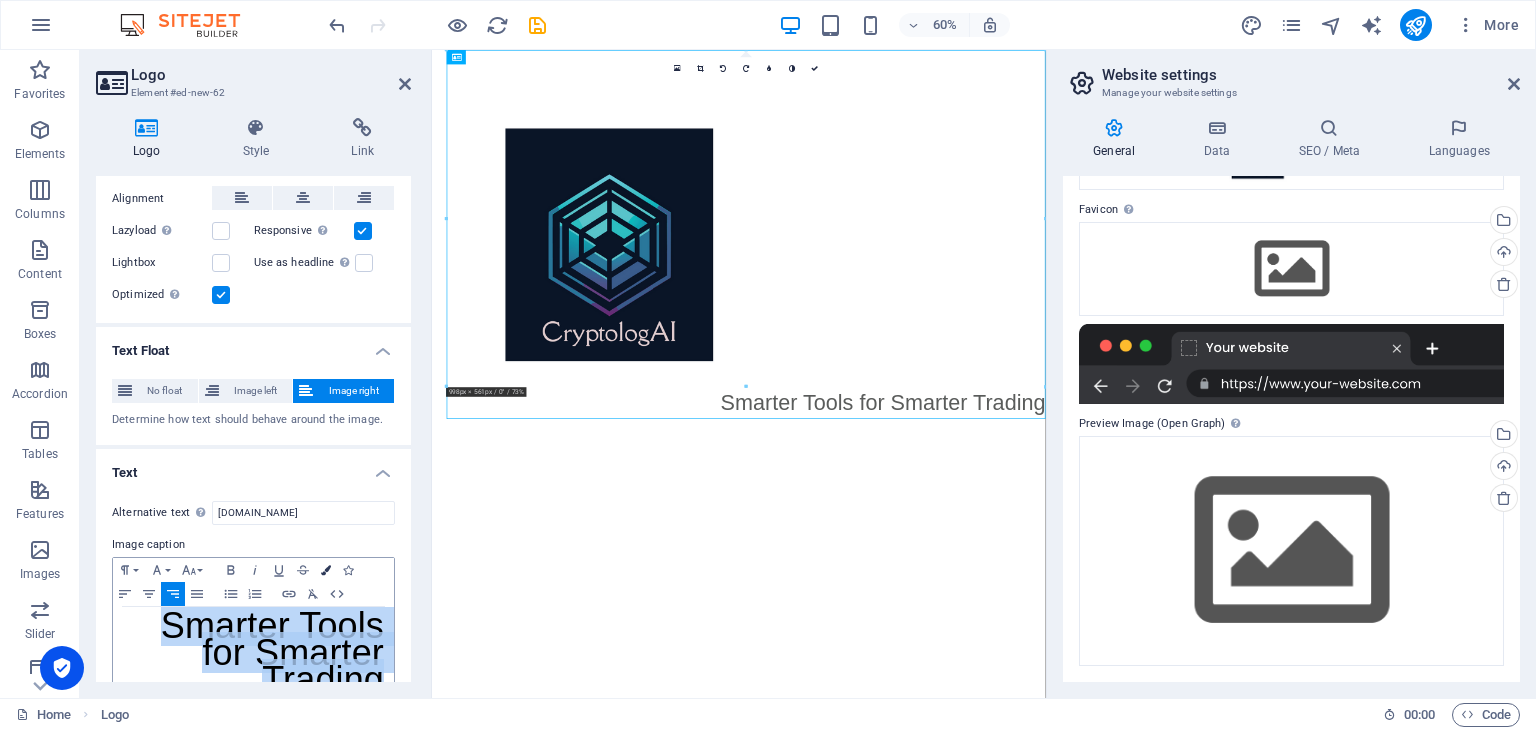 click at bounding box center [326, 570] 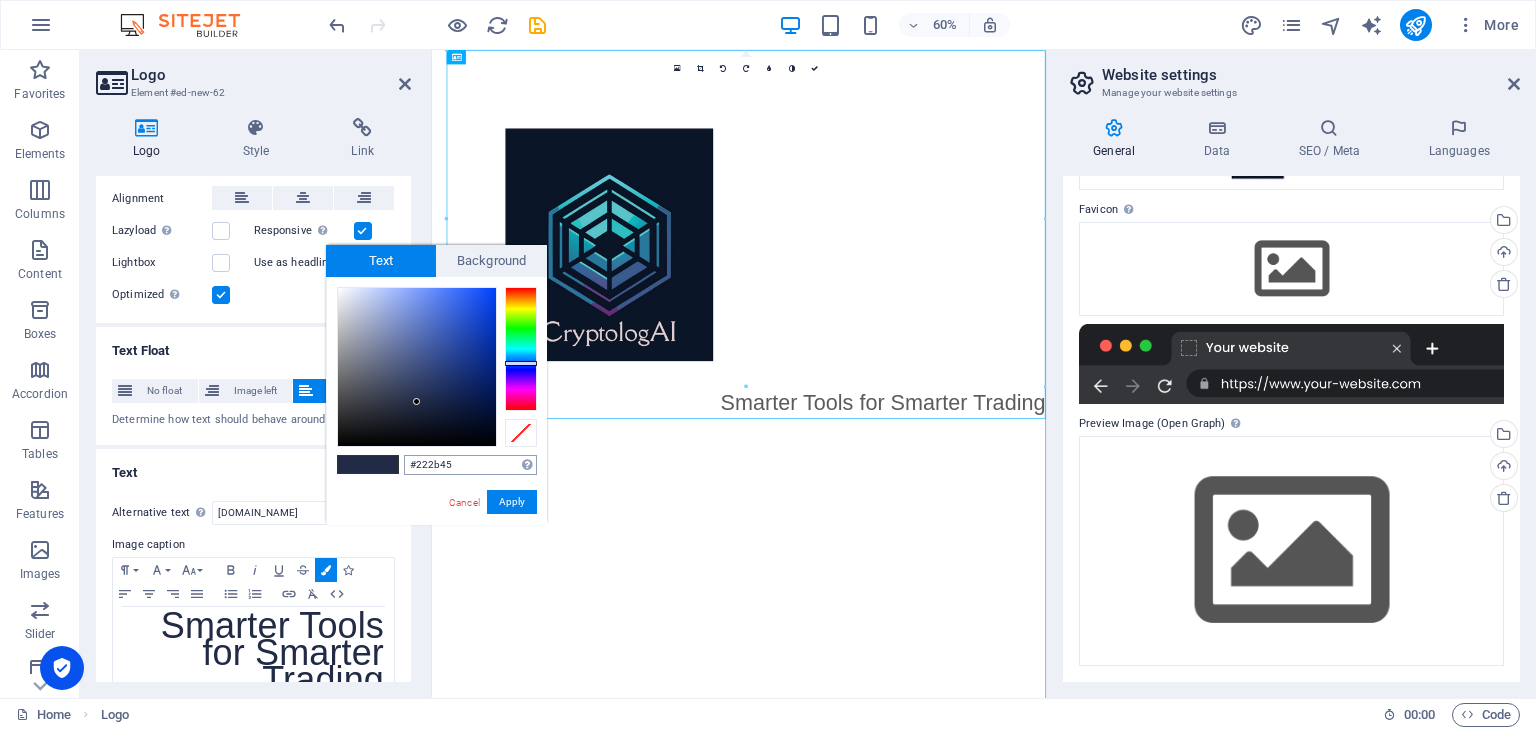 drag, startPoint x: 461, startPoint y: 467, endPoint x: 408, endPoint y: 467, distance: 53 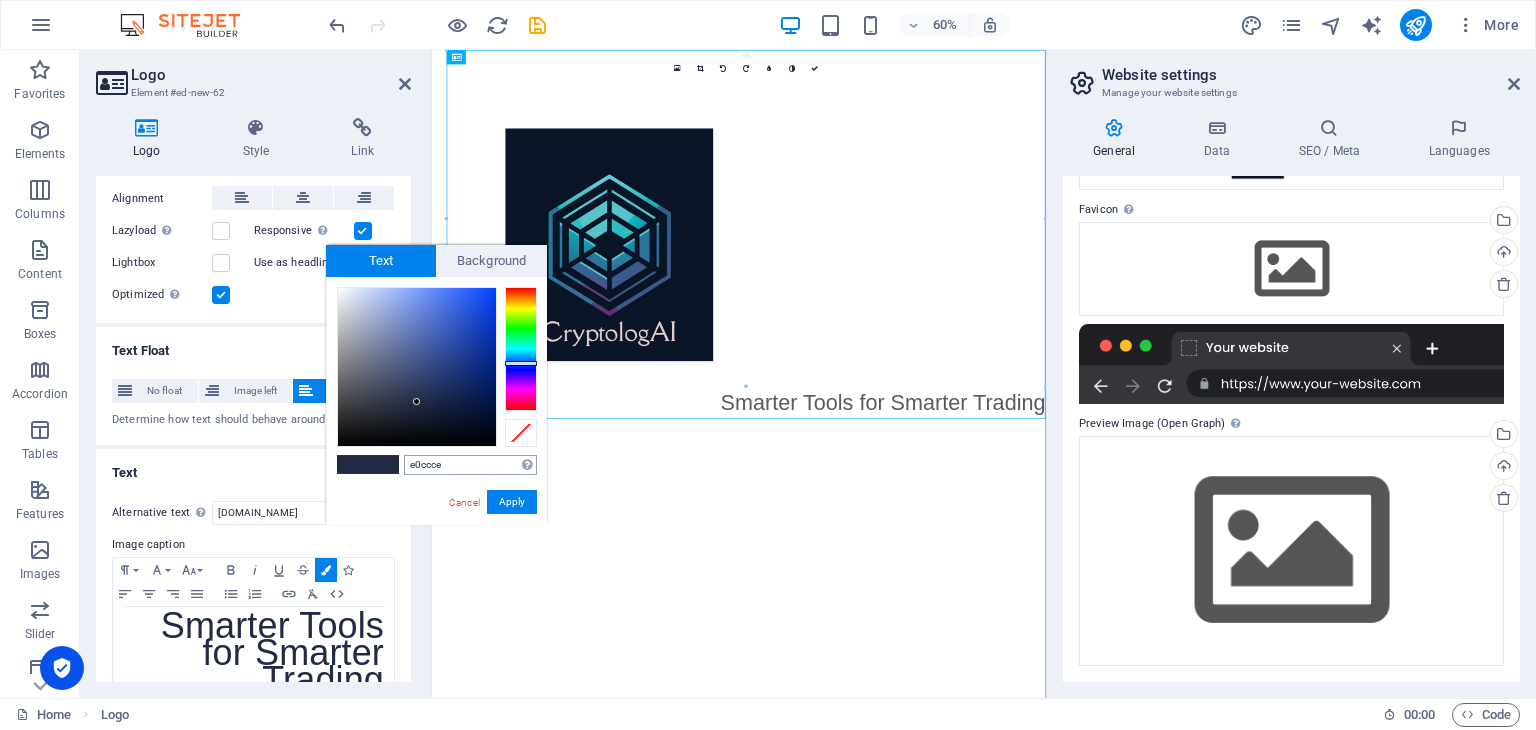 type on "#e0ccce" 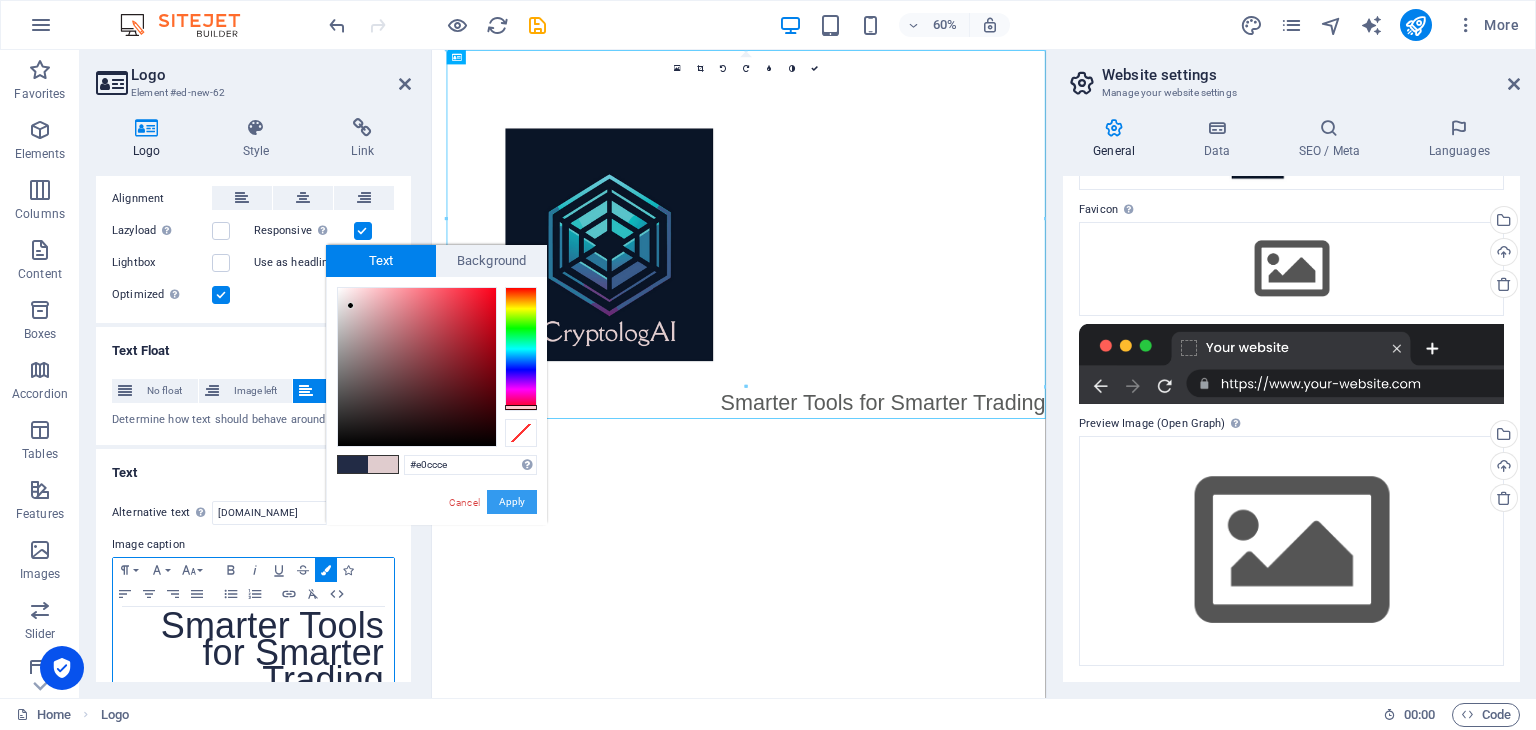 click on "Apply" at bounding box center (512, 502) 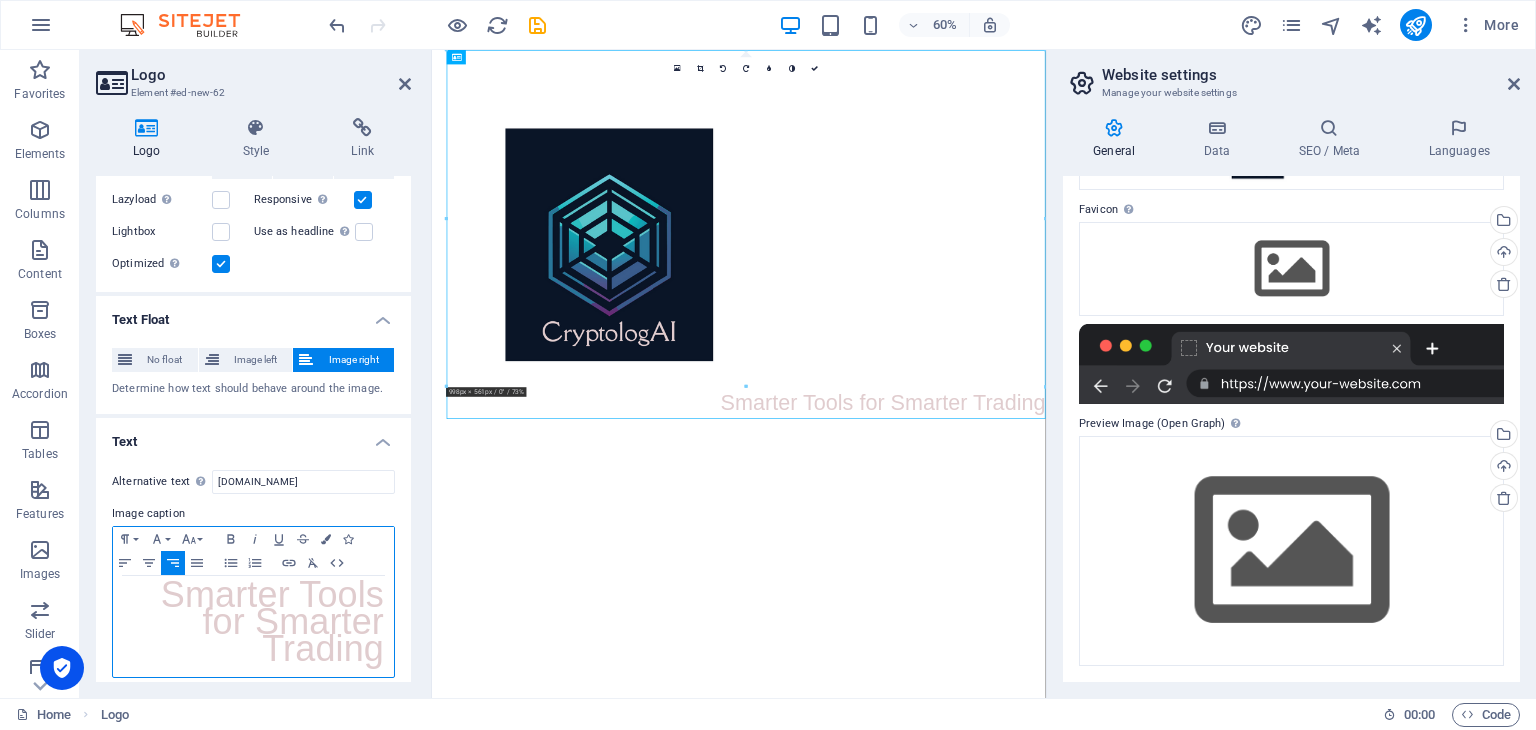 scroll, scrollTop: 359, scrollLeft: 0, axis: vertical 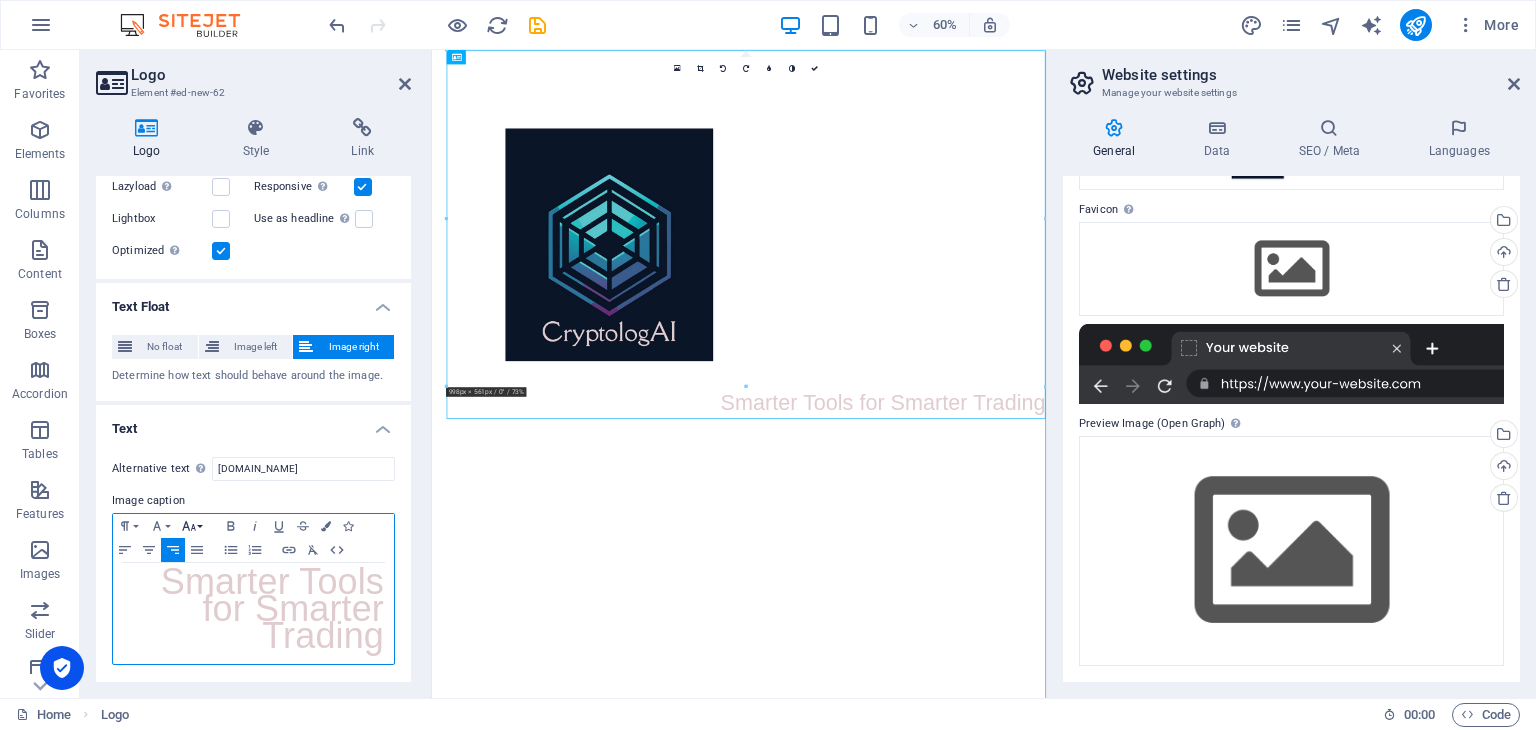 click 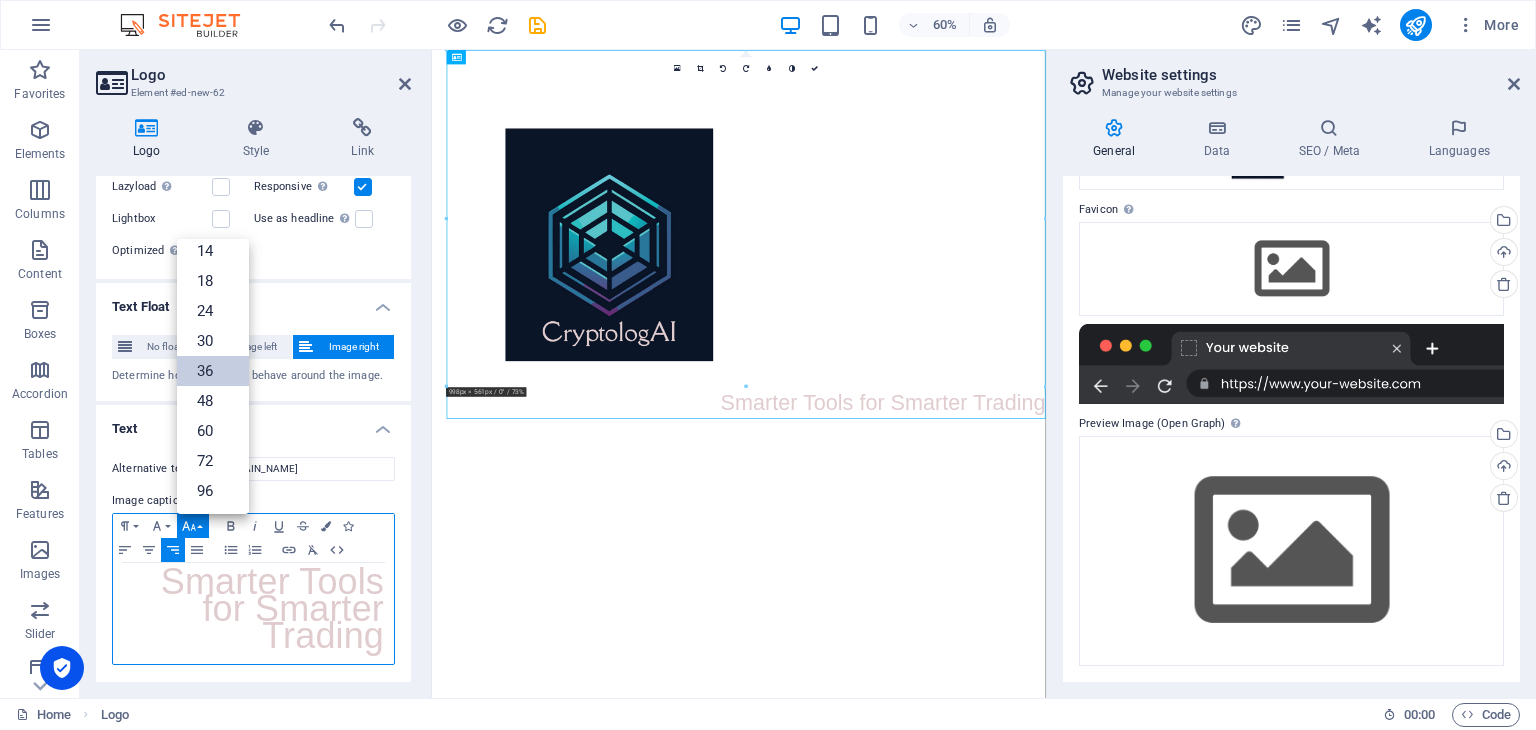 scroll, scrollTop: 160, scrollLeft: 0, axis: vertical 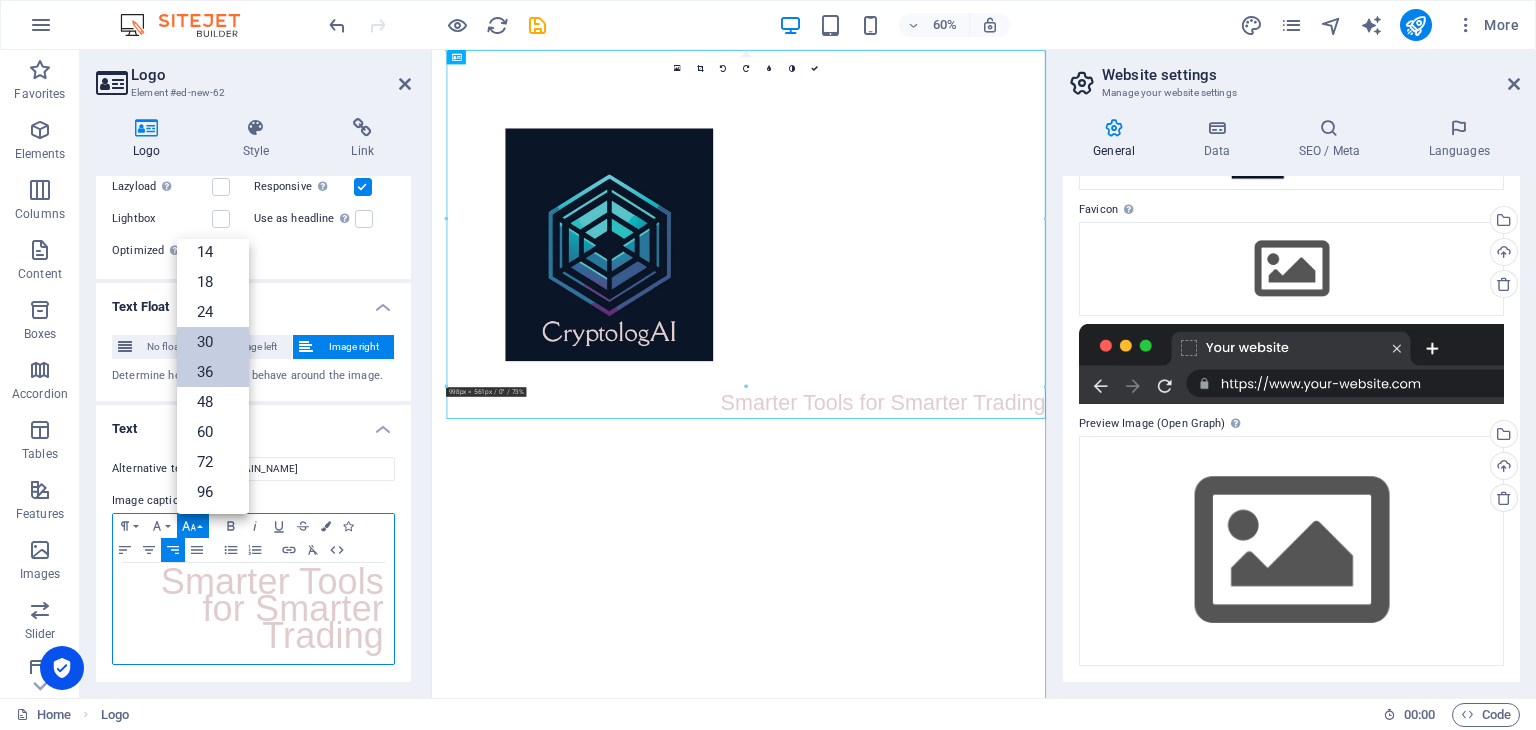 click on "30" at bounding box center [213, 342] 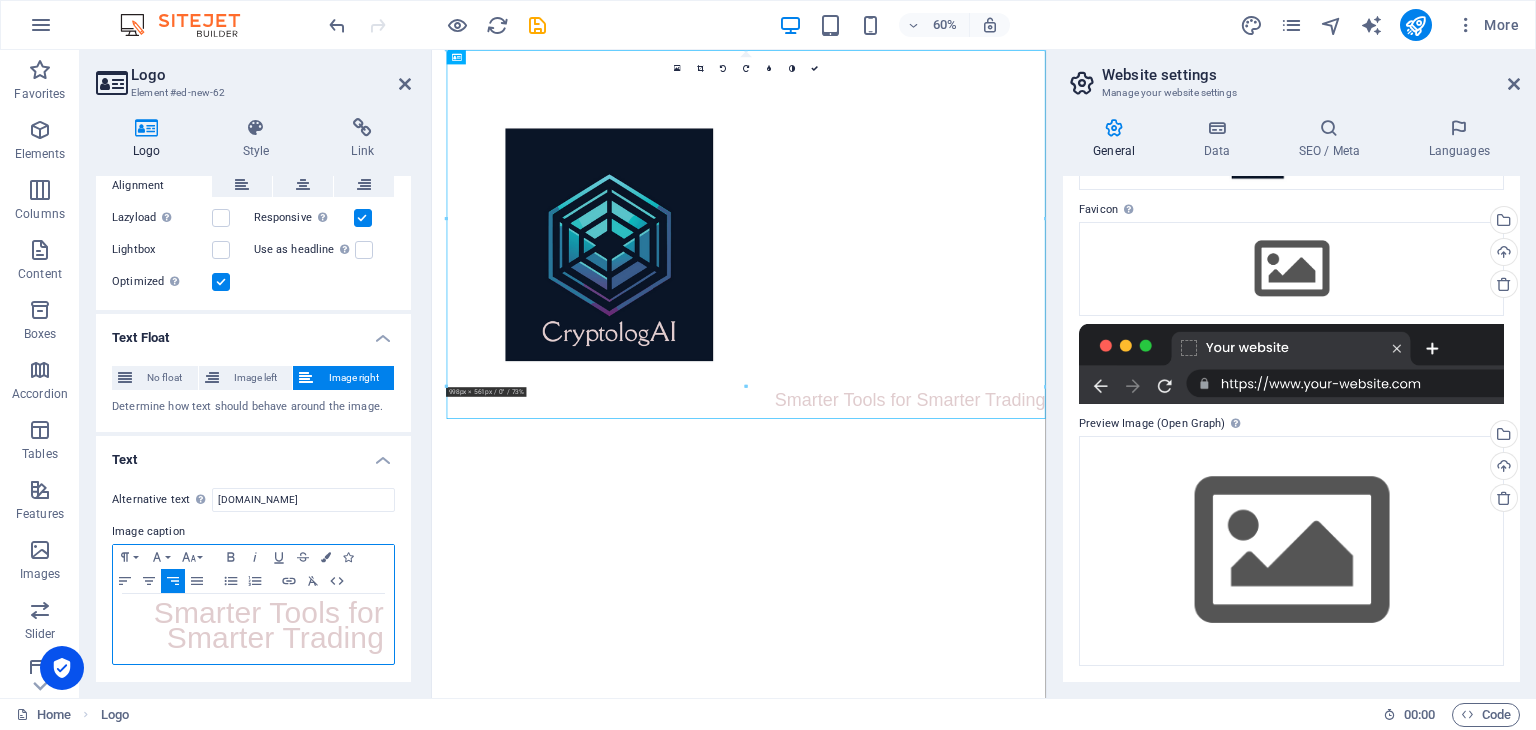 scroll, scrollTop: 352, scrollLeft: 0, axis: vertical 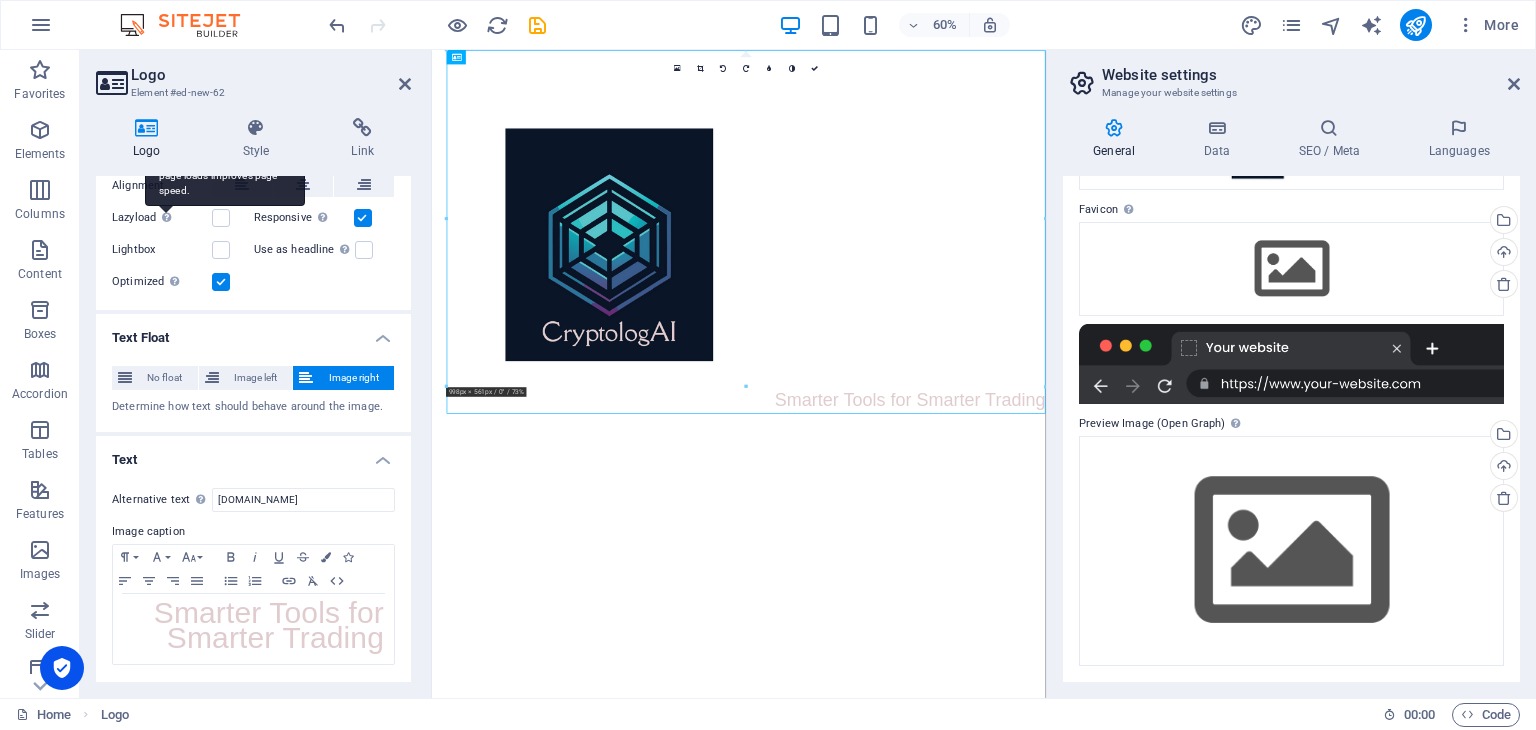 click at bounding box center (166, 217) 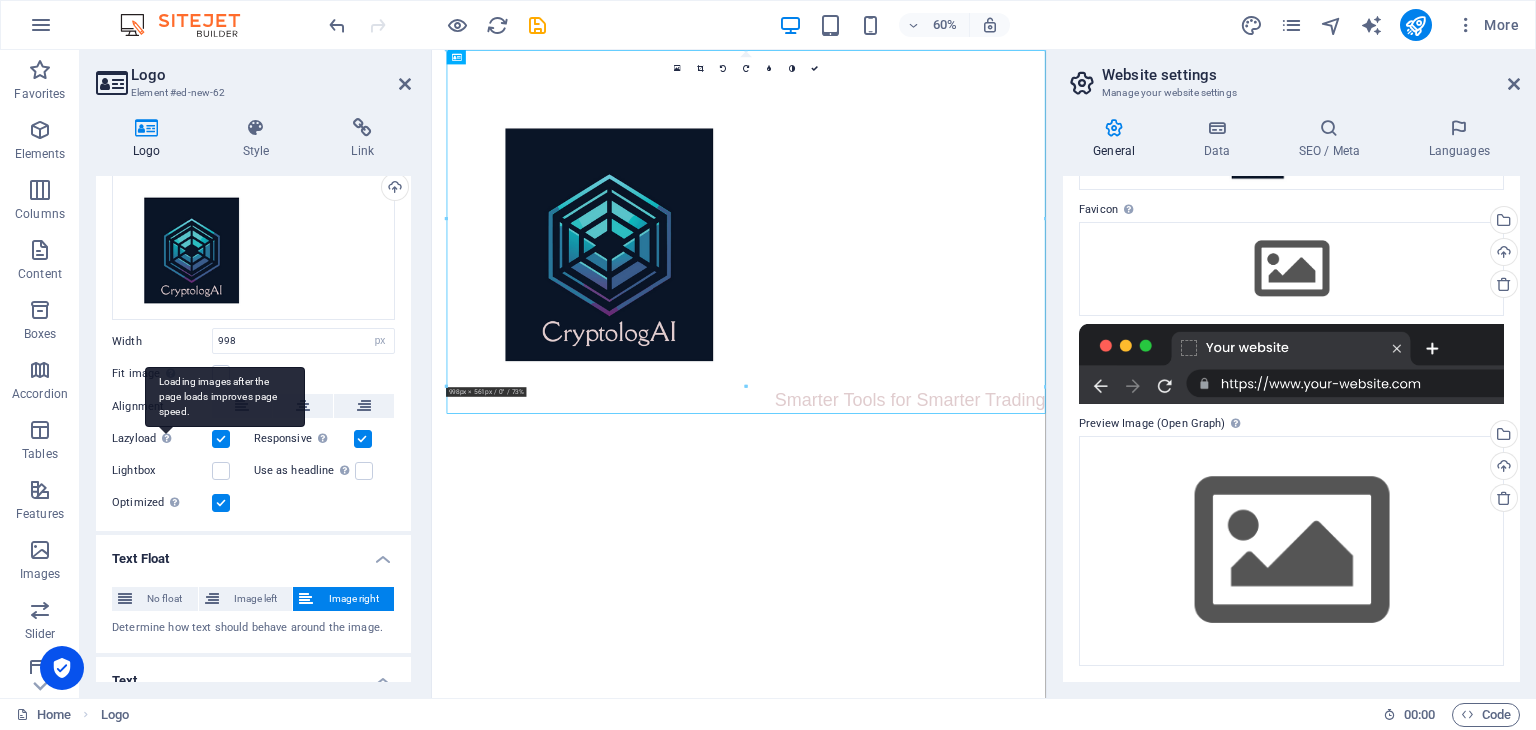 scroll, scrollTop: 104, scrollLeft: 0, axis: vertical 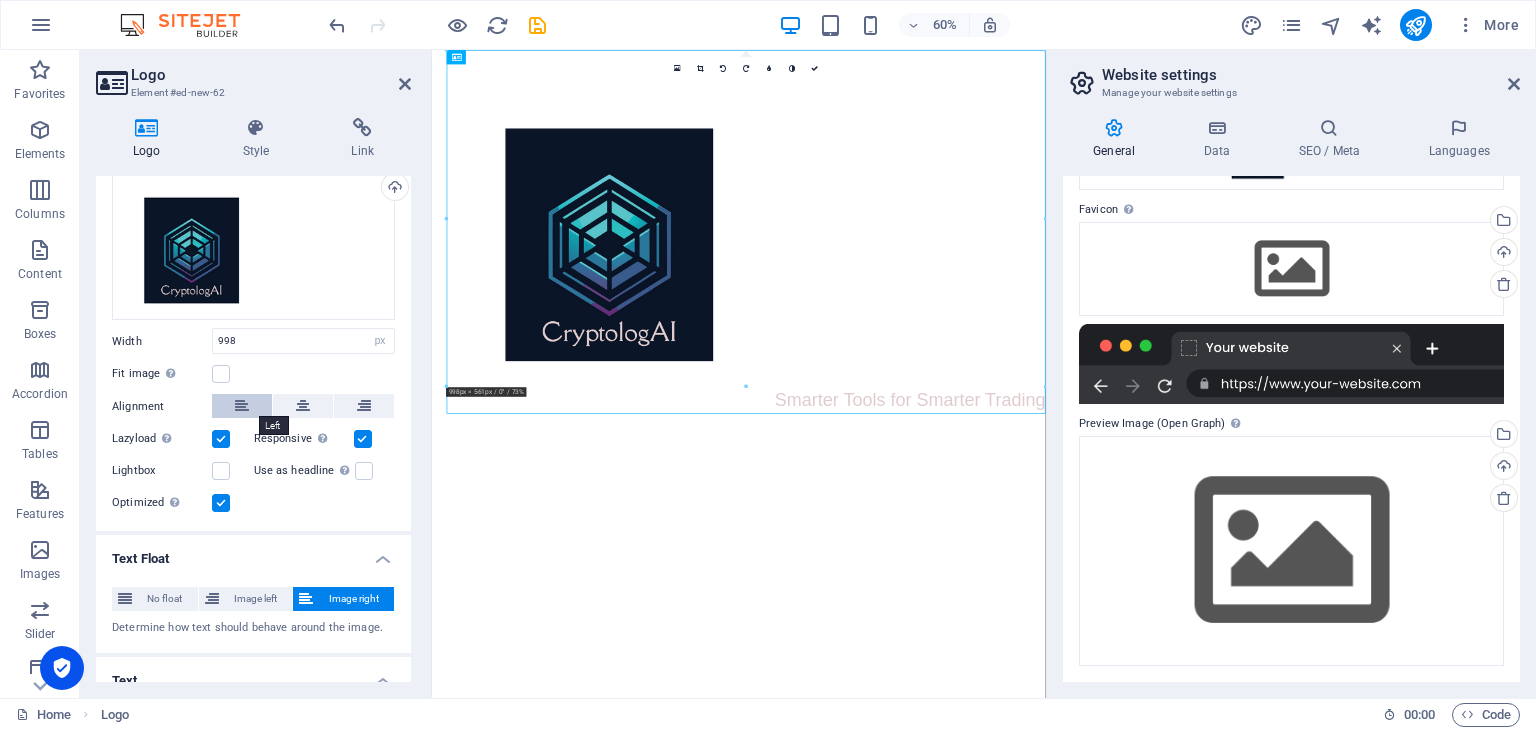 click at bounding box center (242, 406) 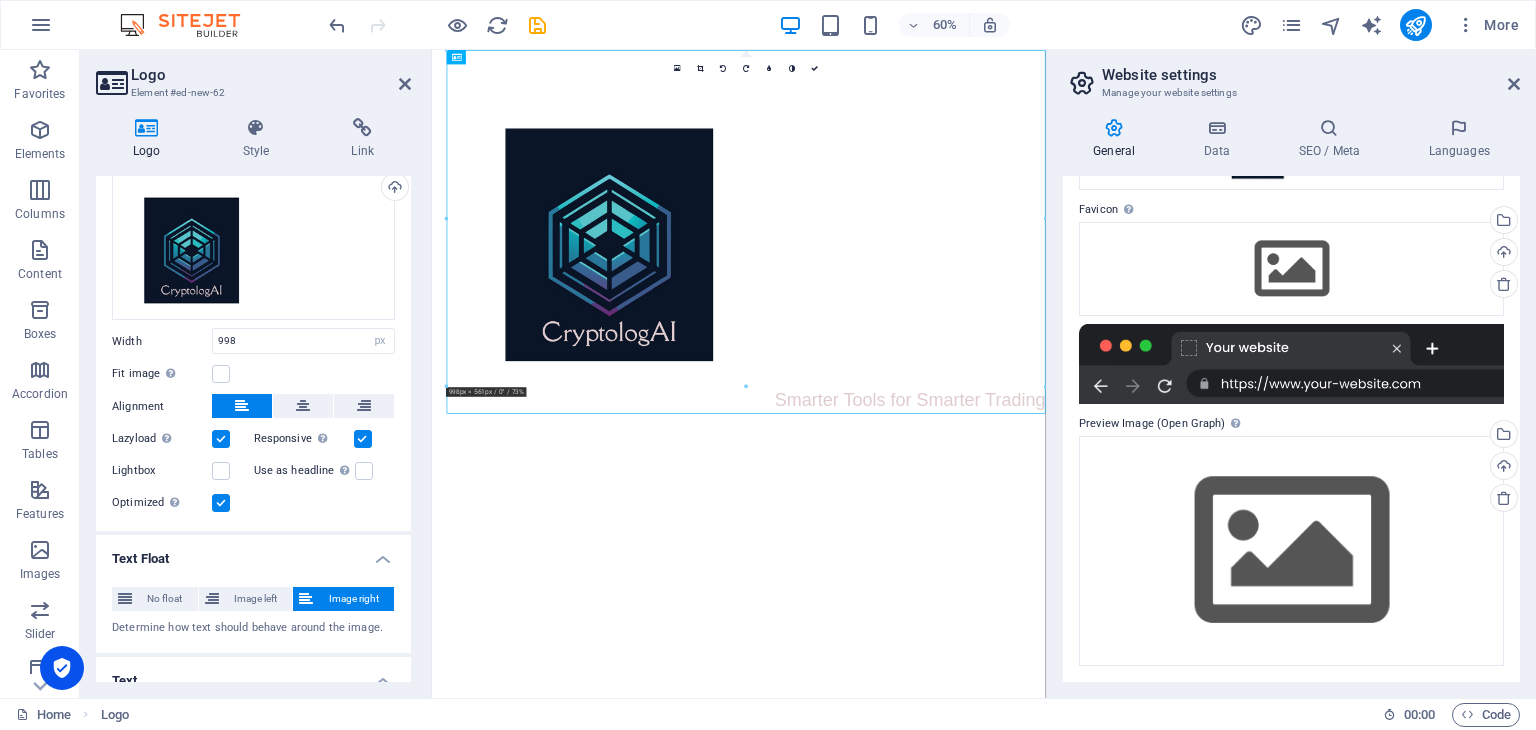 click at bounding box center [242, 406] 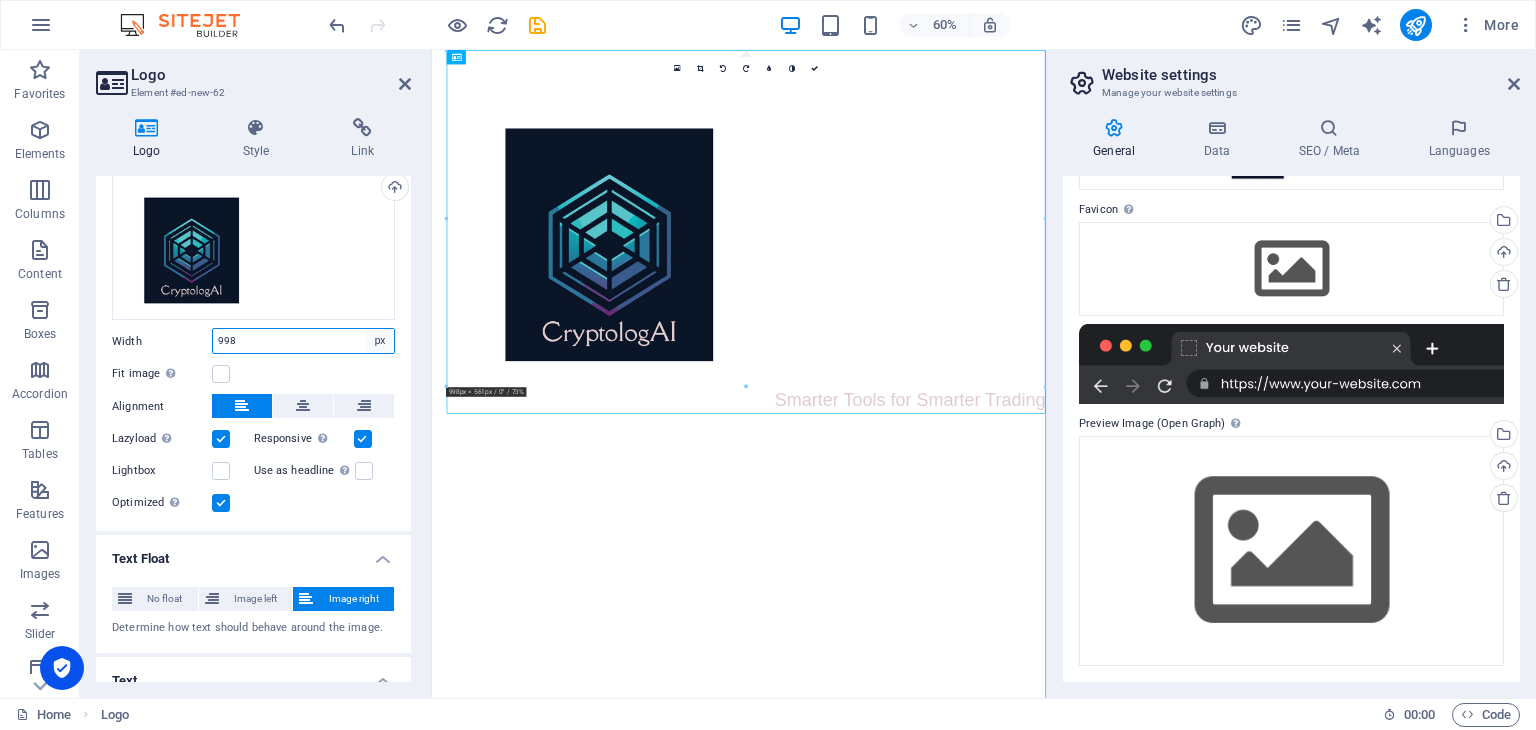 click on "Default auto px rem % em vh vw" at bounding box center (380, 341) 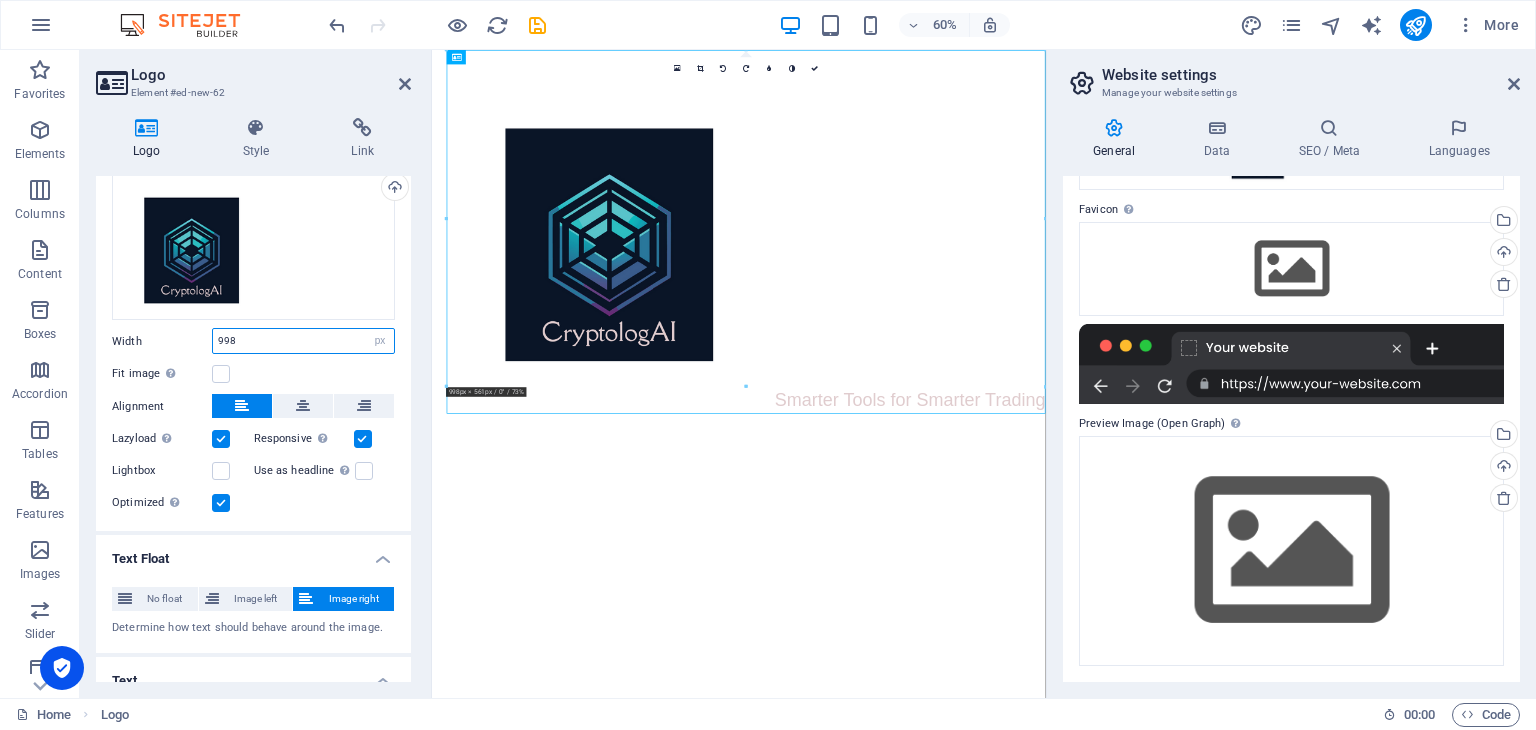 click on "998" at bounding box center (303, 341) 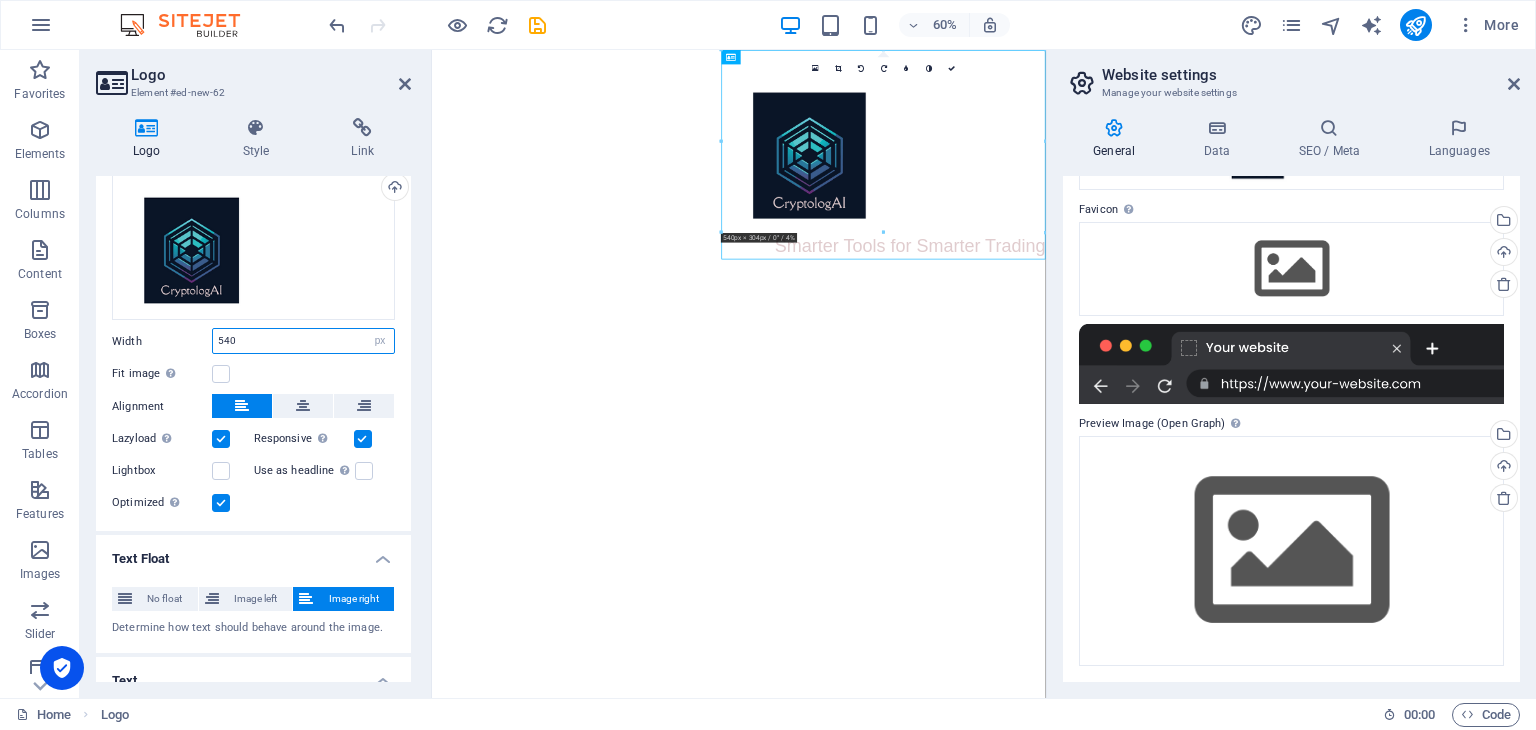 drag, startPoint x: 1151, startPoint y: 192, endPoint x: 481, endPoint y: 213, distance: 670.32904 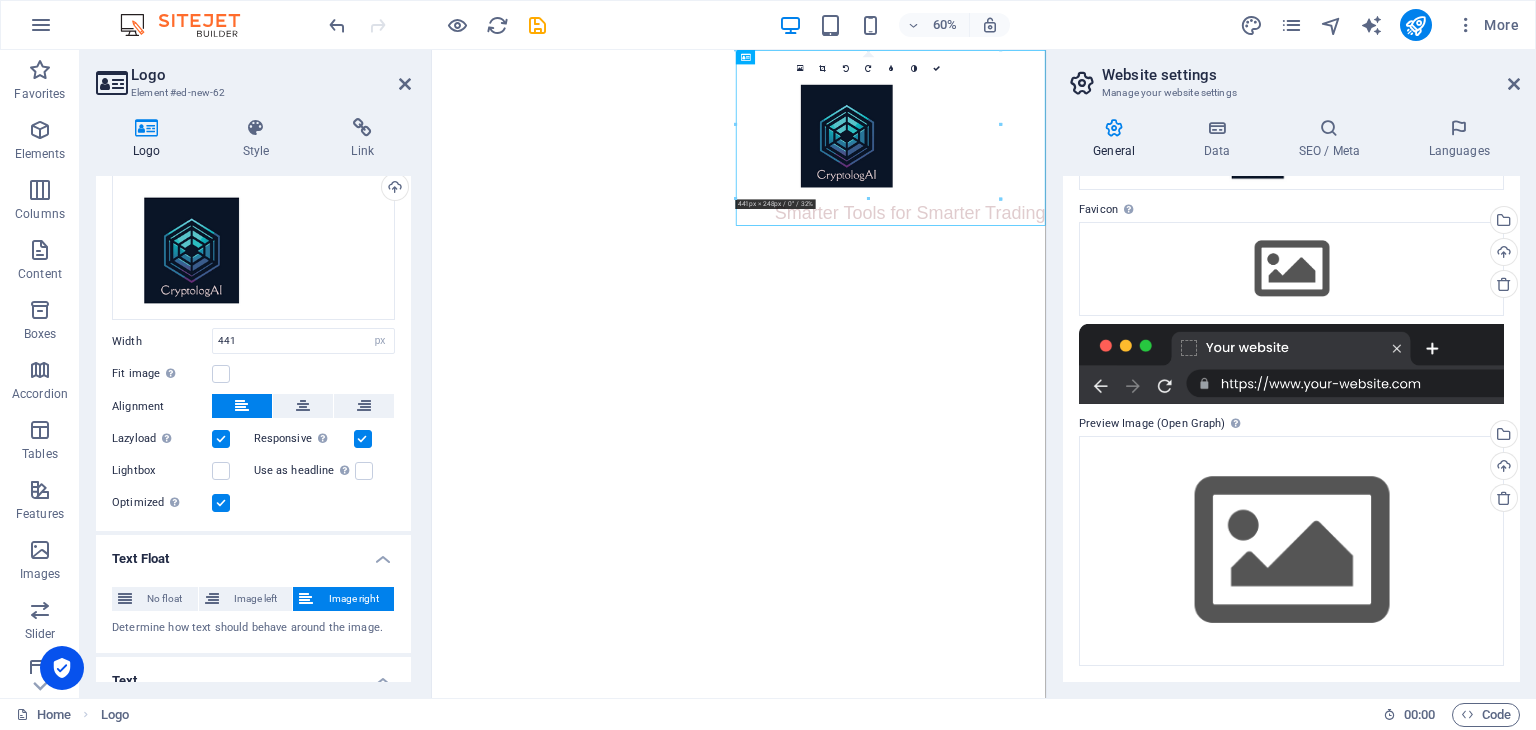 click on "Skip to main content
Smarter Tools for Smarter Trading" at bounding box center (943, 196) 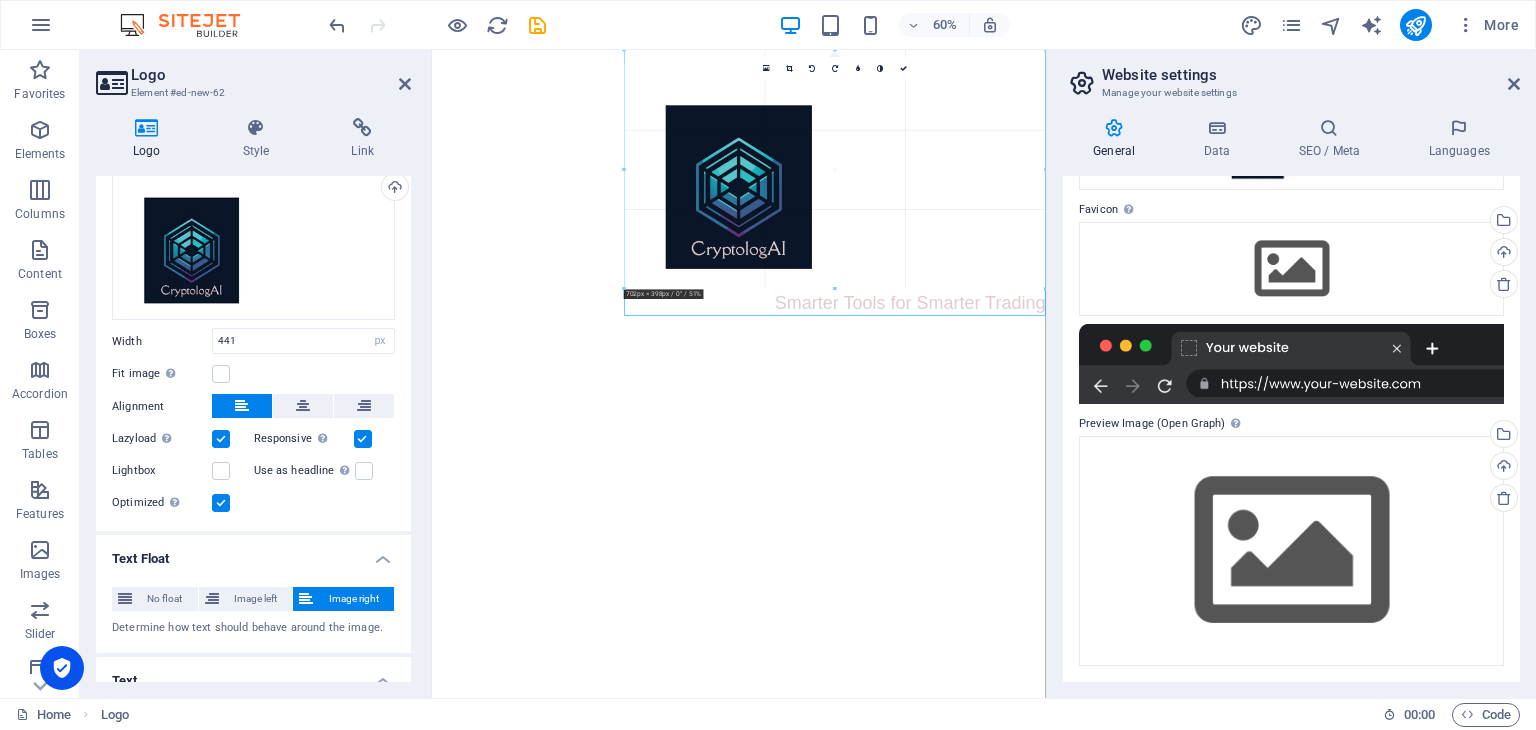 drag, startPoint x: 740, startPoint y: 127, endPoint x: 62, endPoint y: 135, distance: 678.0472 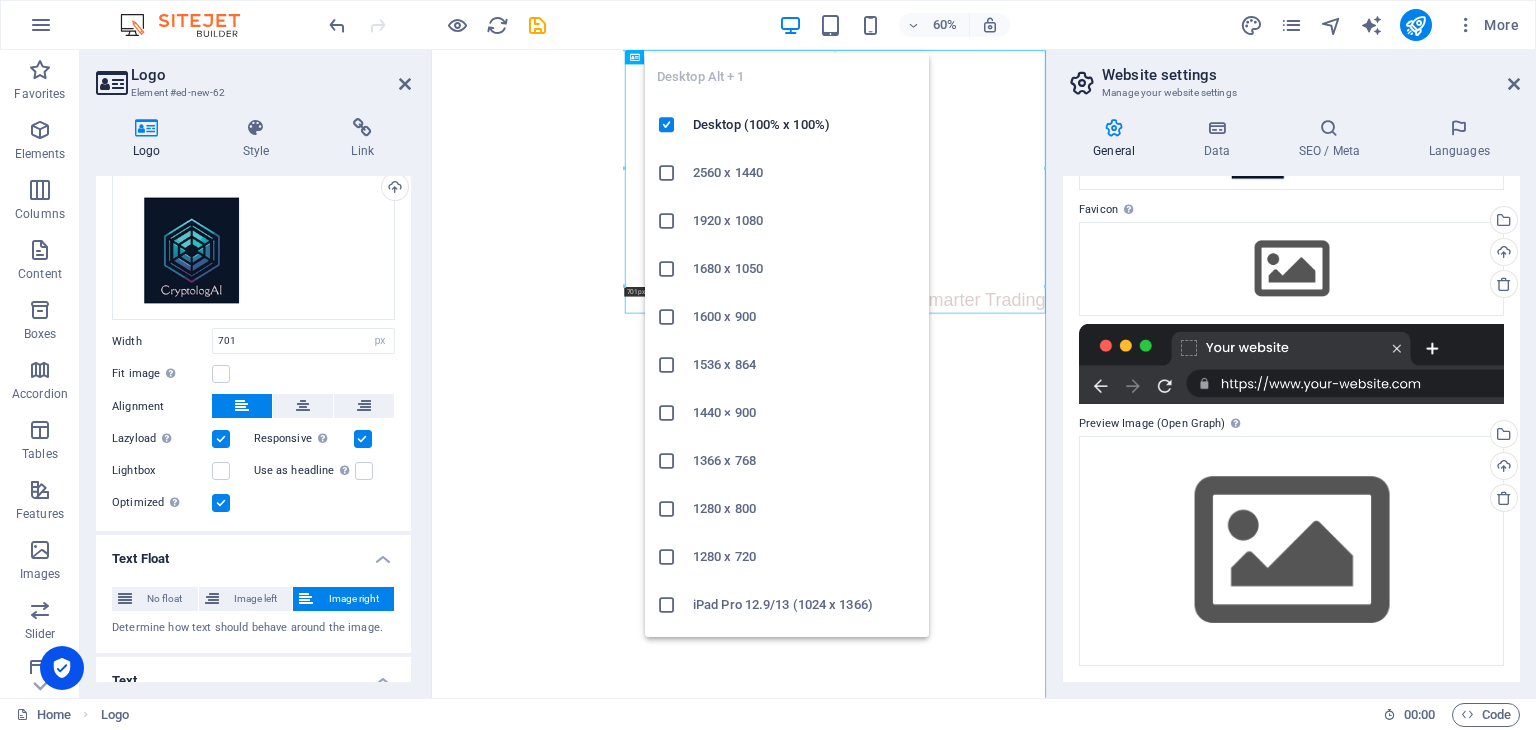 click at bounding box center (790, 25) 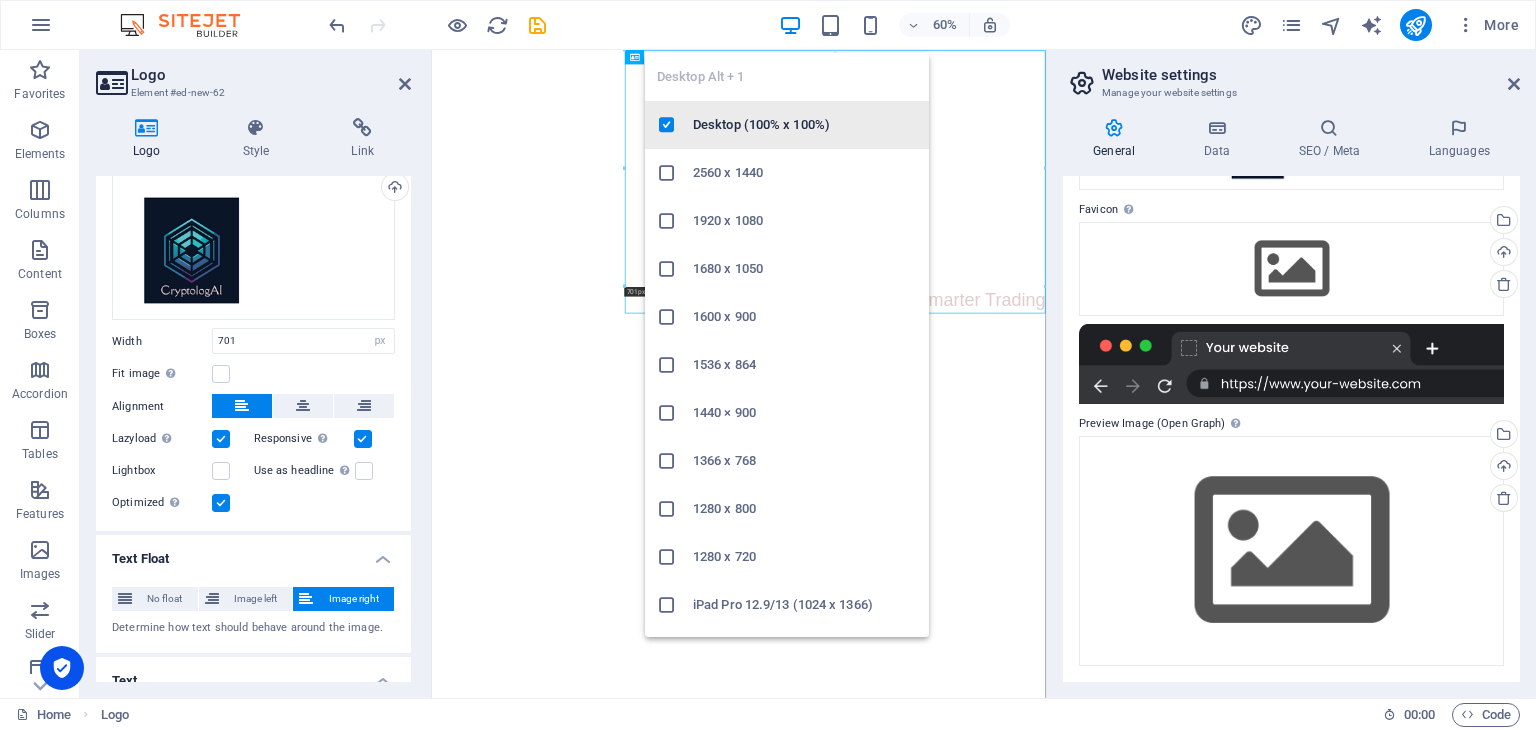 click on "Desktop (100% x 100%)" at bounding box center [805, 125] 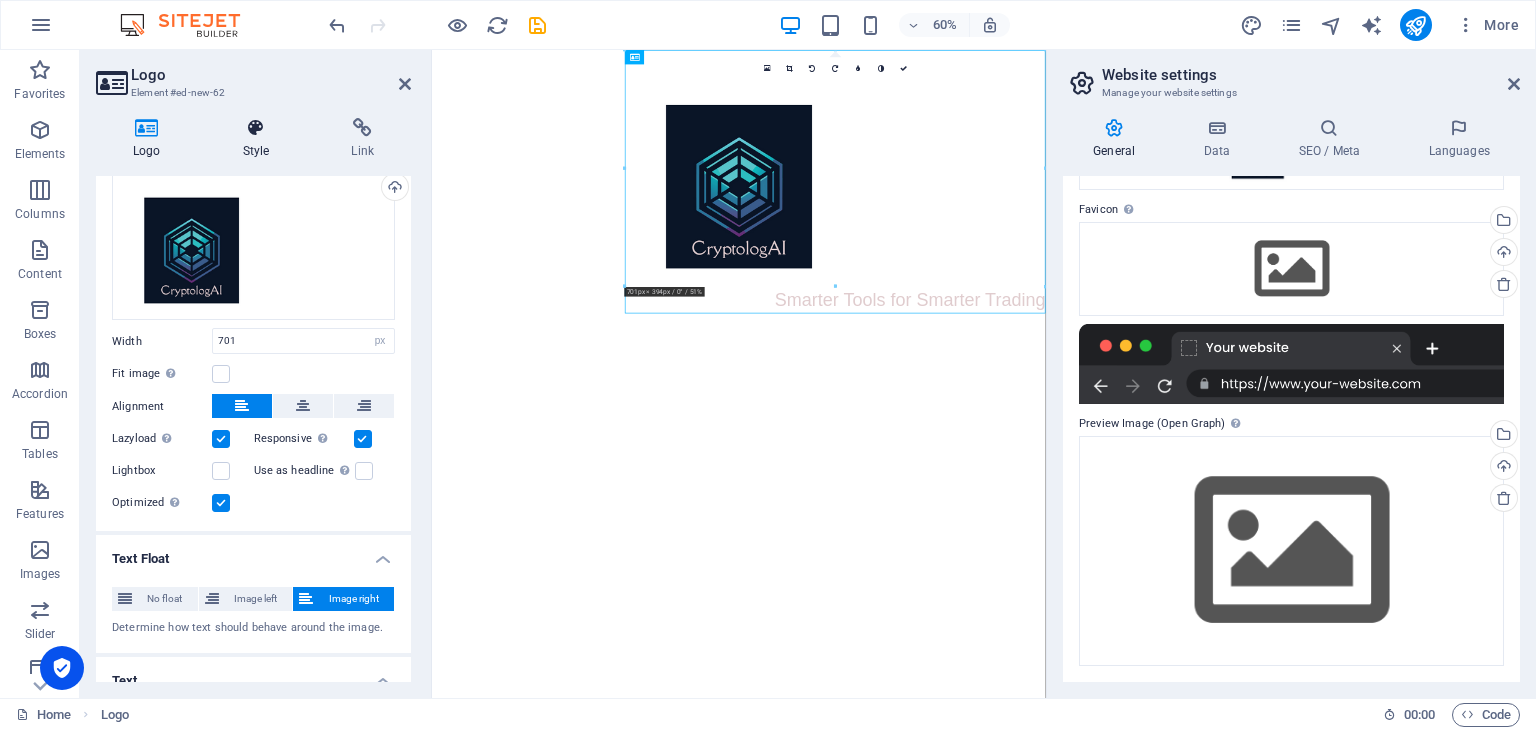 click on "Style" at bounding box center (260, 139) 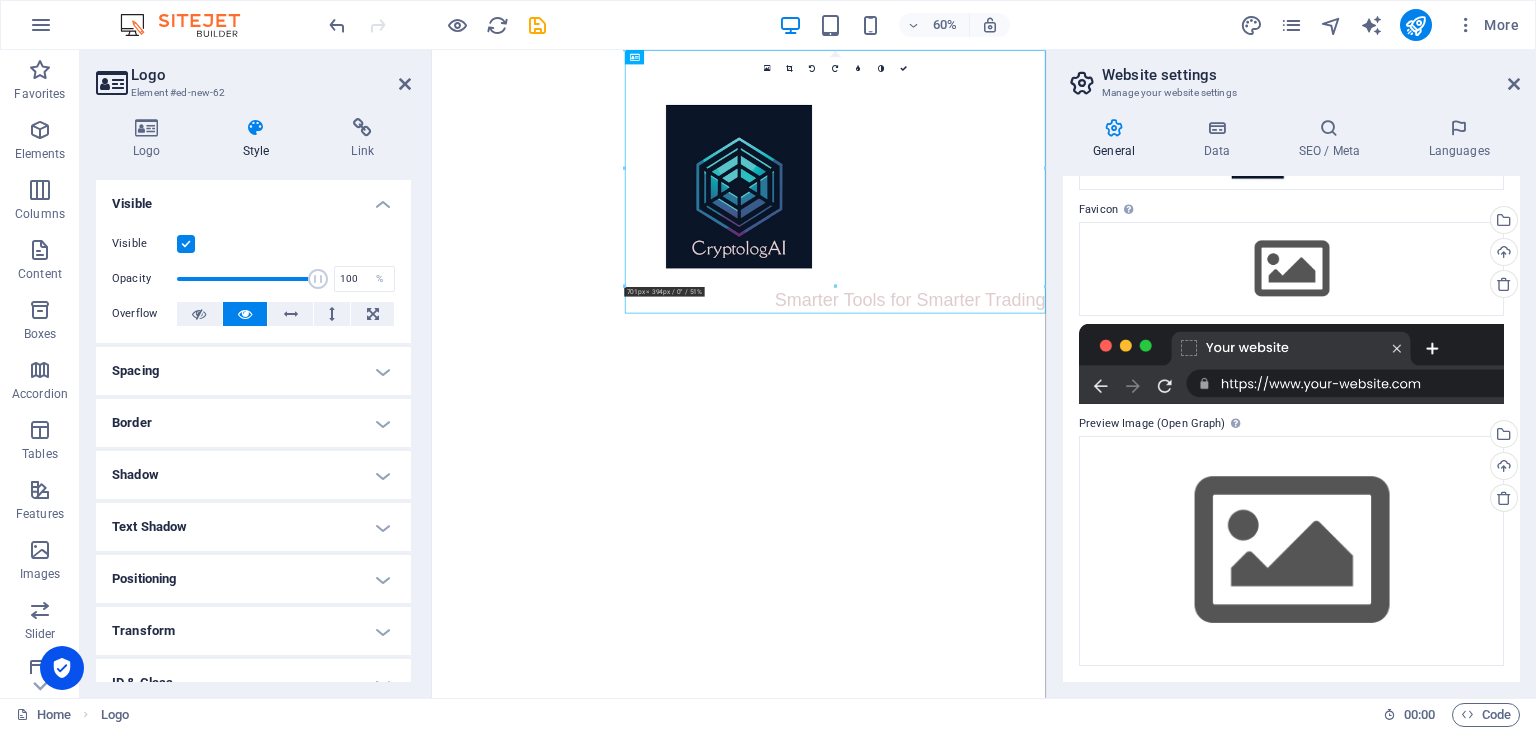 click on "Border" at bounding box center (253, 423) 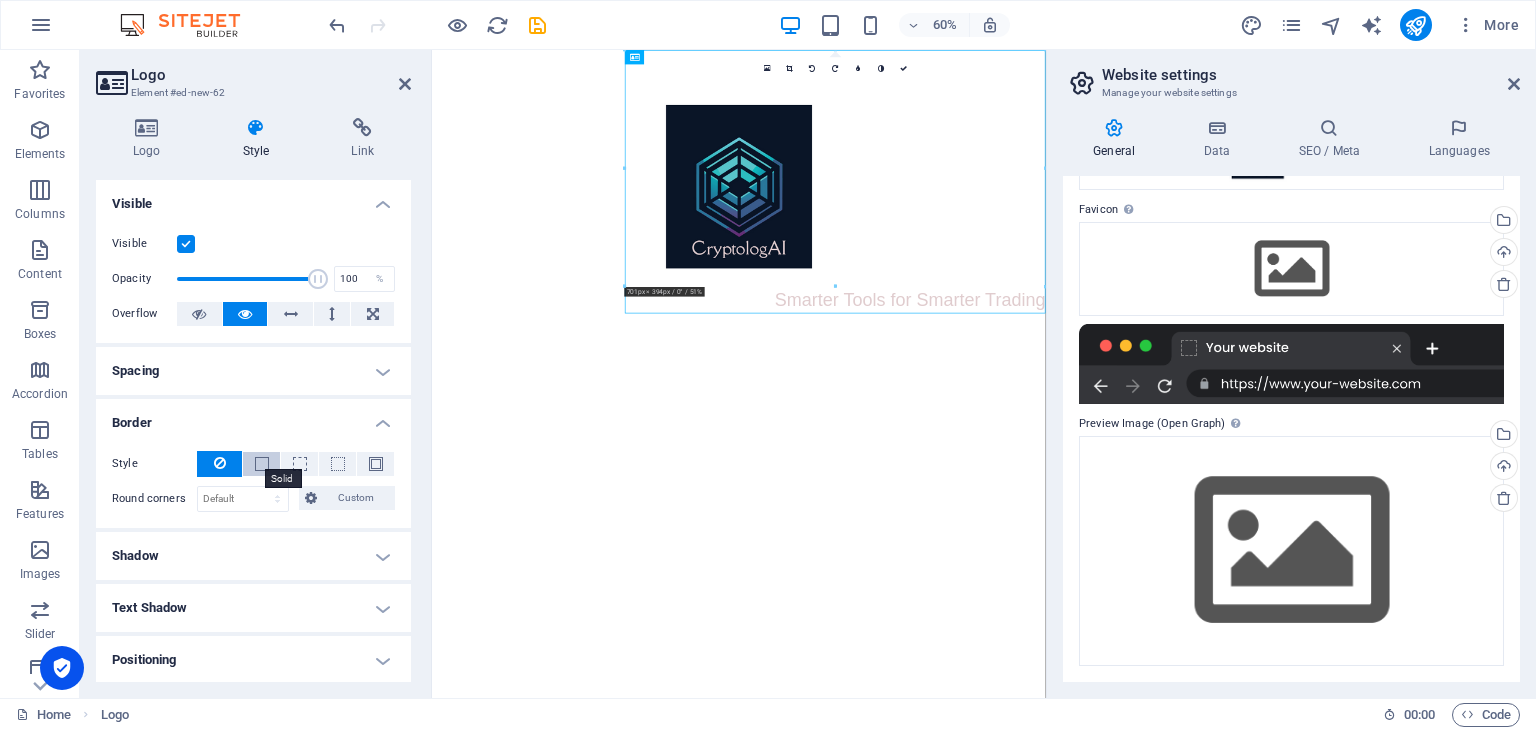 click at bounding box center [262, 464] 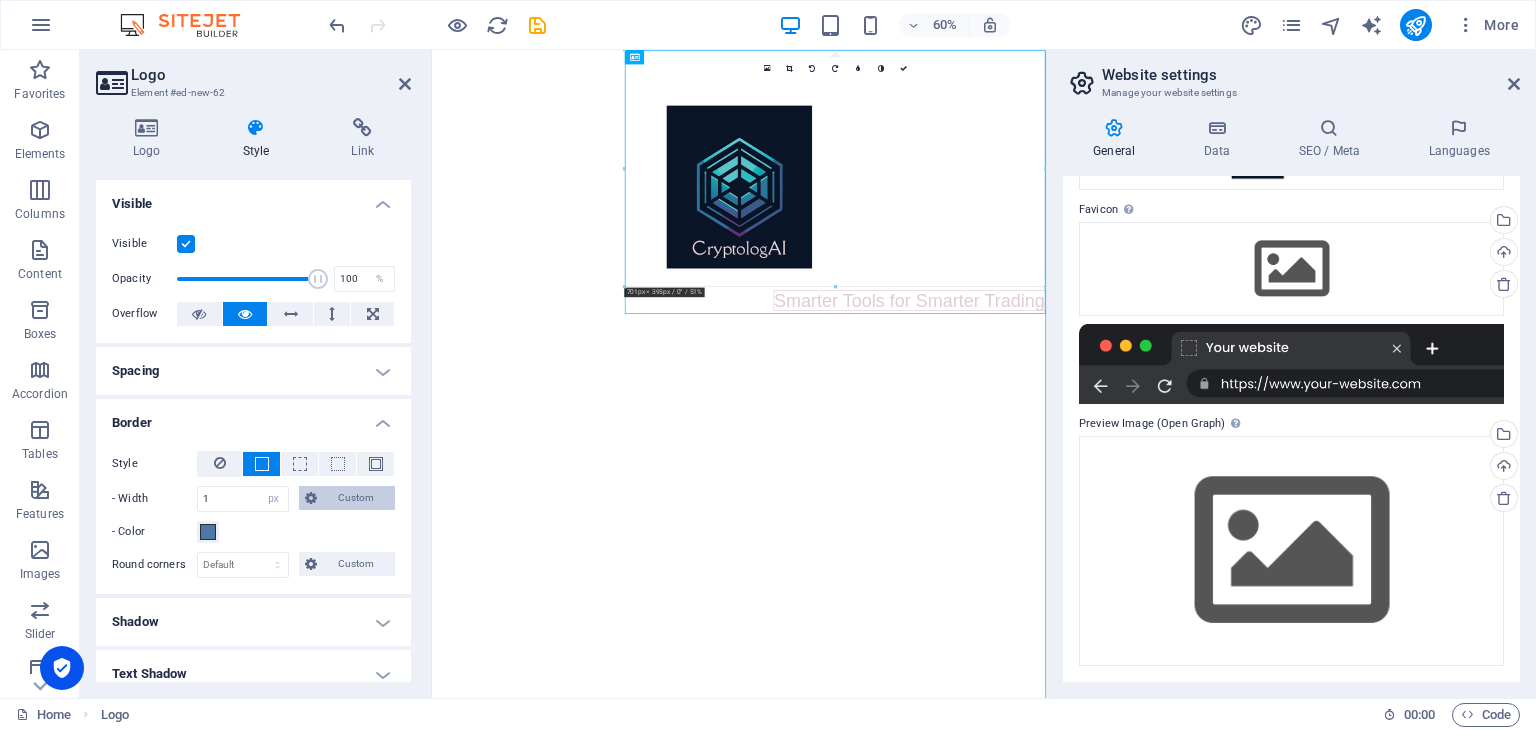 click on "Custom" at bounding box center (356, 498) 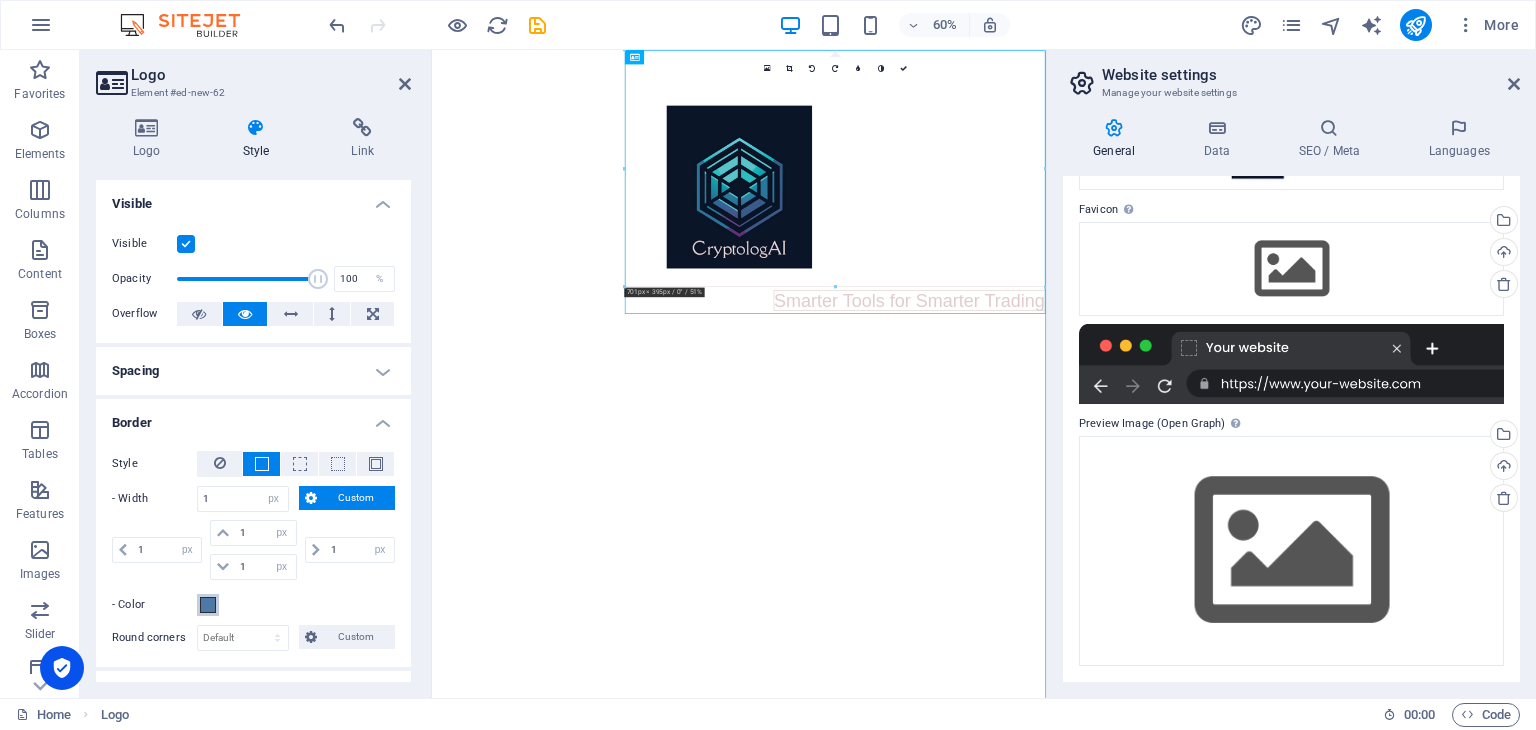 click at bounding box center [208, 605] 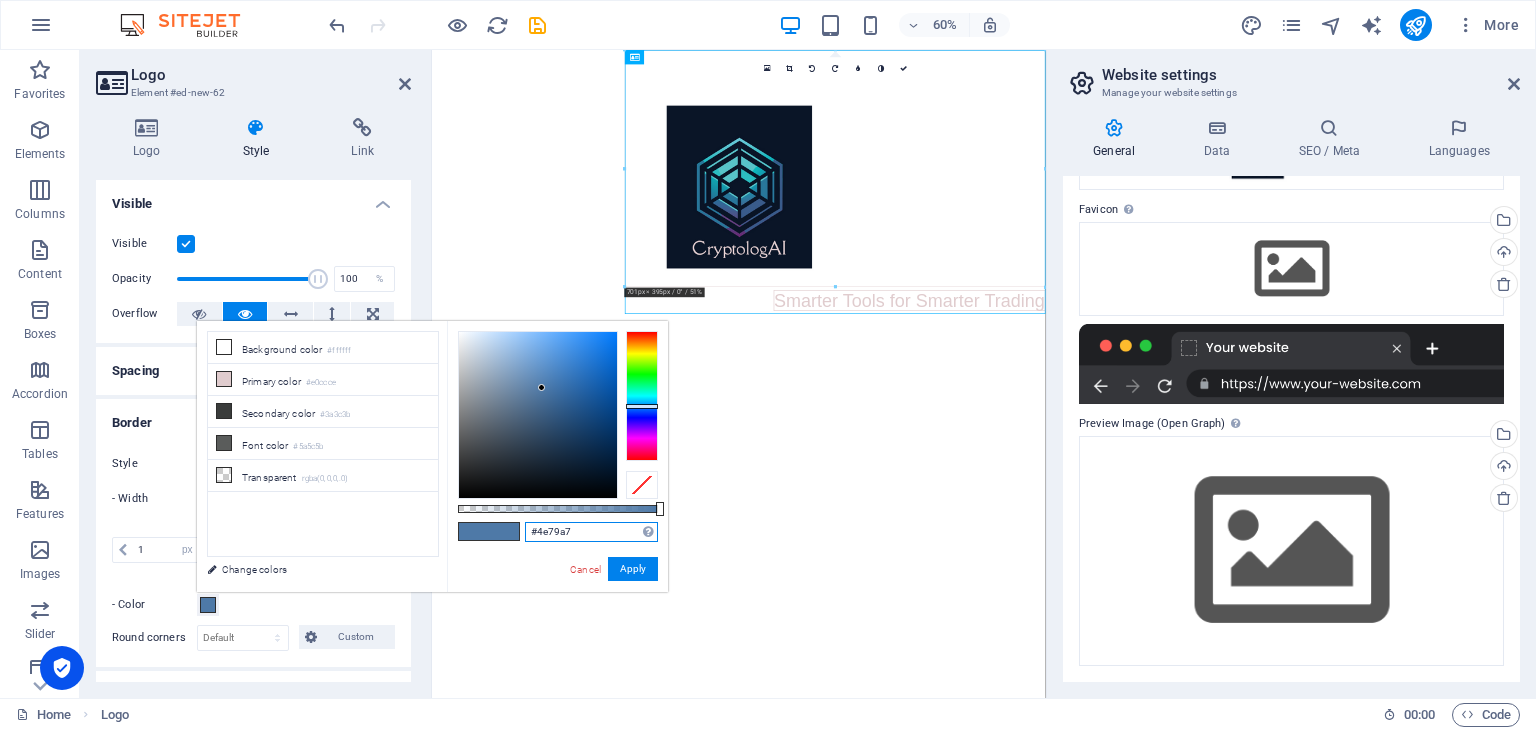 drag, startPoint x: 608, startPoint y: 533, endPoint x: 597, endPoint y: 533, distance: 11 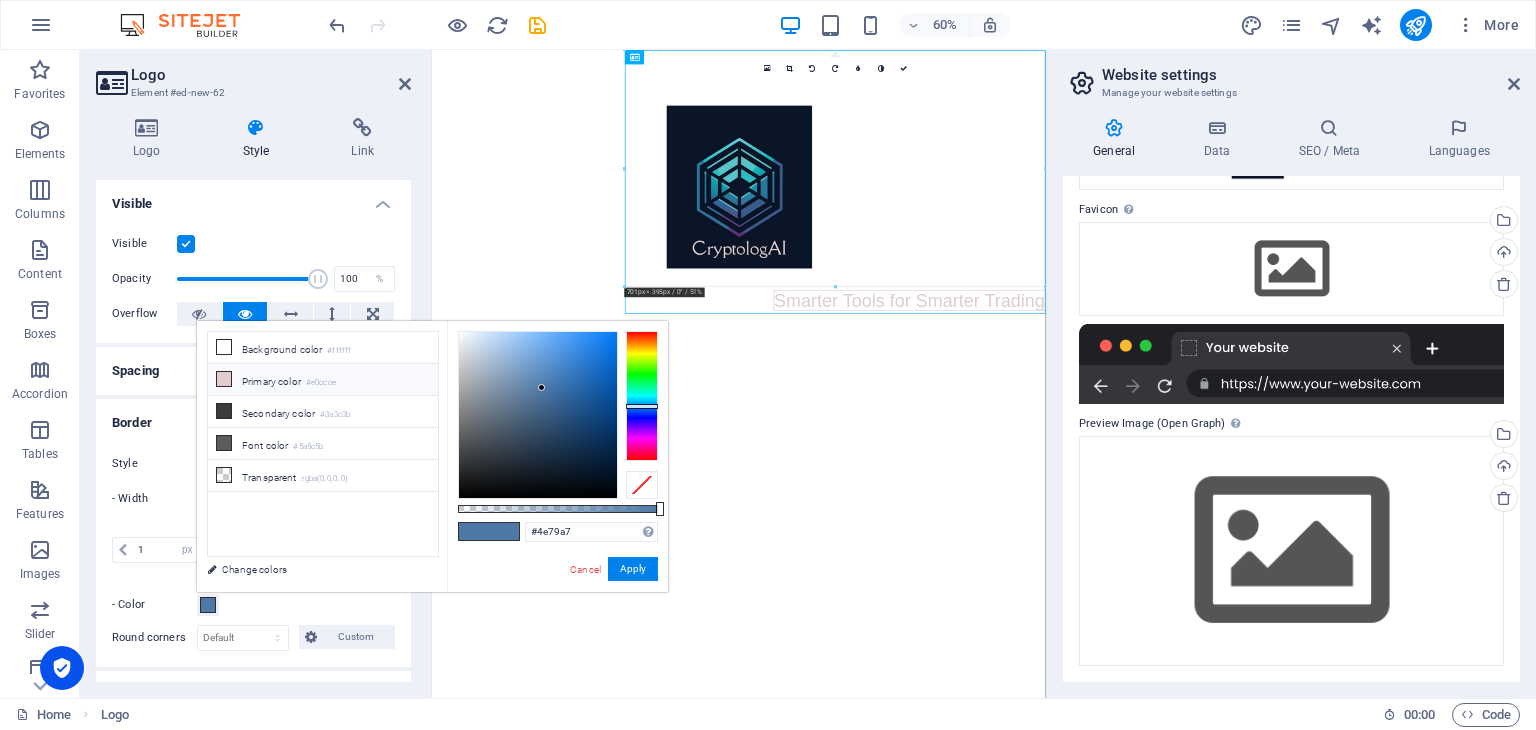 click on "Primary color
#e0ccce" at bounding box center (323, 380) 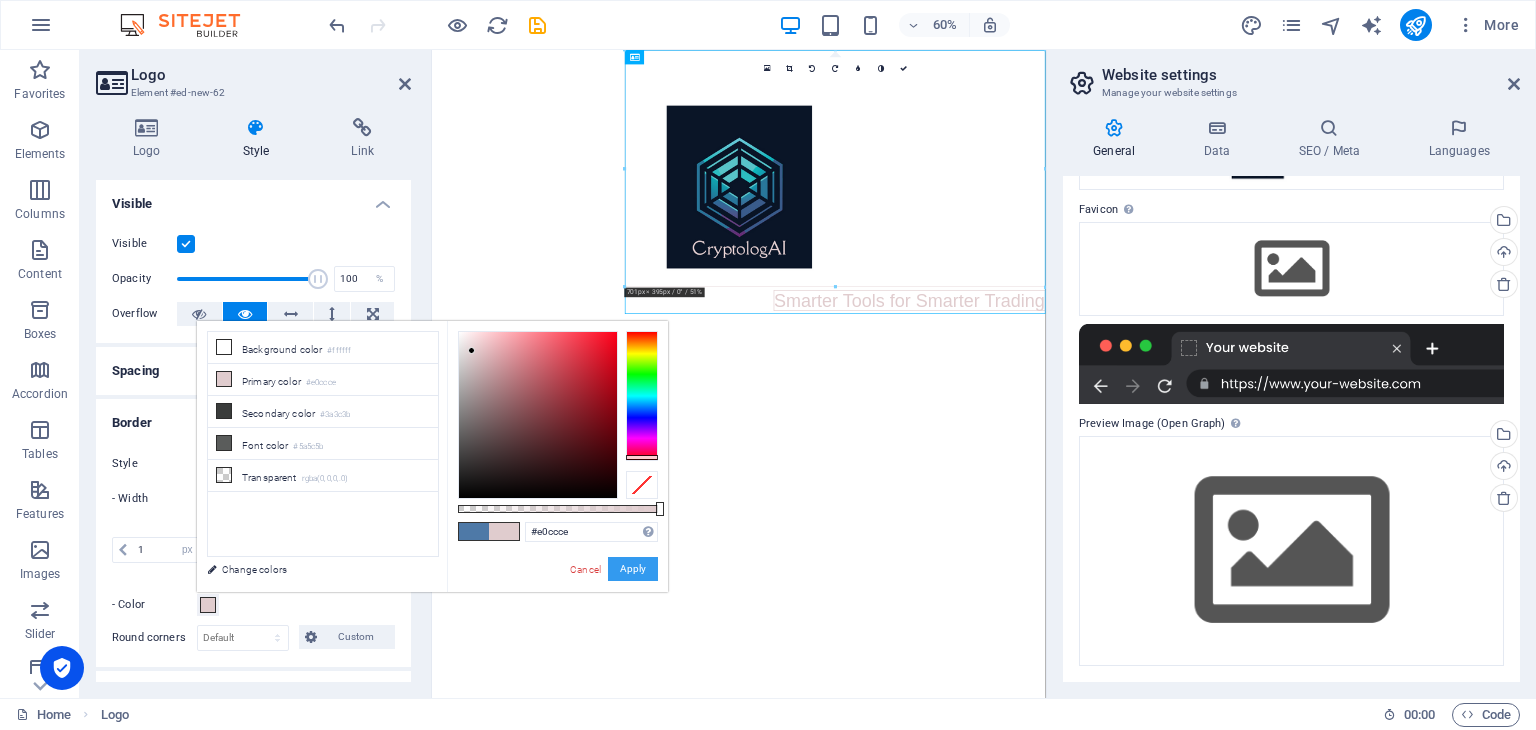 click on "Apply" at bounding box center [633, 569] 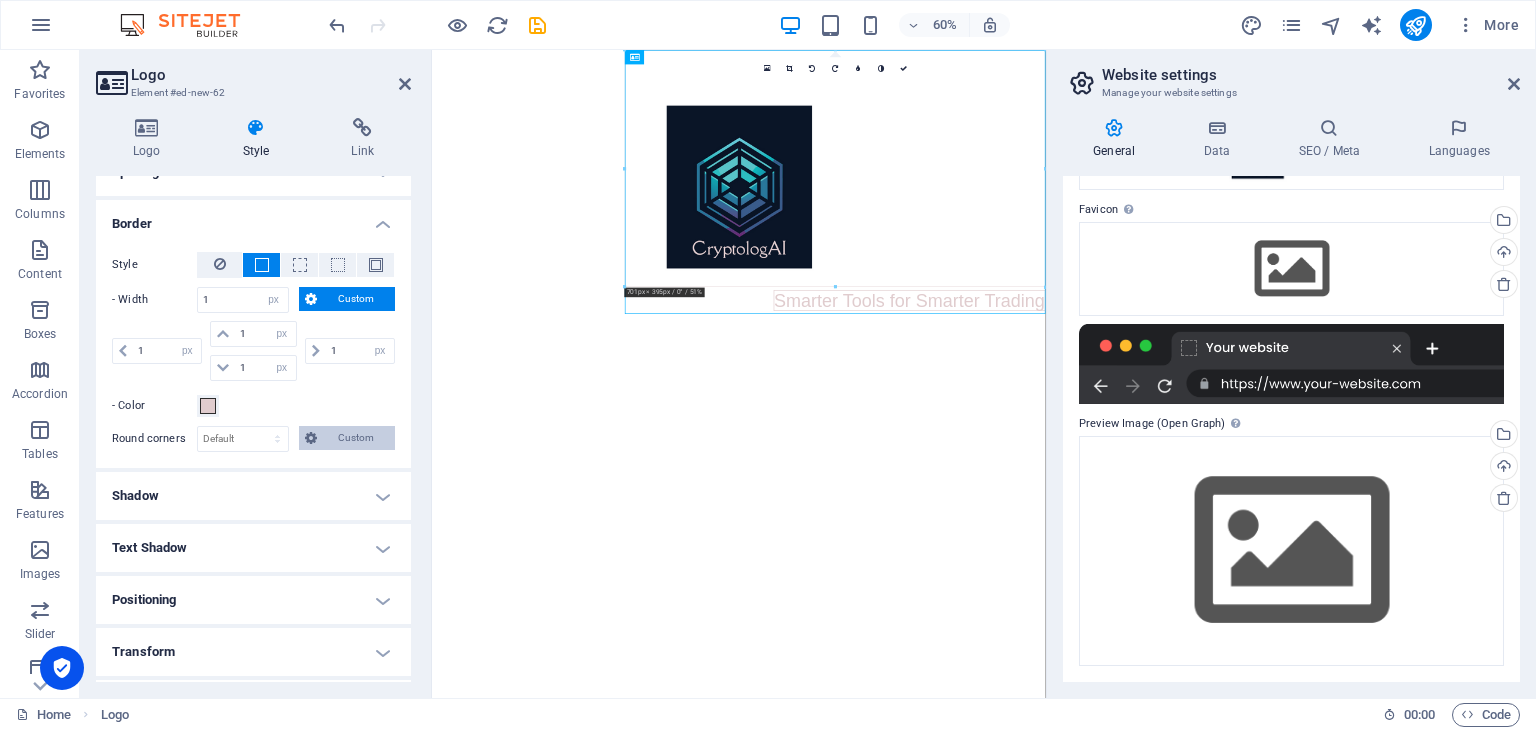 scroll, scrollTop: 234, scrollLeft: 0, axis: vertical 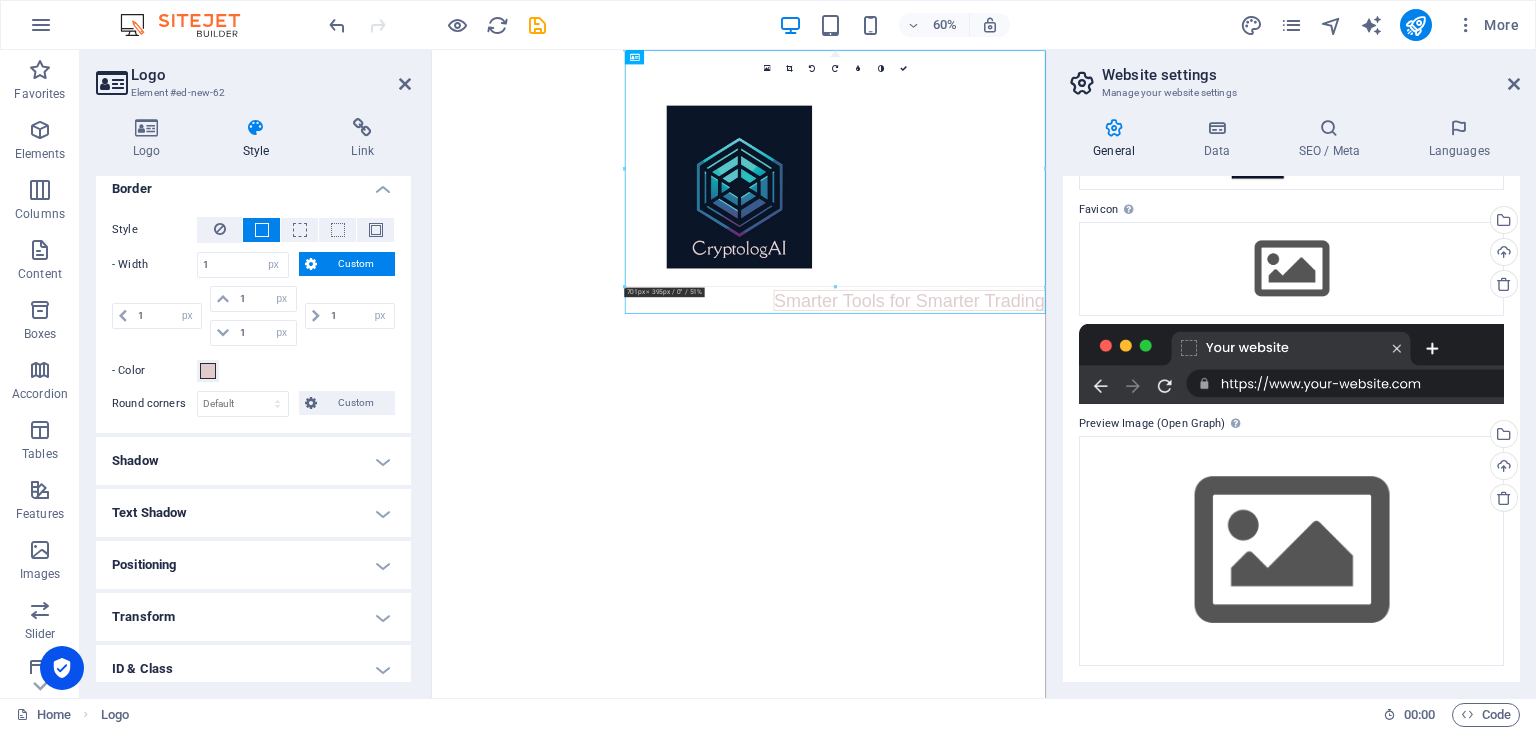 click on "Shadow" at bounding box center [253, 461] 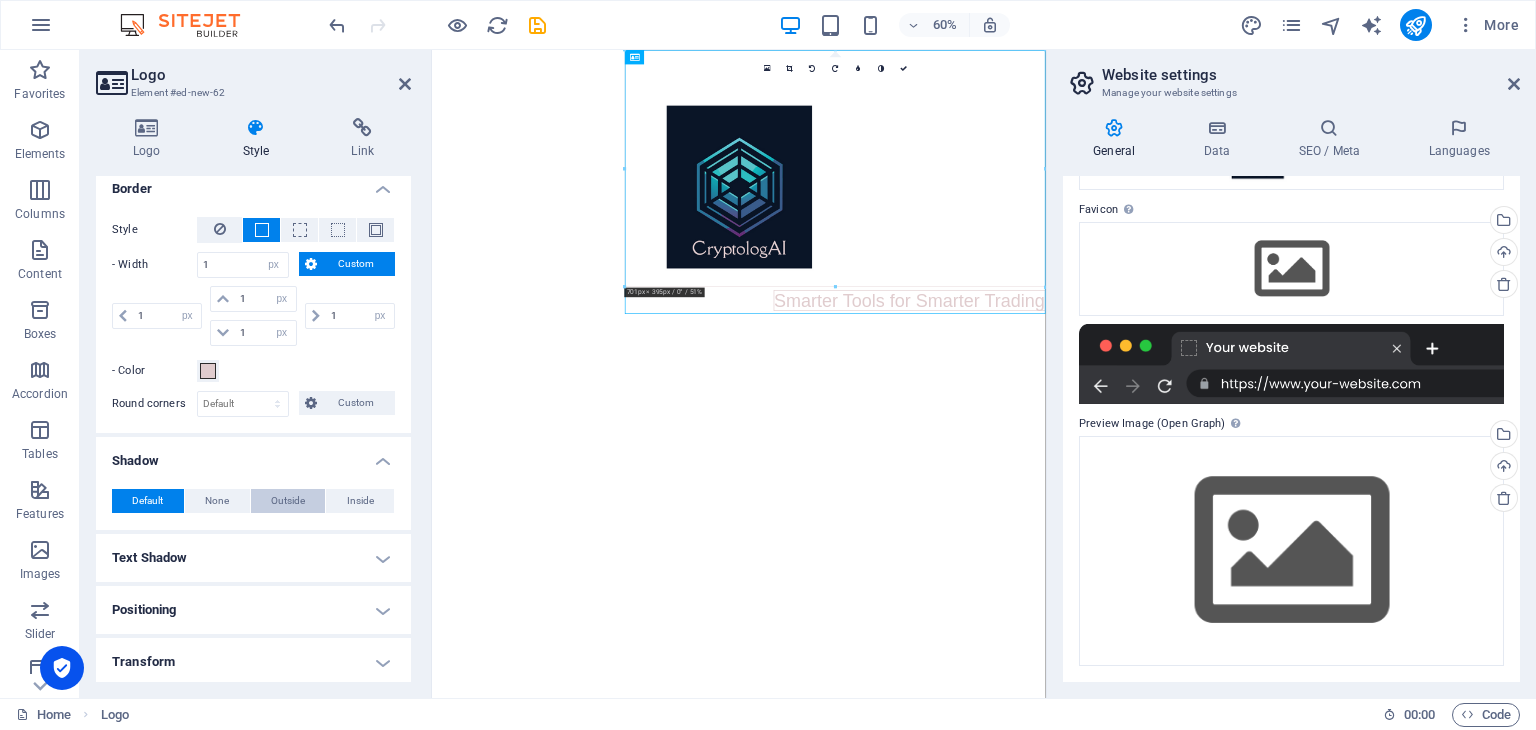 click on "Outside" at bounding box center [288, 501] 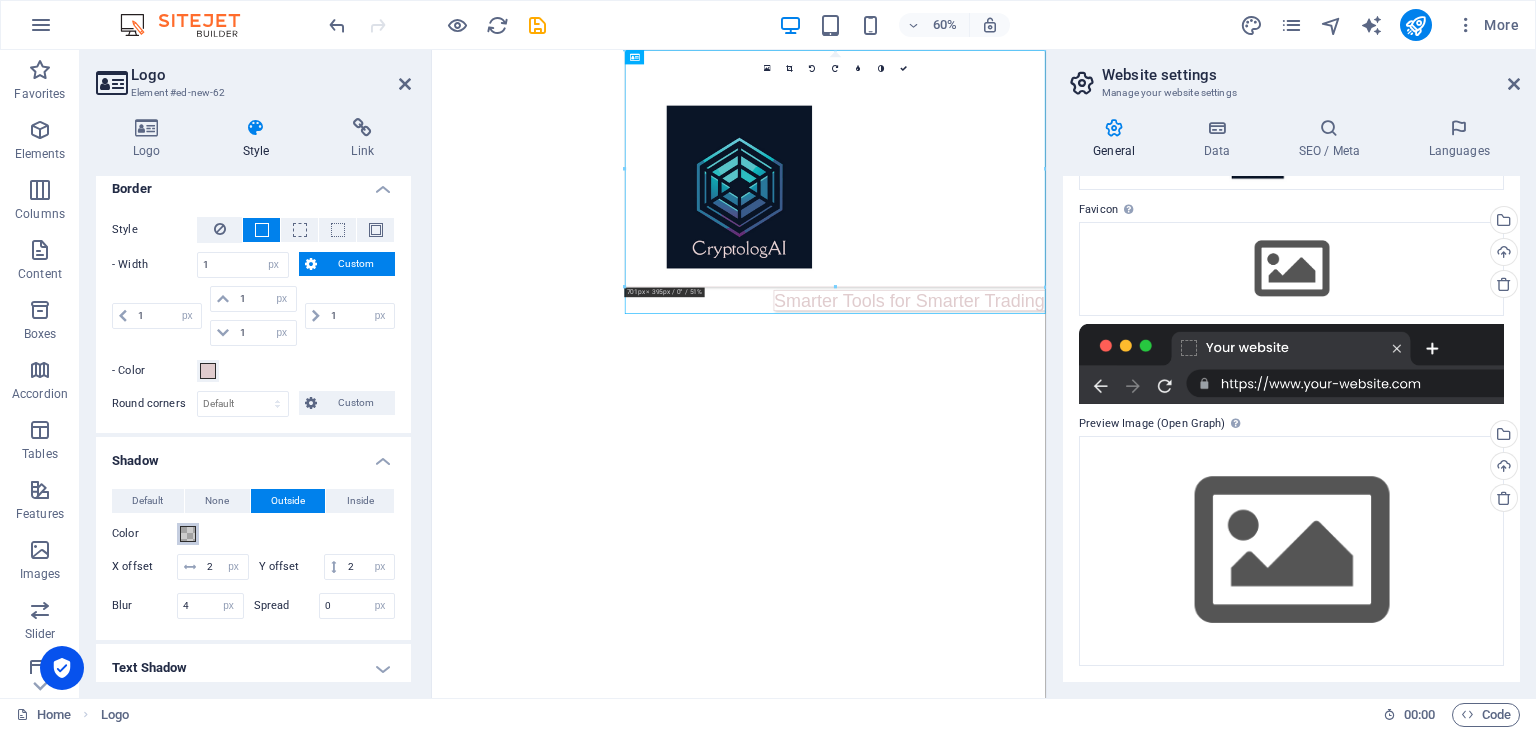 click at bounding box center [188, 534] 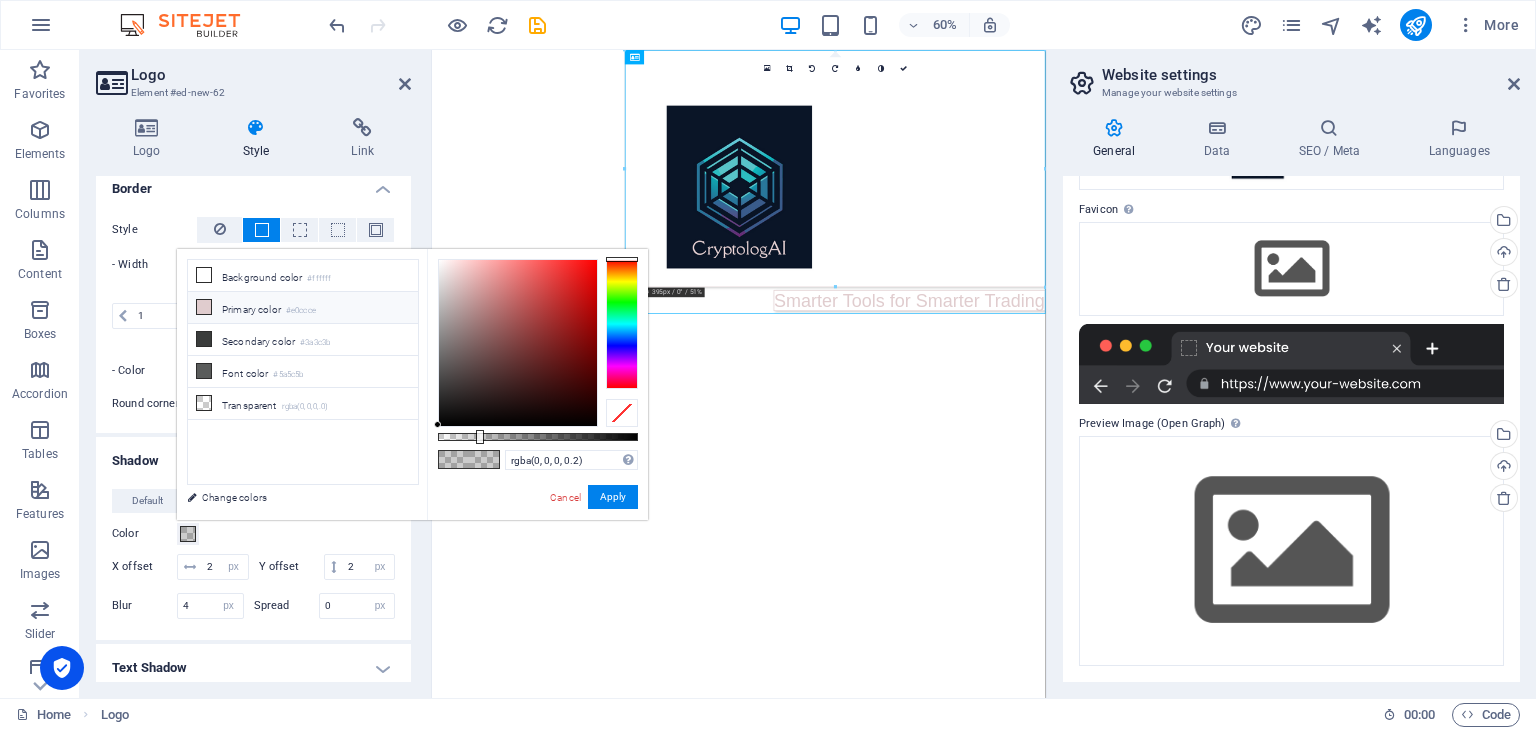 click on "Primary color
#e0ccce" at bounding box center (303, 308) 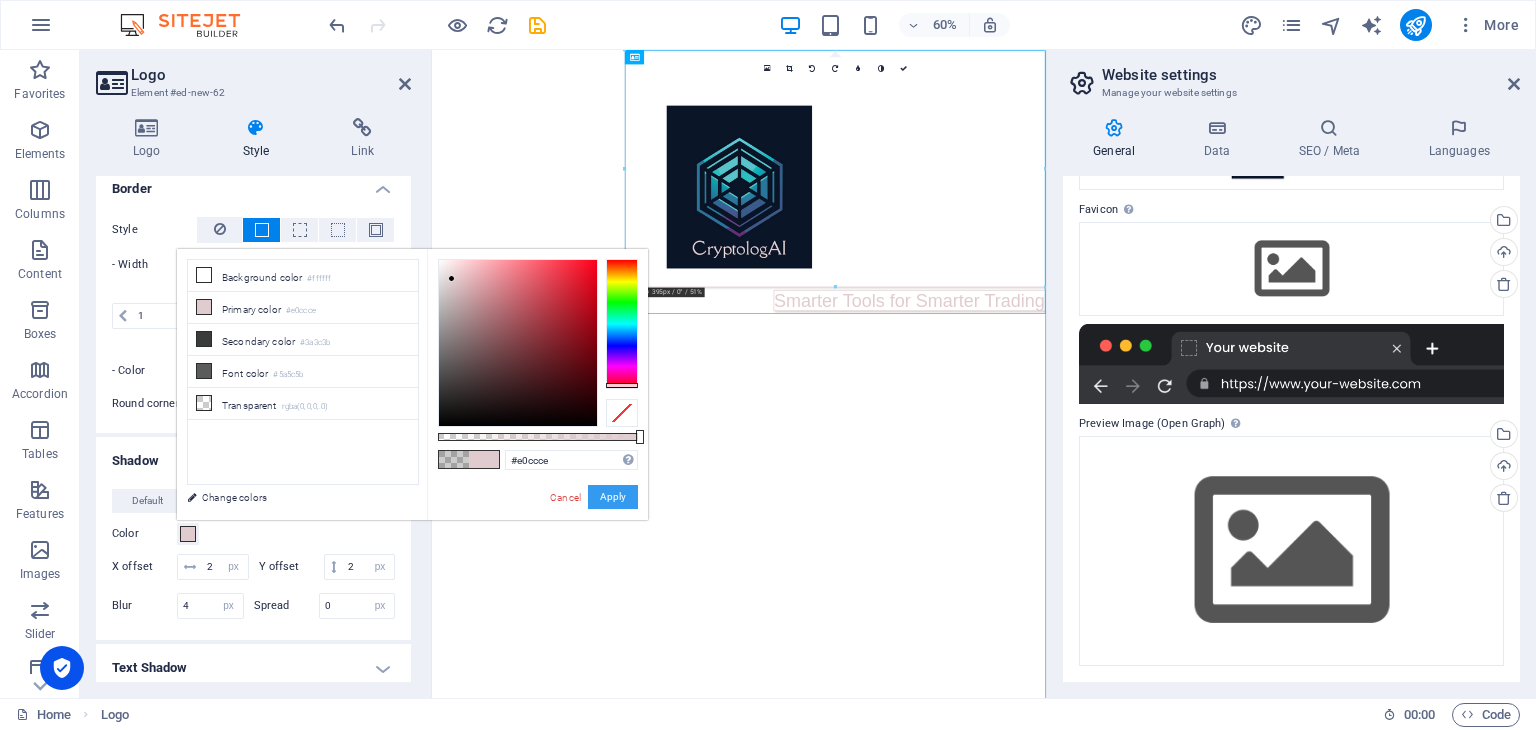 click on "Apply" at bounding box center [613, 497] 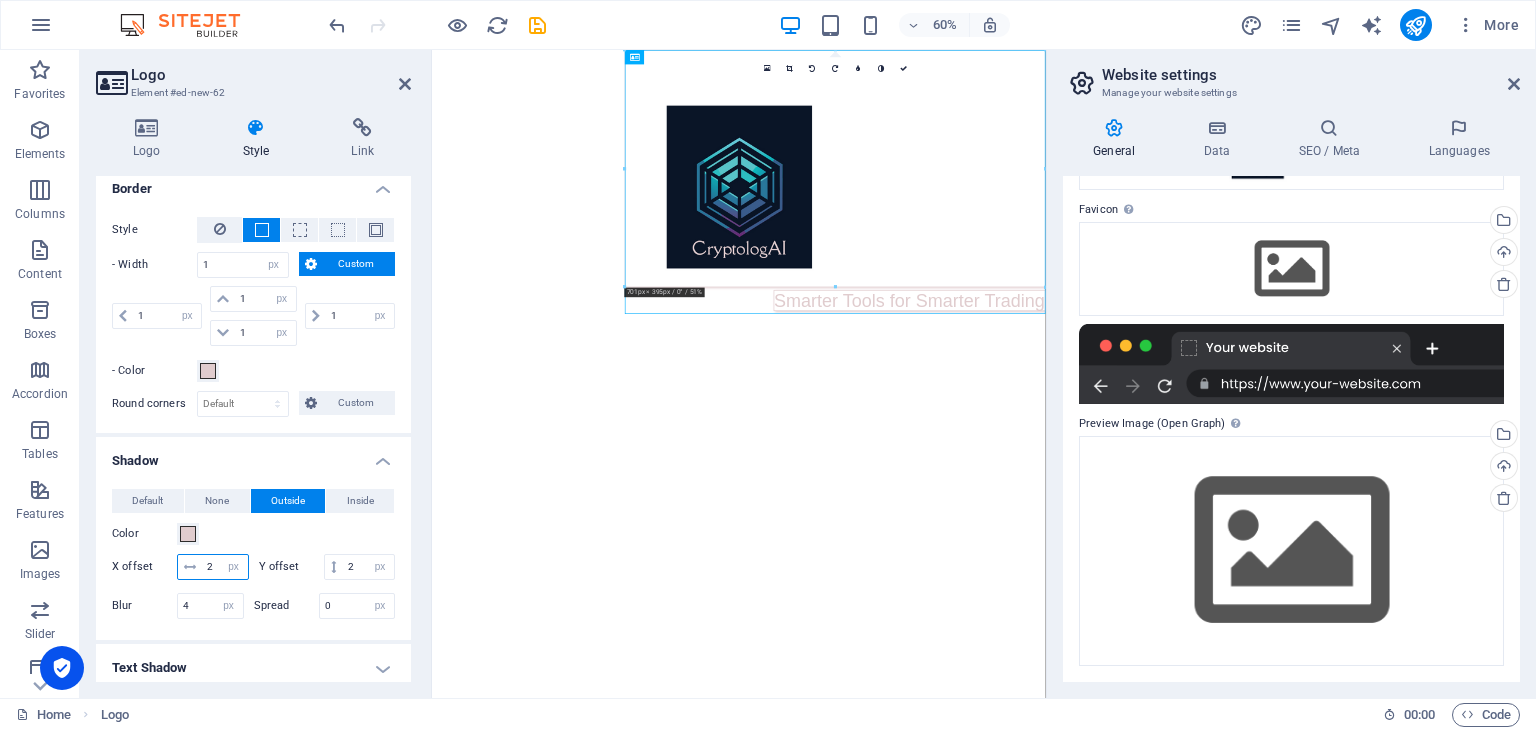 click on "2" at bounding box center [225, 567] 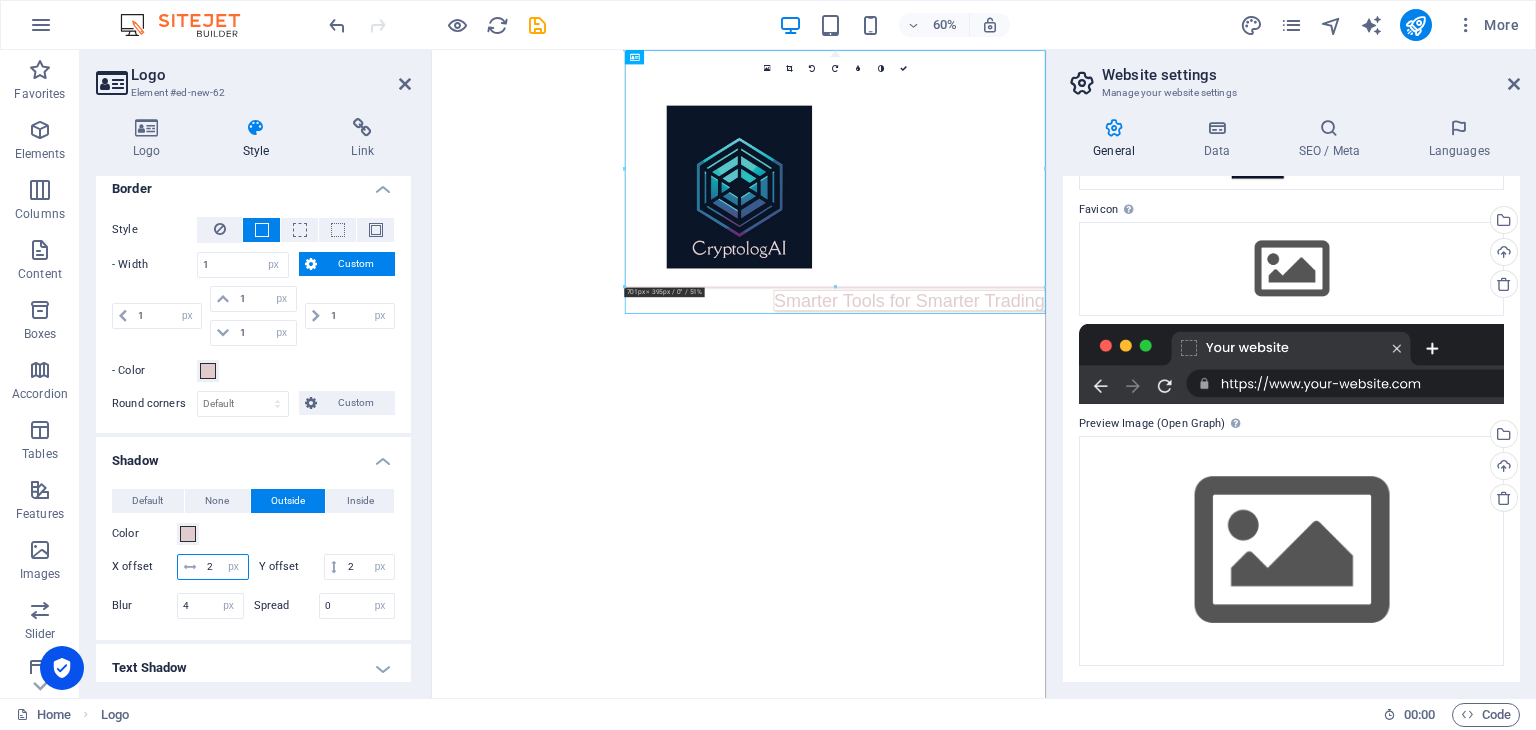 drag, startPoint x: 220, startPoint y: 566, endPoint x: 208, endPoint y: 565, distance: 12.0415945 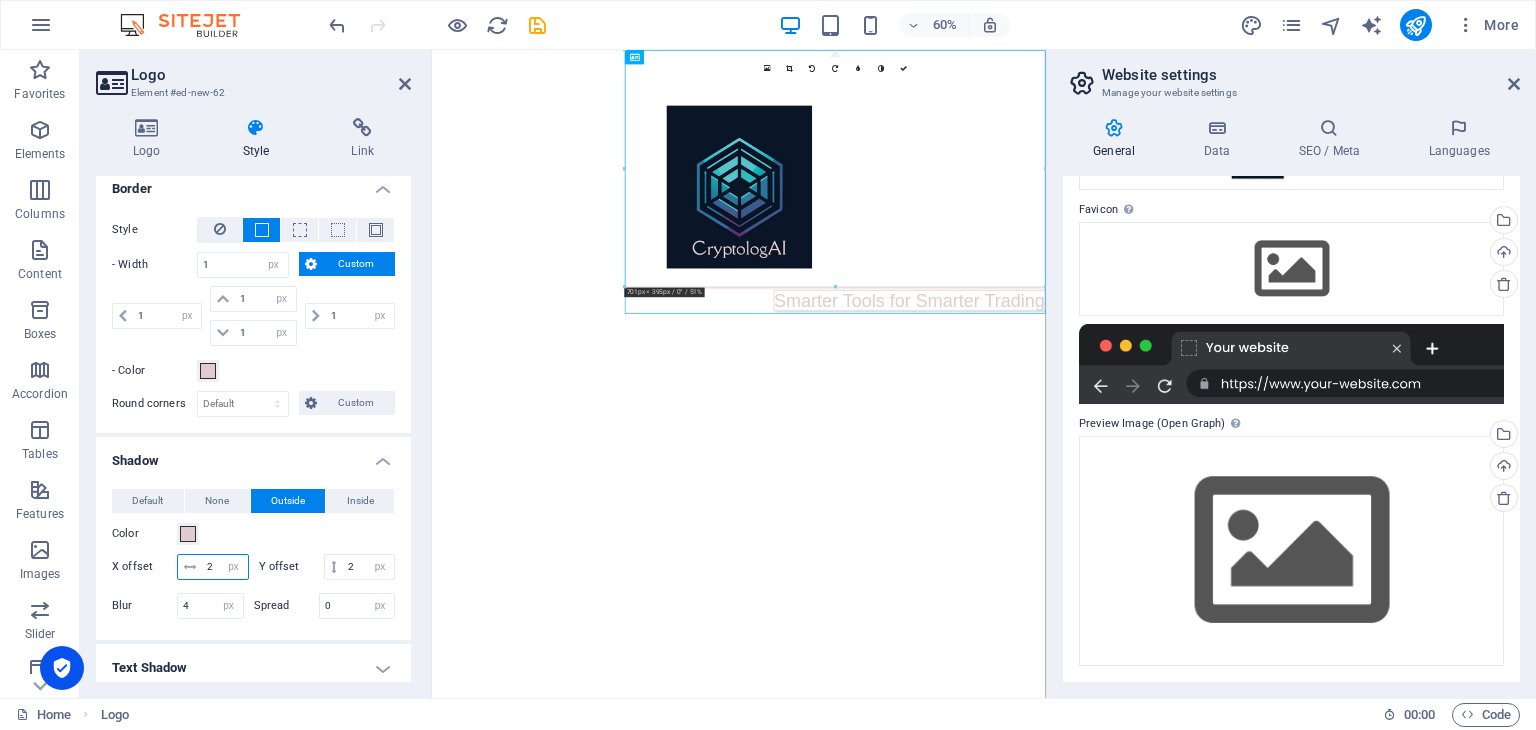 click on "2" at bounding box center [225, 567] 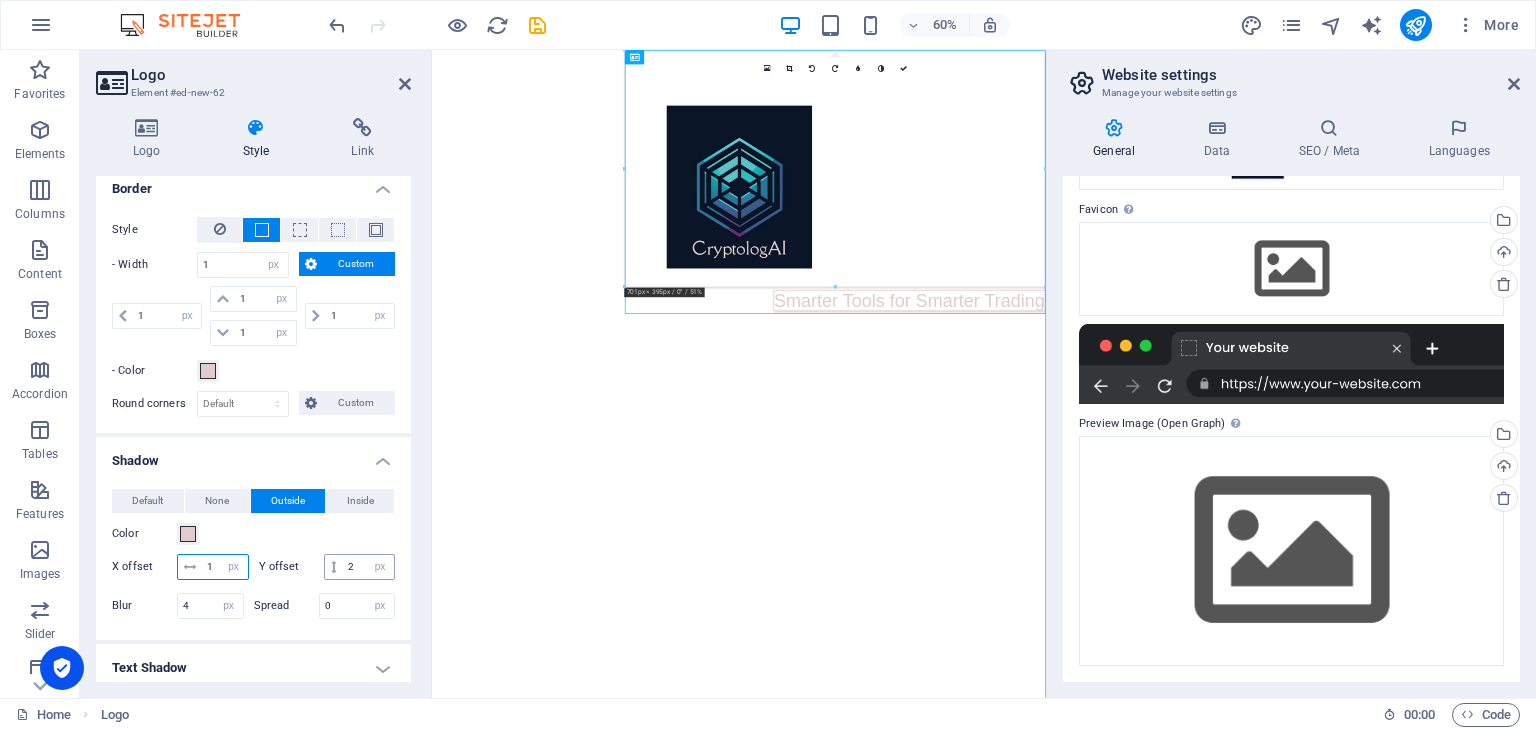 type on "1" 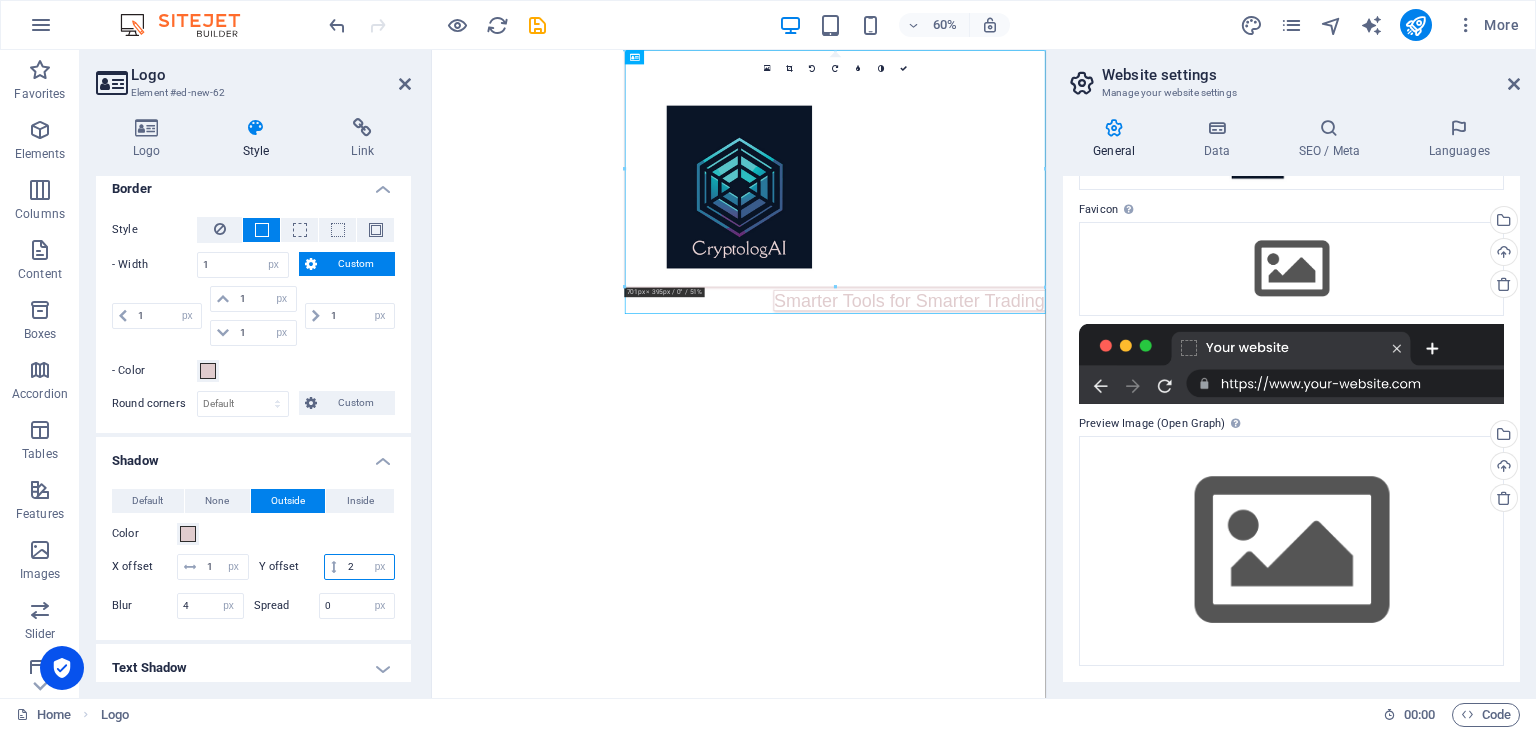 drag, startPoint x: 242, startPoint y: 590, endPoint x: 188, endPoint y: 584, distance: 54.33231 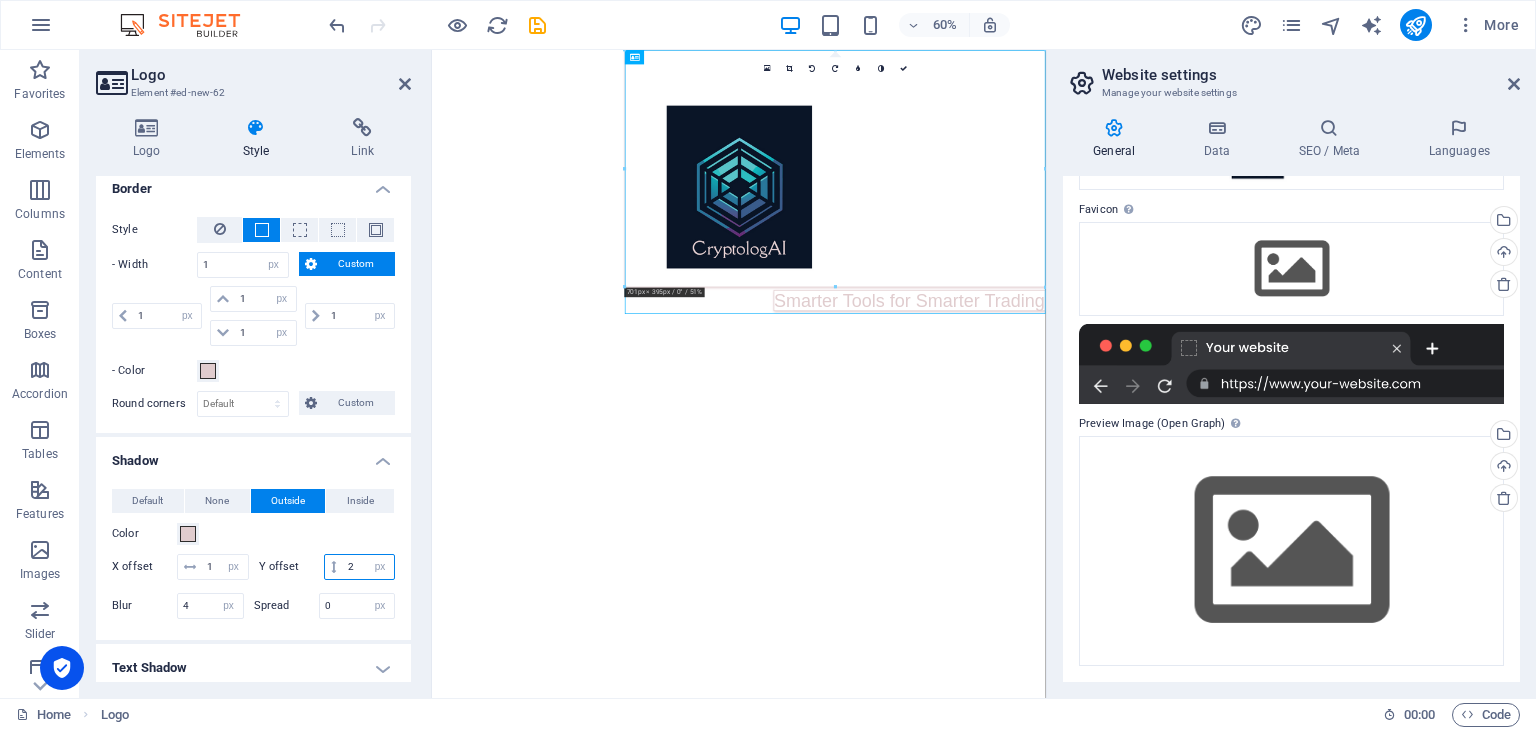 click on "2 px rem vh vw" at bounding box center [360, 567] 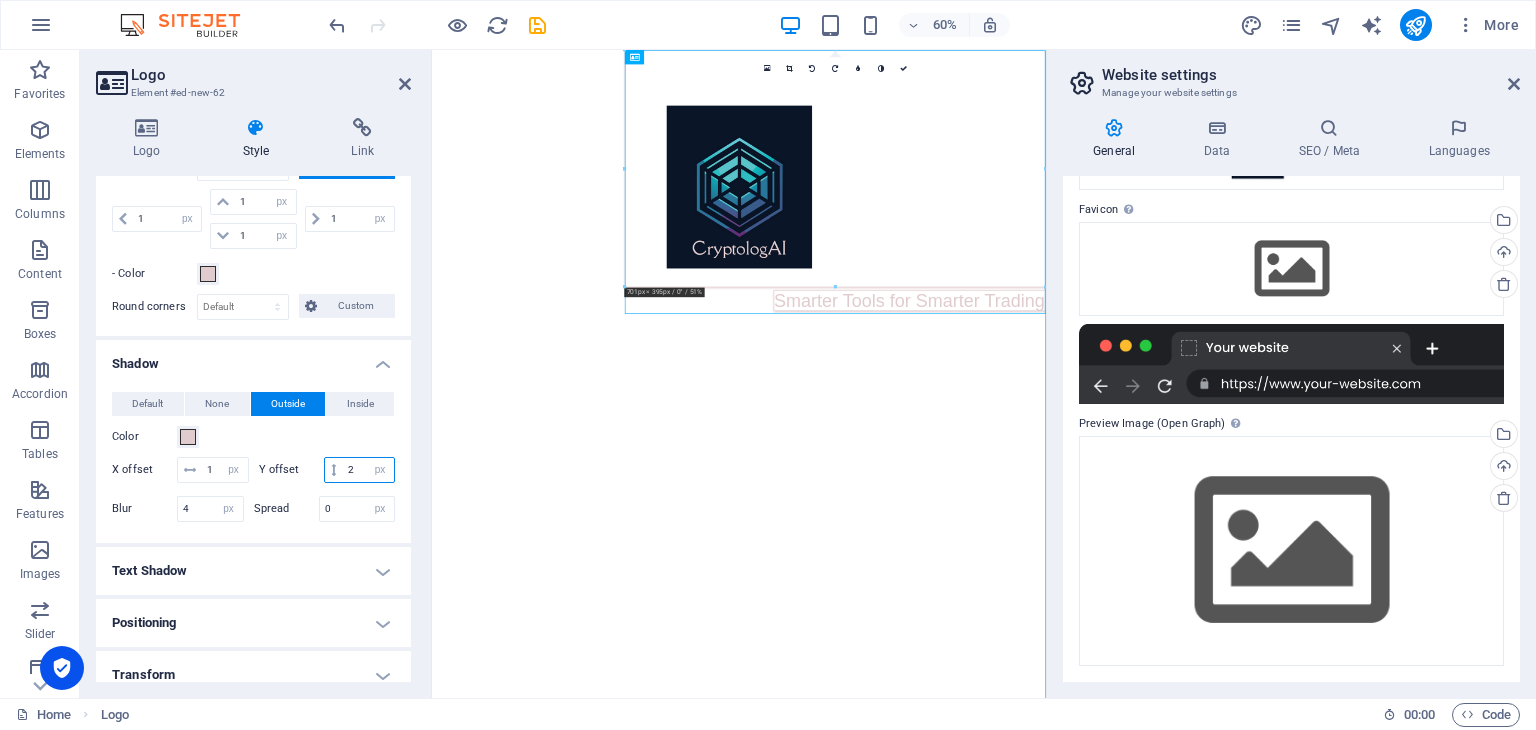 scroll, scrollTop: 351, scrollLeft: 0, axis: vertical 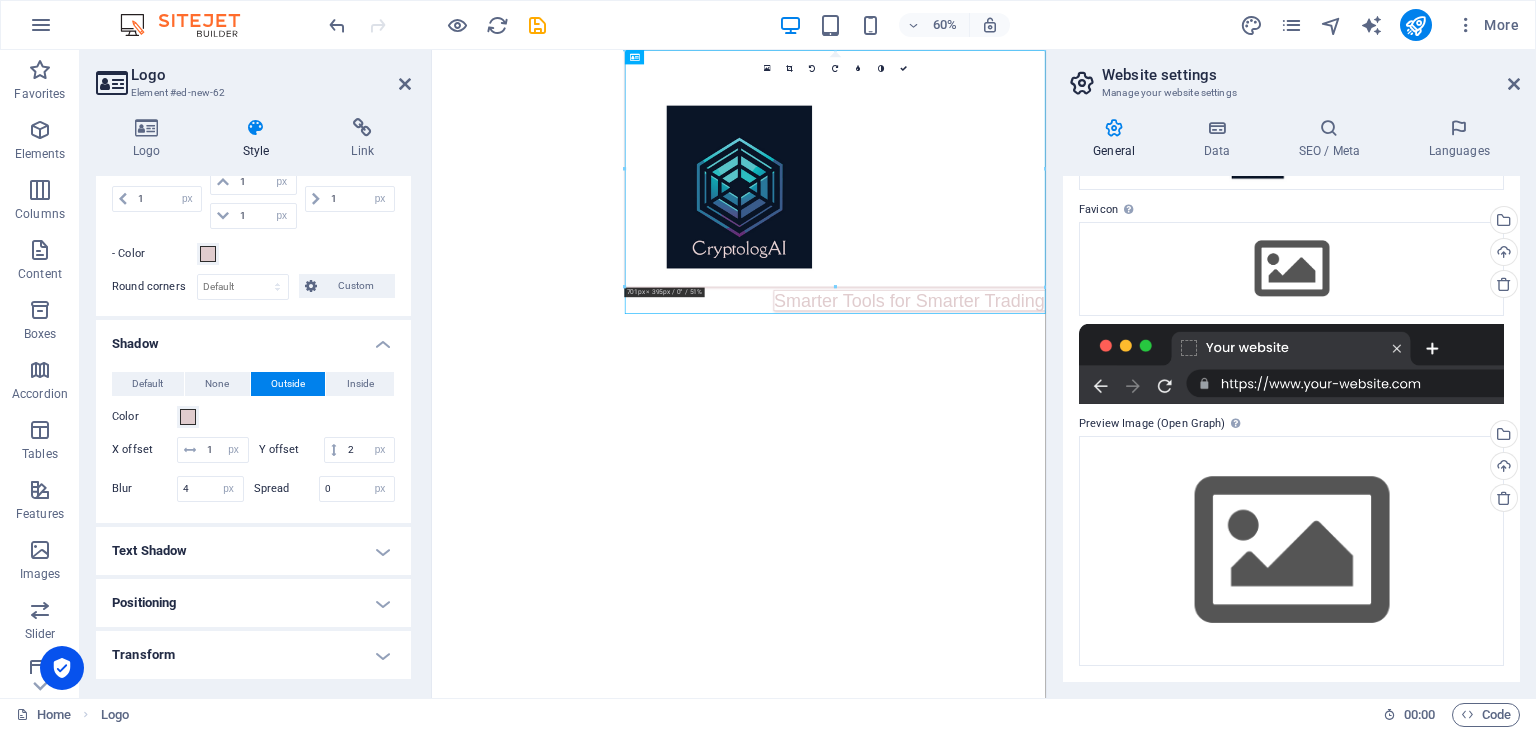 click on "Text Shadow" at bounding box center (253, 551) 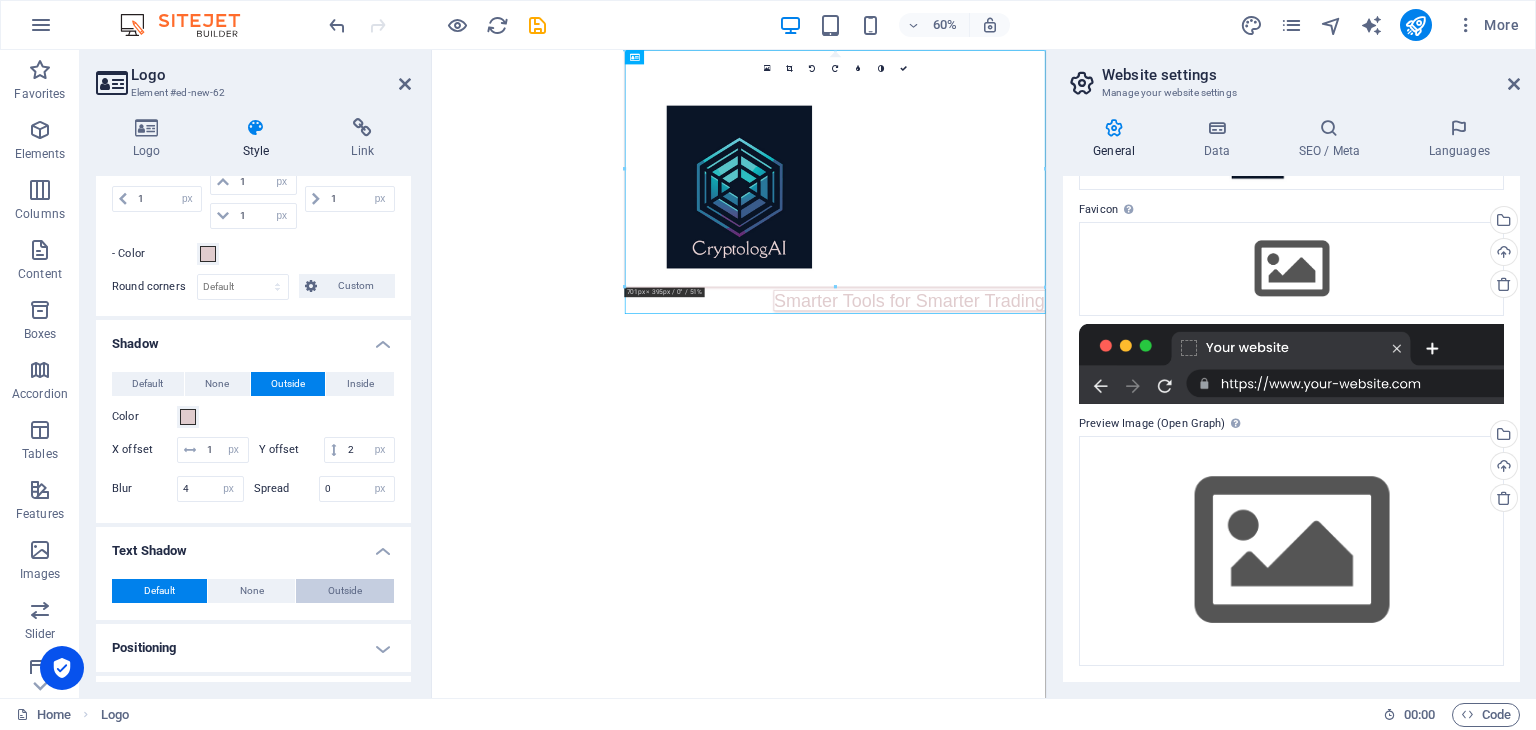 click on "Outside" at bounding box center (345, 591) 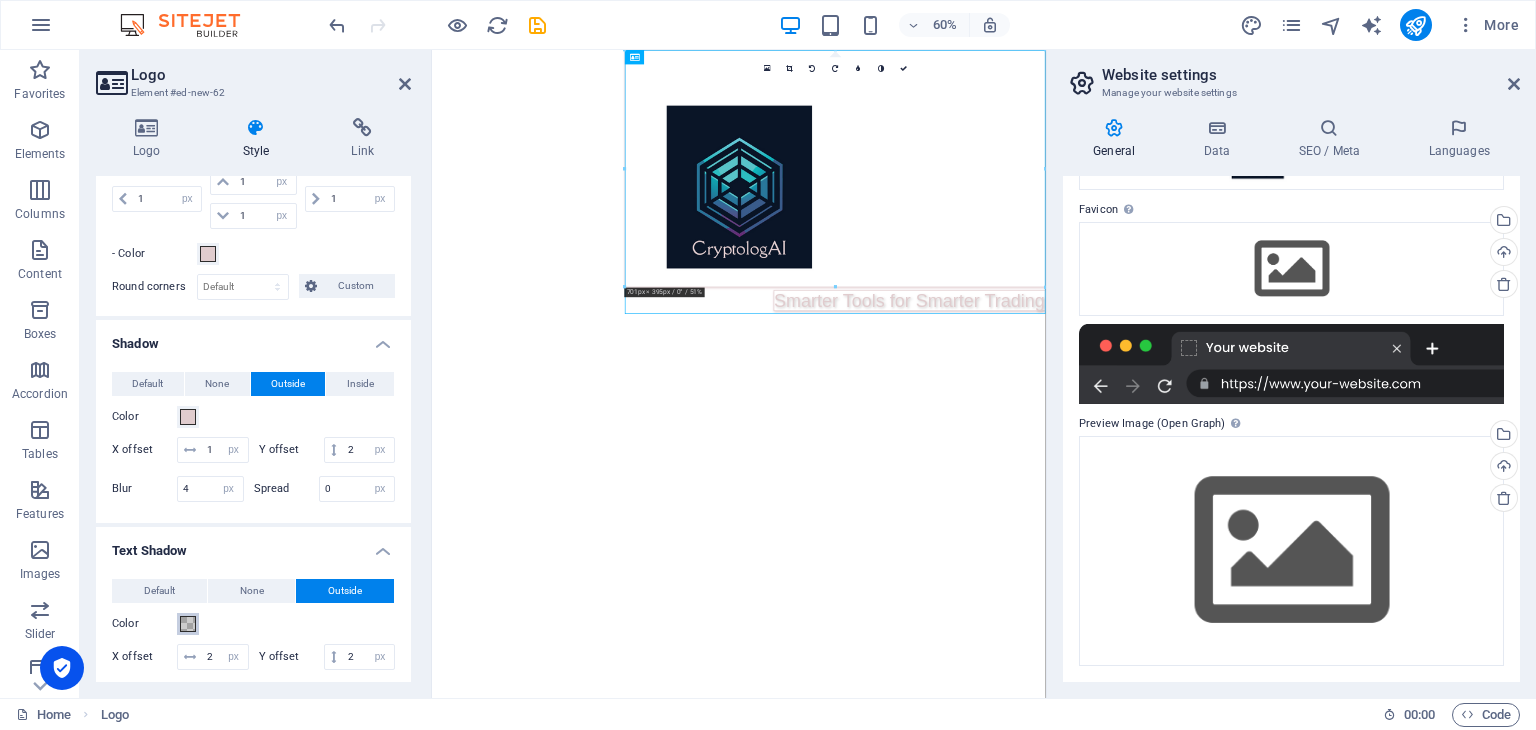 click at bounding box center [188, 624] 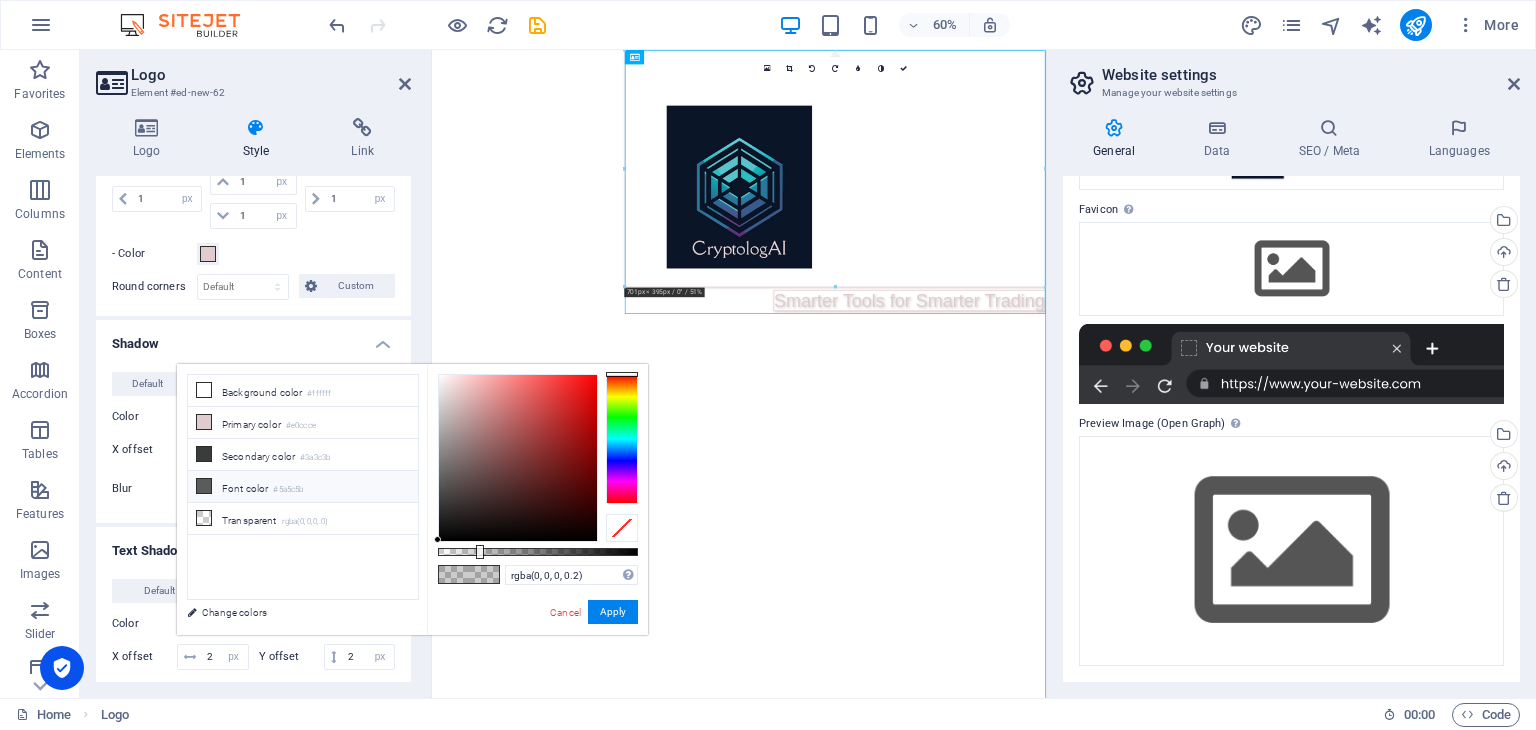 click on "Font color
#5a5c5b" at bounding box center [303, 487] 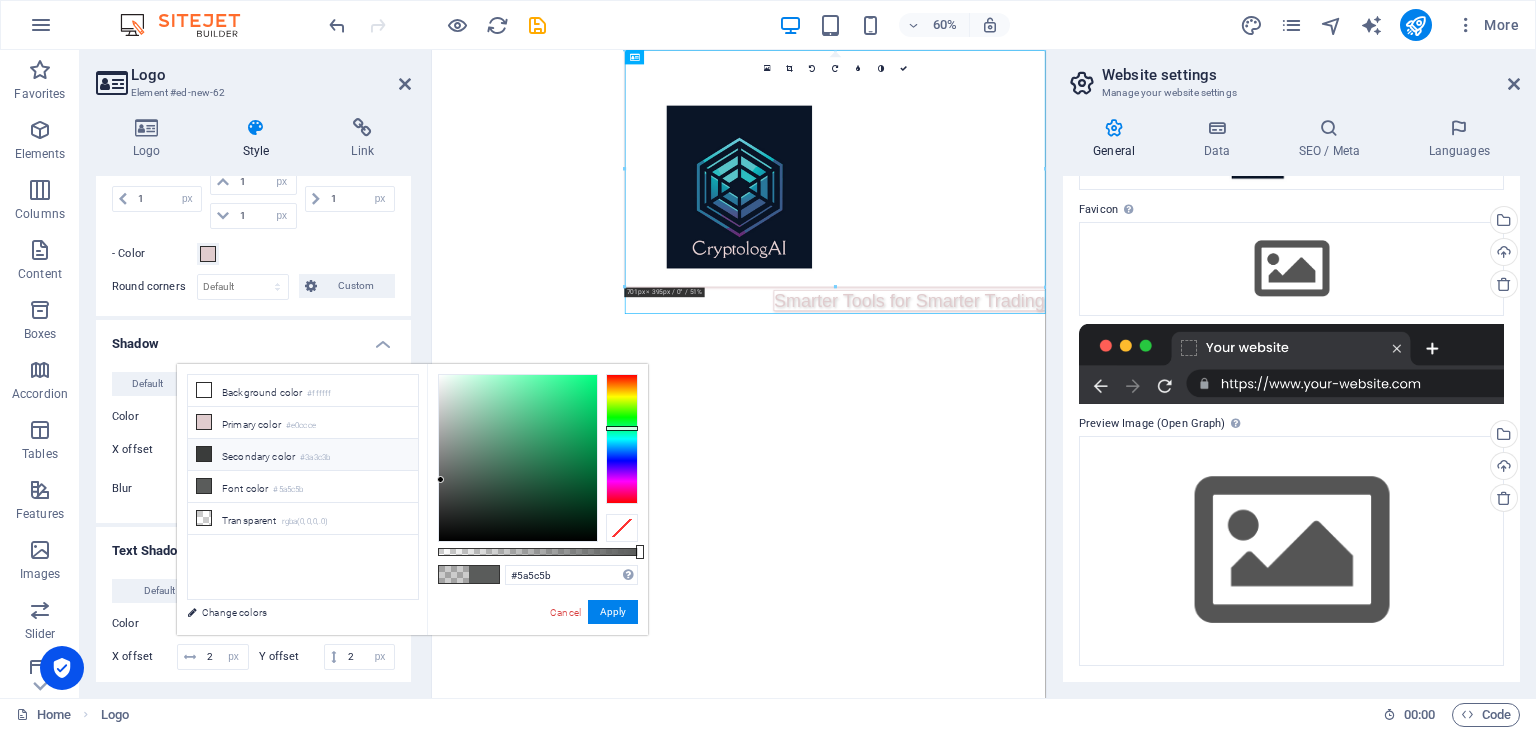 click on "Secondary color
#3a3c3b" at bounding box center [303, 455] 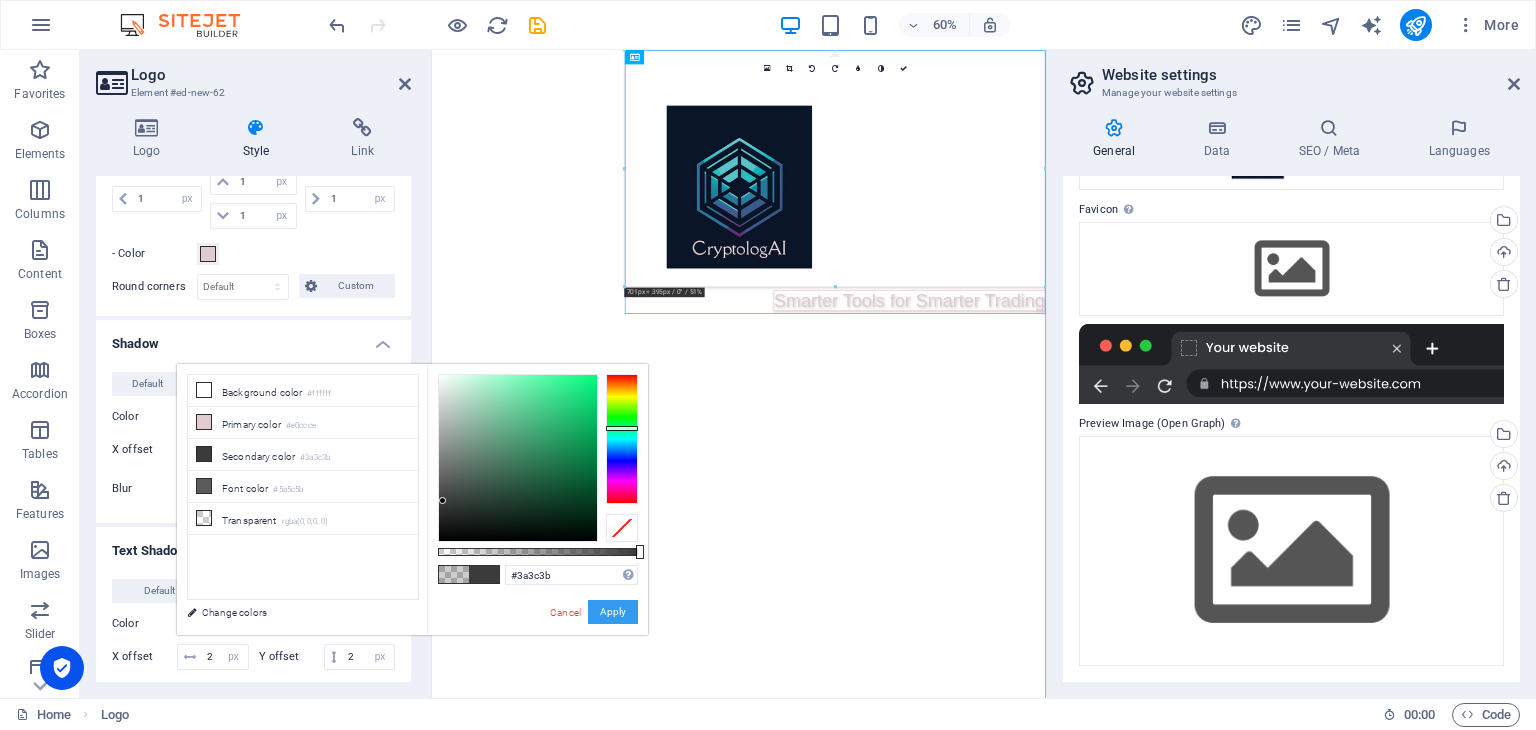 click on "Apply" at bounding box center (613, 612) 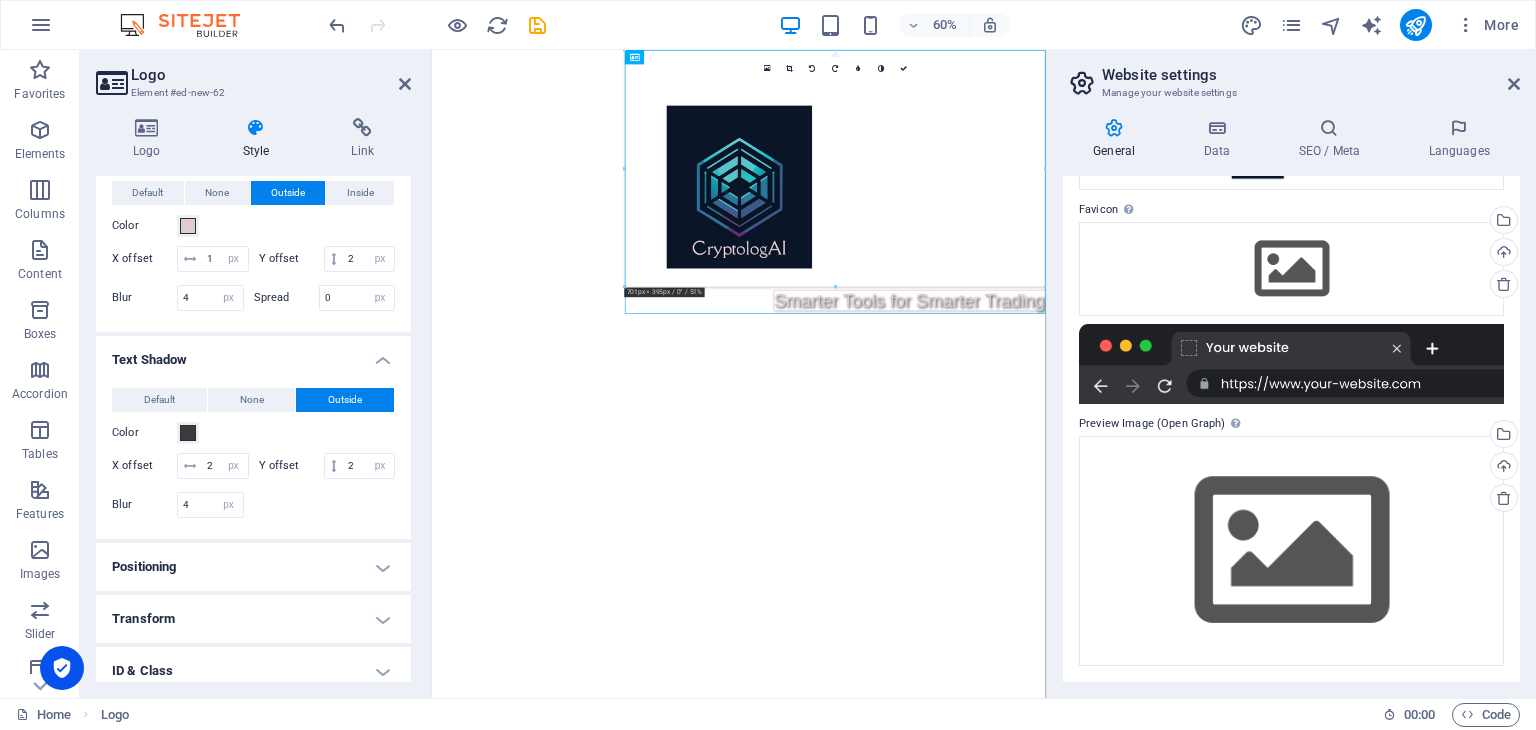 scroll, scrollTop: 602, scrollLeft: 0, axis: vertical 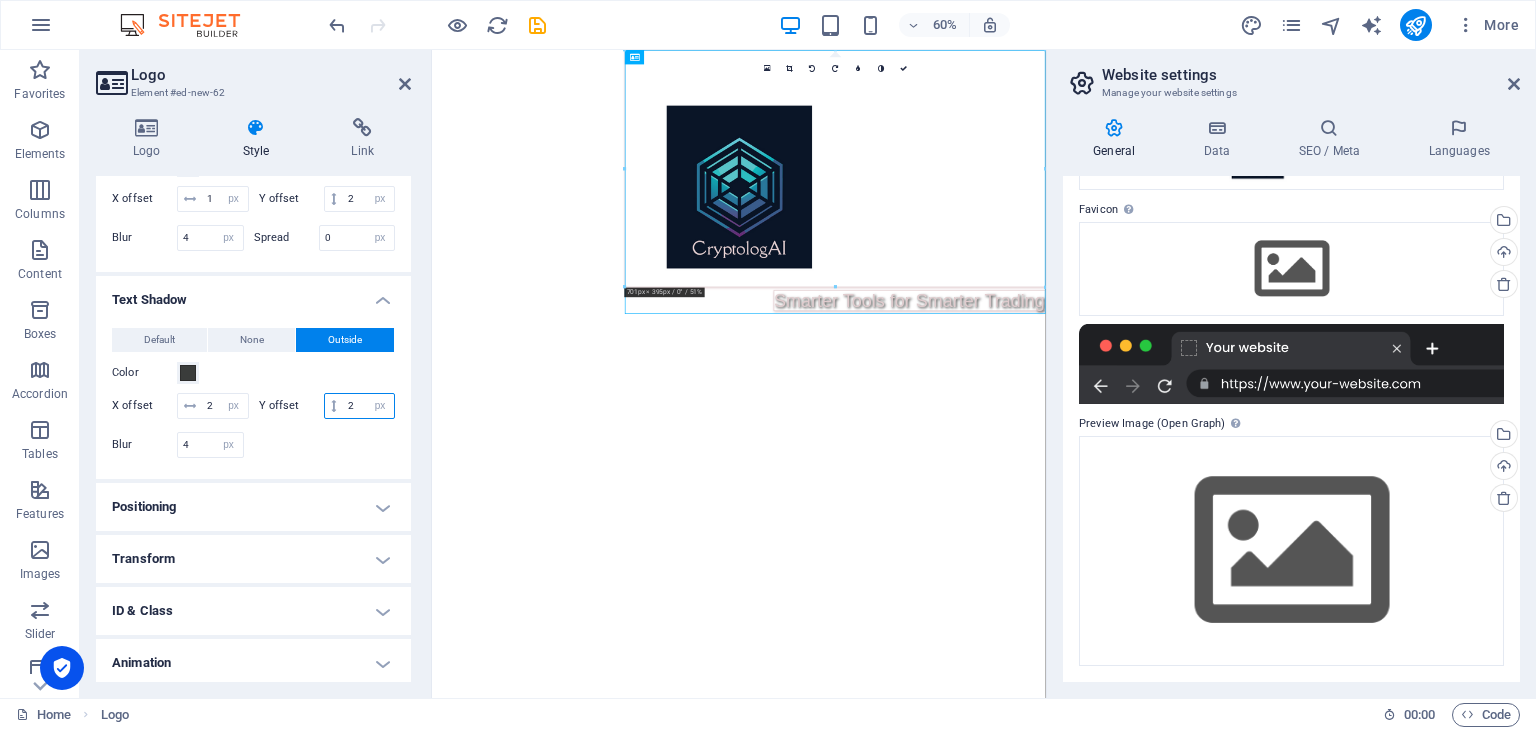 drag, startPoint x: 231, startPoint y: 458, endPoint x: 193, endPoint y: 455, distance: 38.118237 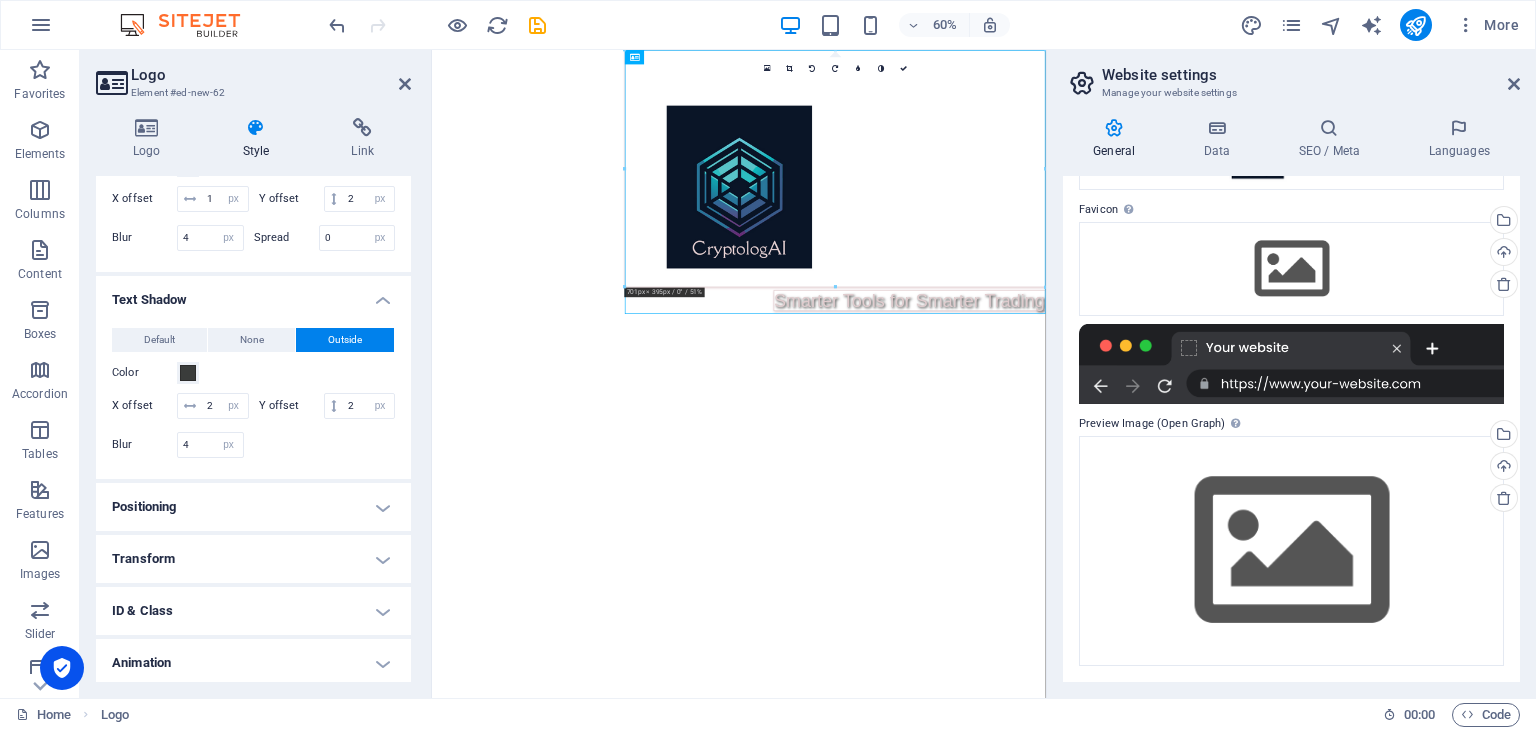click on "Positioning" at bounding box center [253, 507] 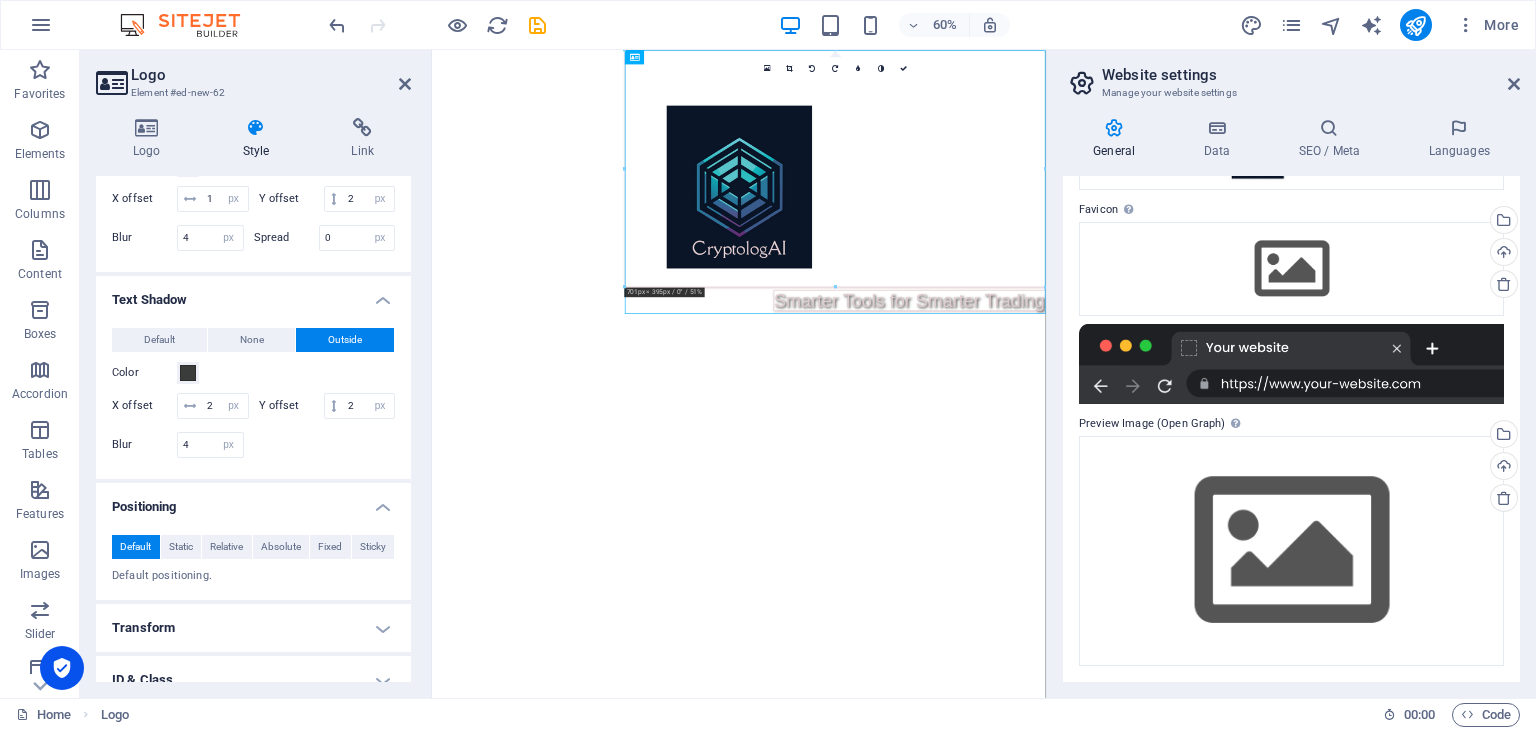 click on "Positioning" at bounding box center (253, 501) 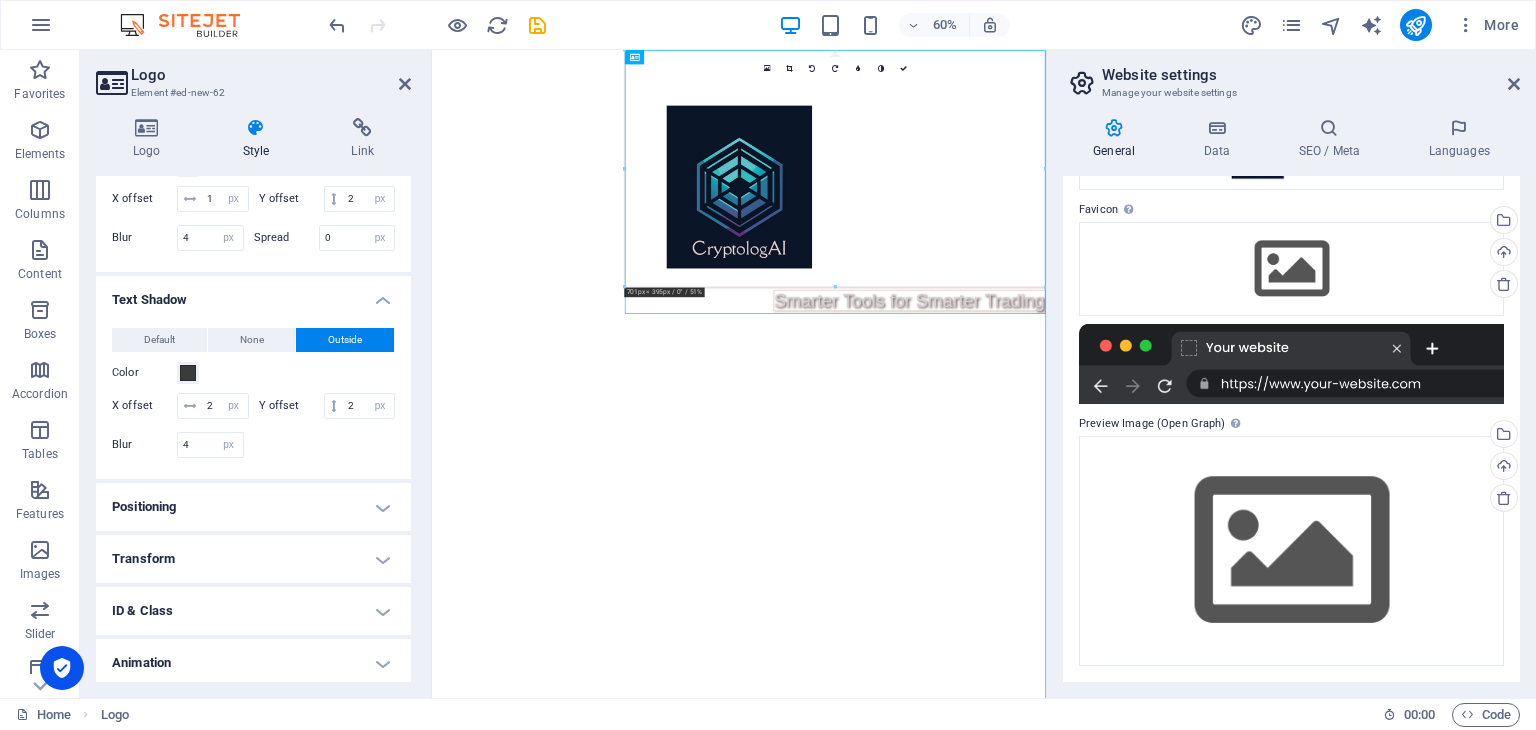 click on "Positioning" at bounding box center (253, 507) 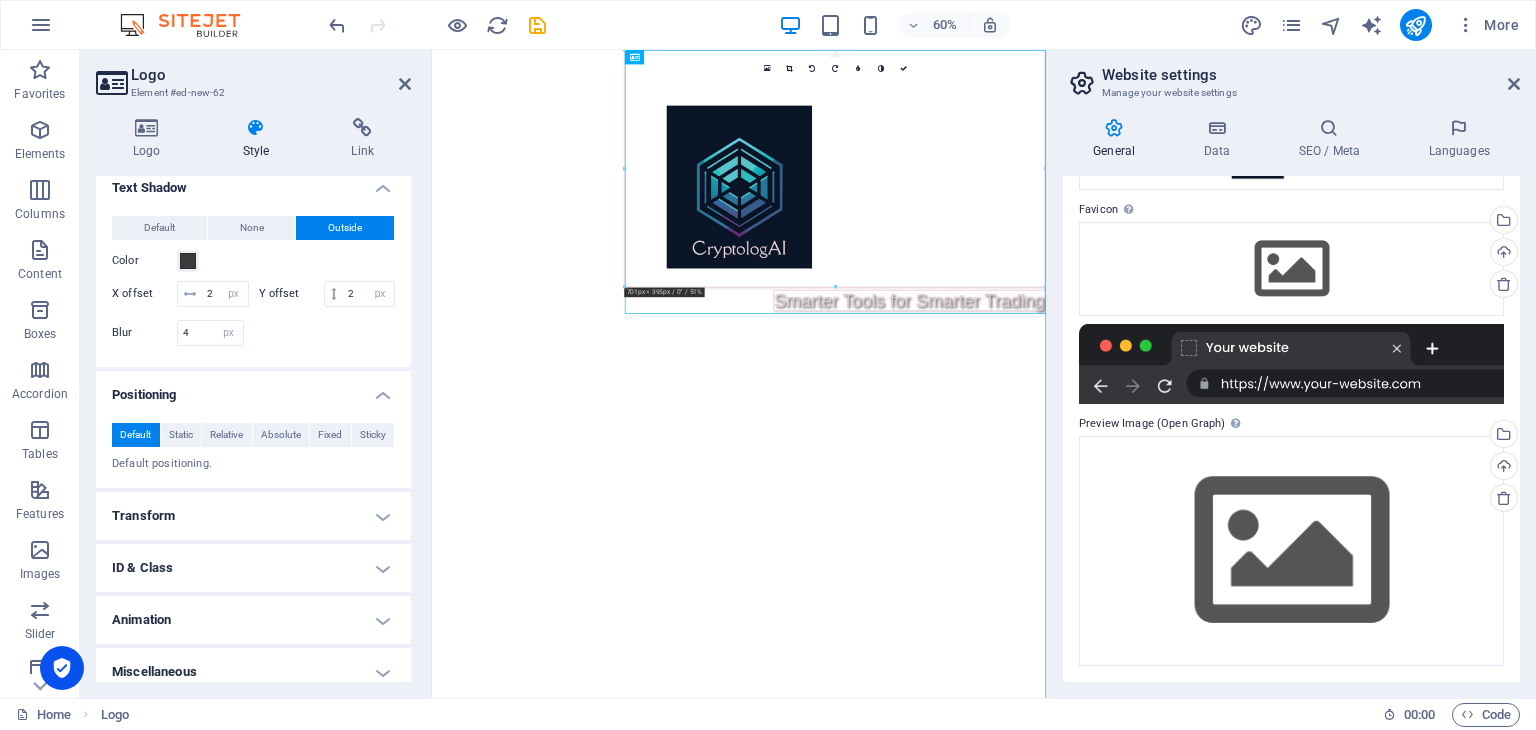 scroll, scrollTop: 776, scrollLeft: 0, axis: vertical 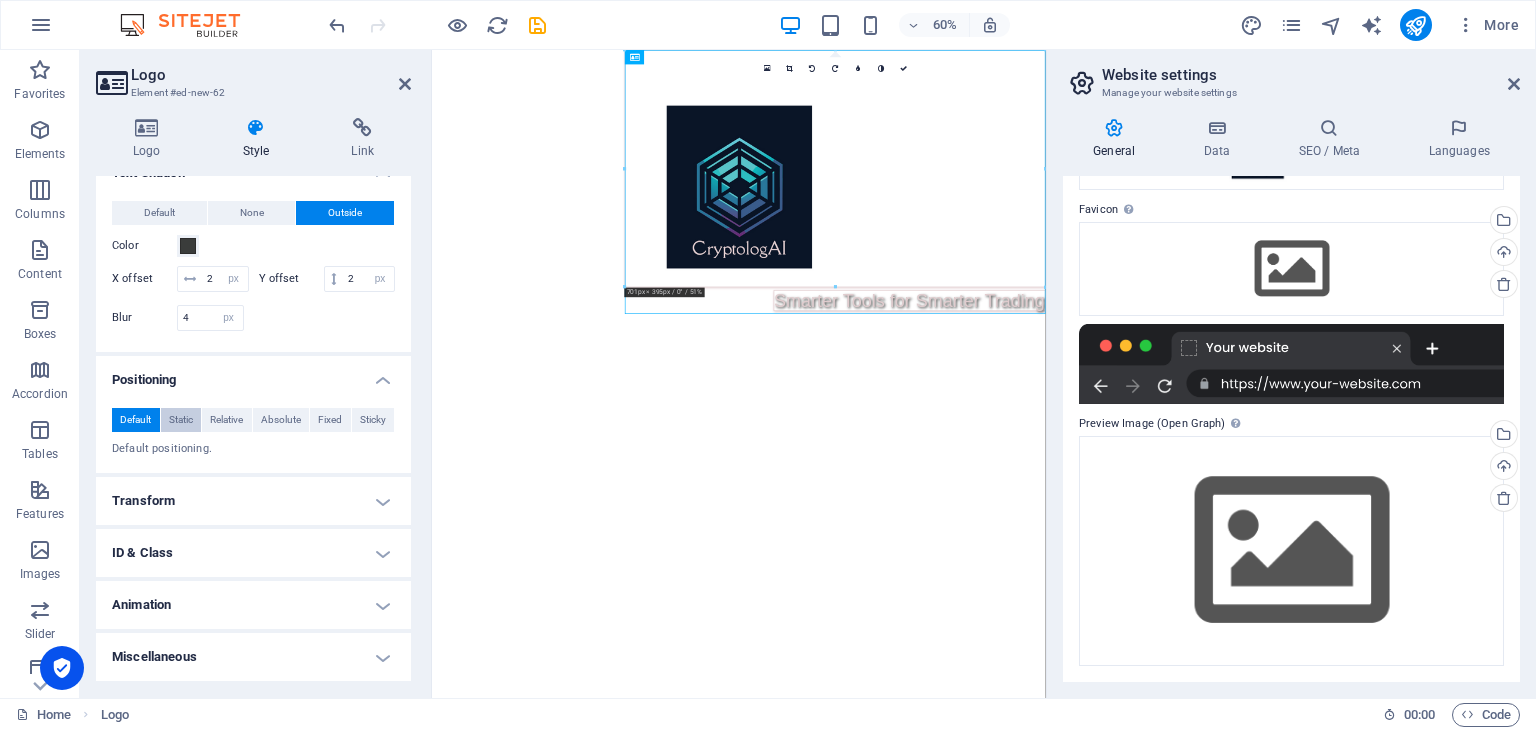 click on "Static" at bounding box center [181, 420] 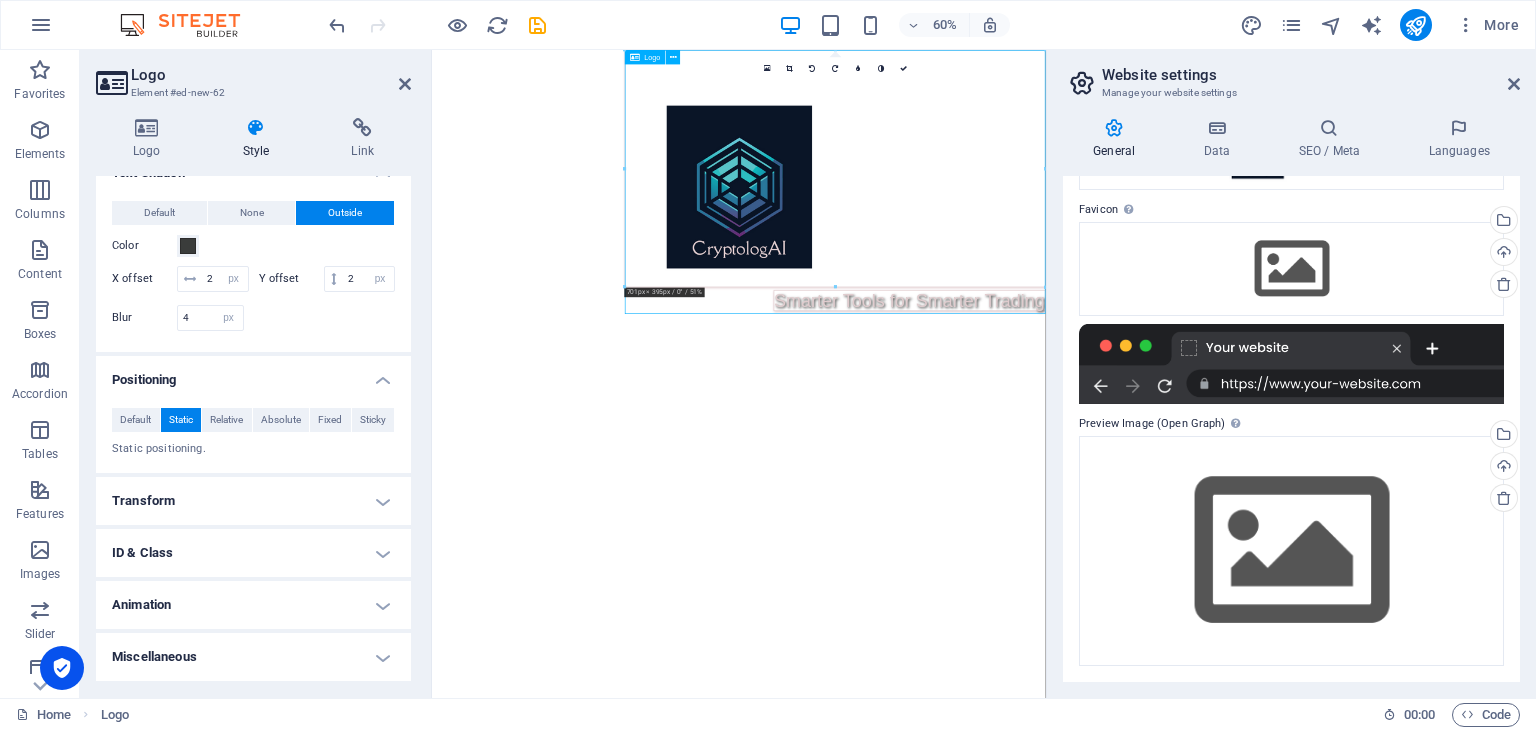 click on "Smarter Tools for Smarter Trading" at bounding box center (1104, 270) 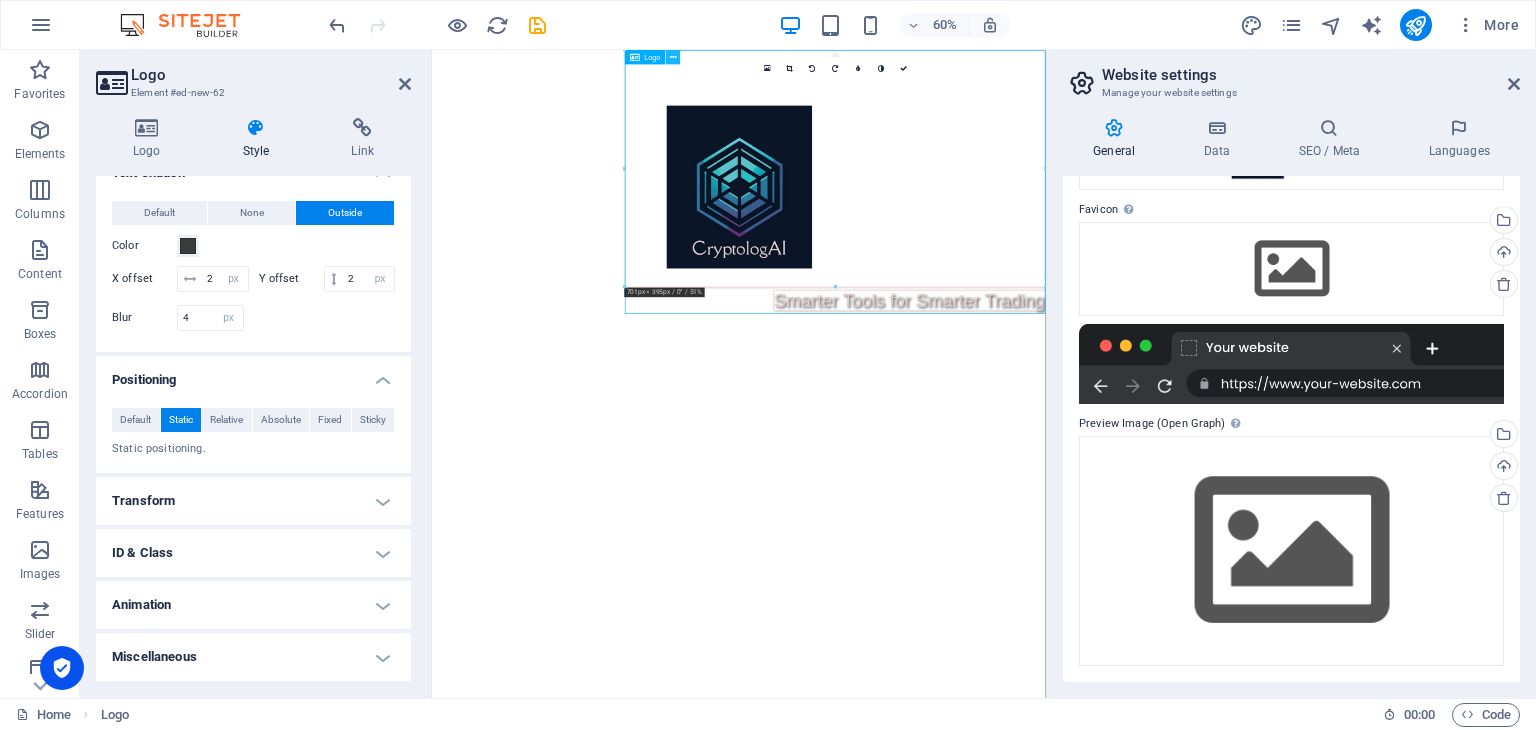 click at bounding box center [673, 57] 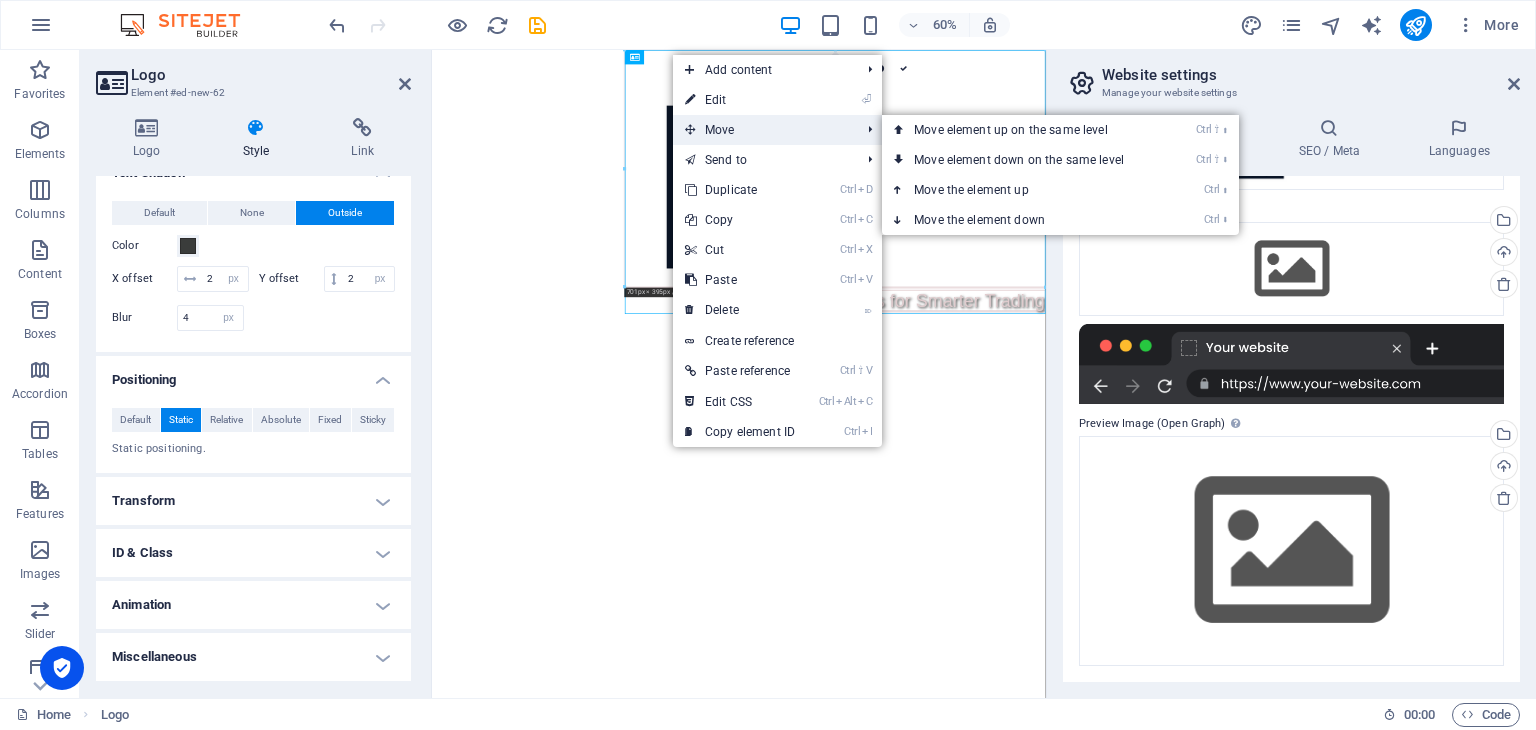 click on "Move" at bounding box center (762, 130) 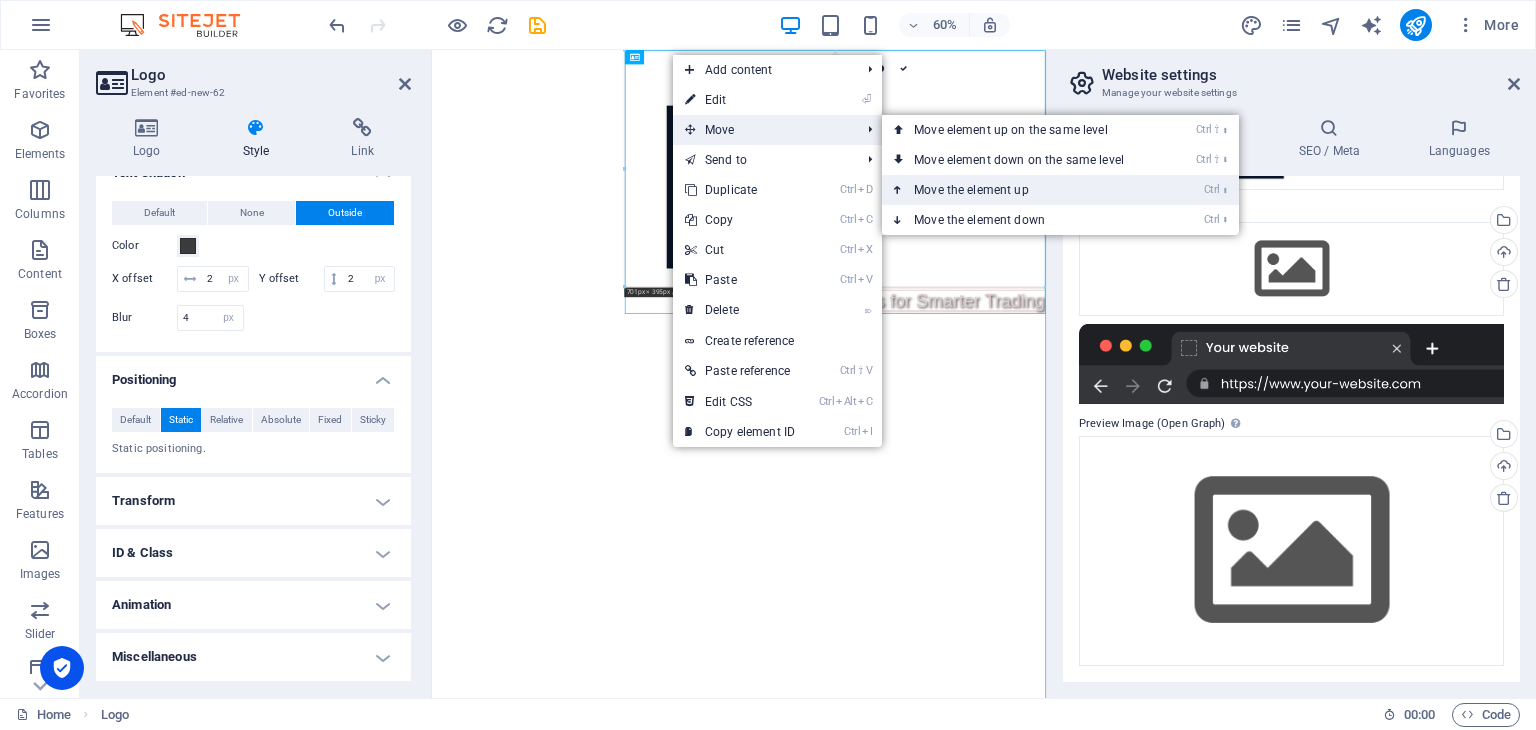 click on "Ctrl ⬆  Move the element up" at bounding box center [1023, 190] 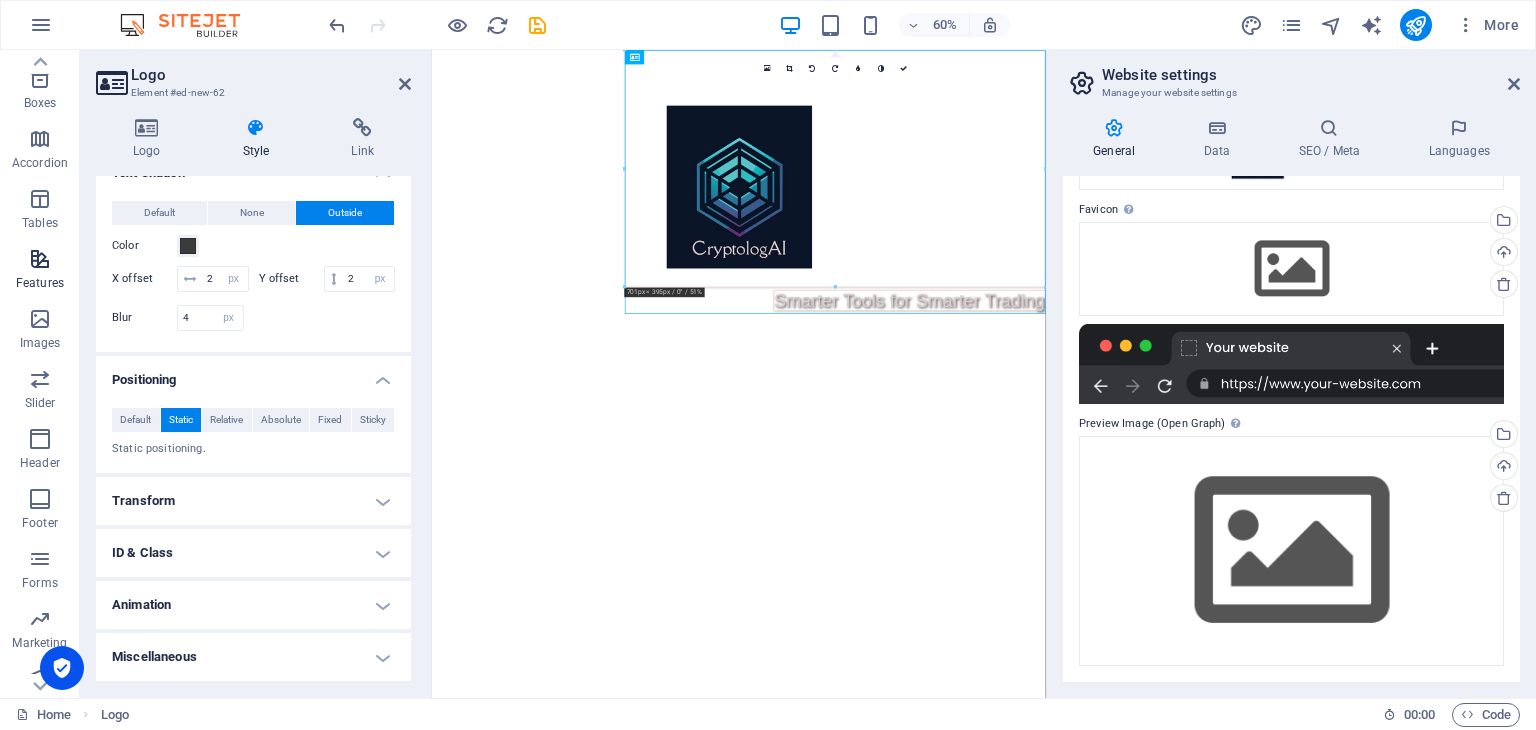 scroll, scrollTop: 238, scrollLeft: 0, axis: vertical 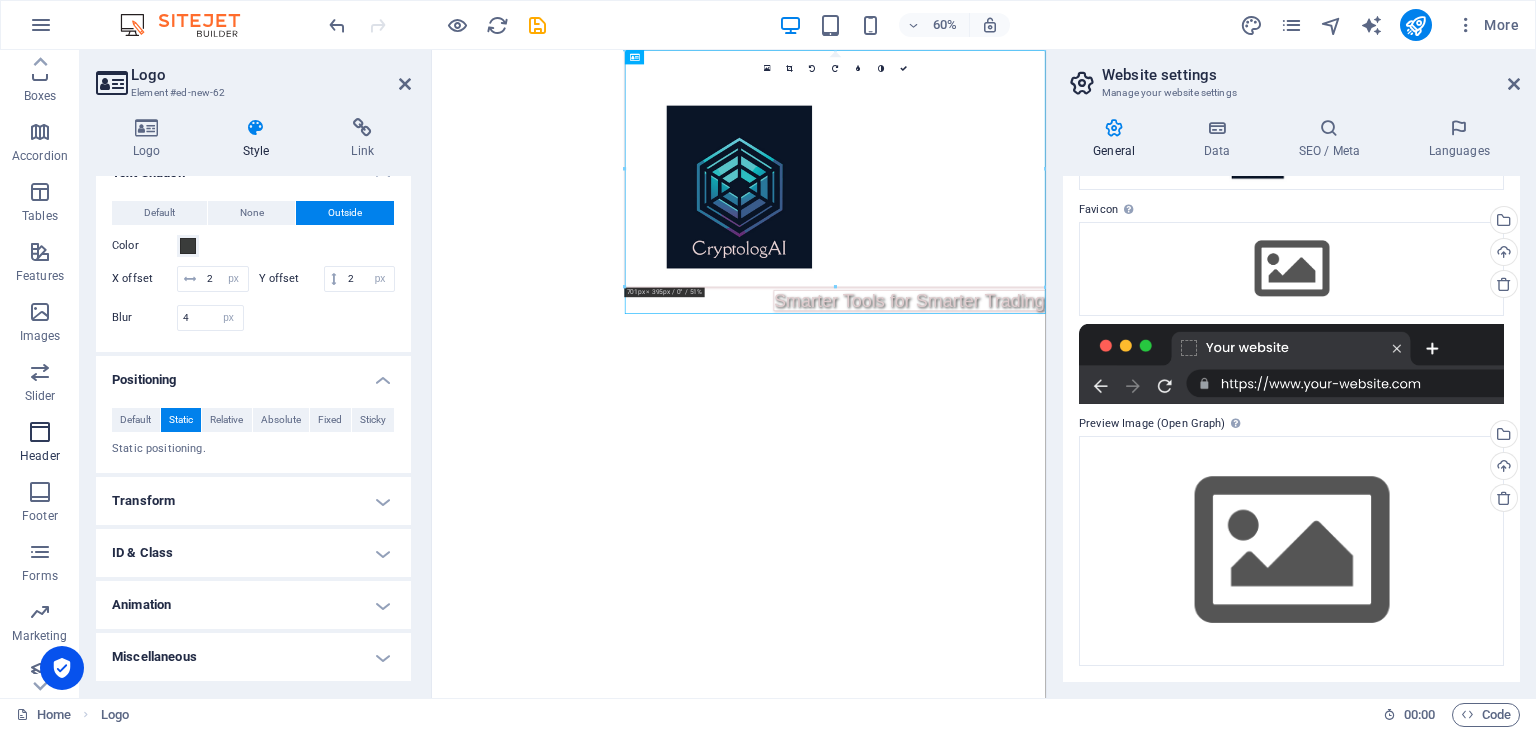 click on "Header" at bounding box center [40, 444] 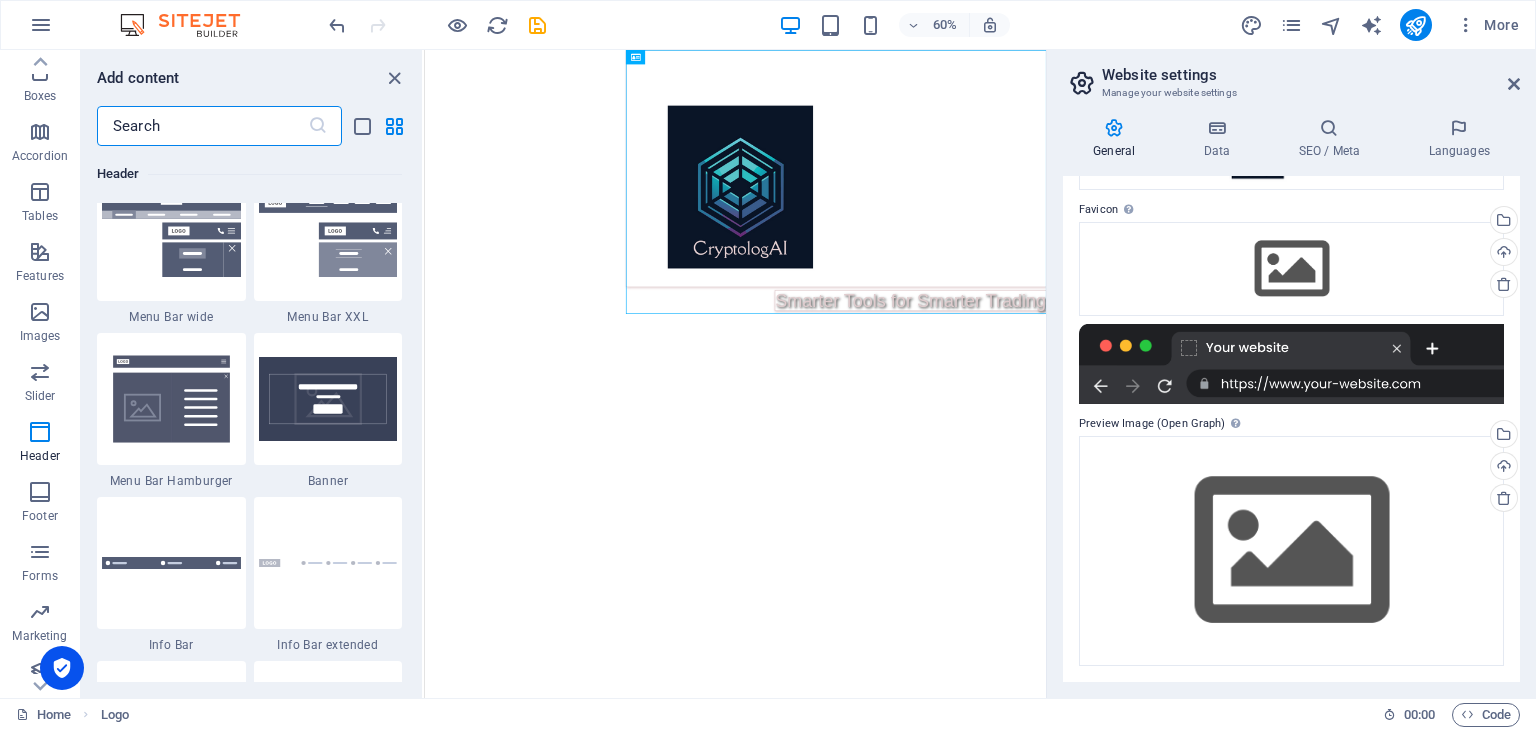 scroll, scrollTop: 12364, scrollLeft: 0, axis: vertical 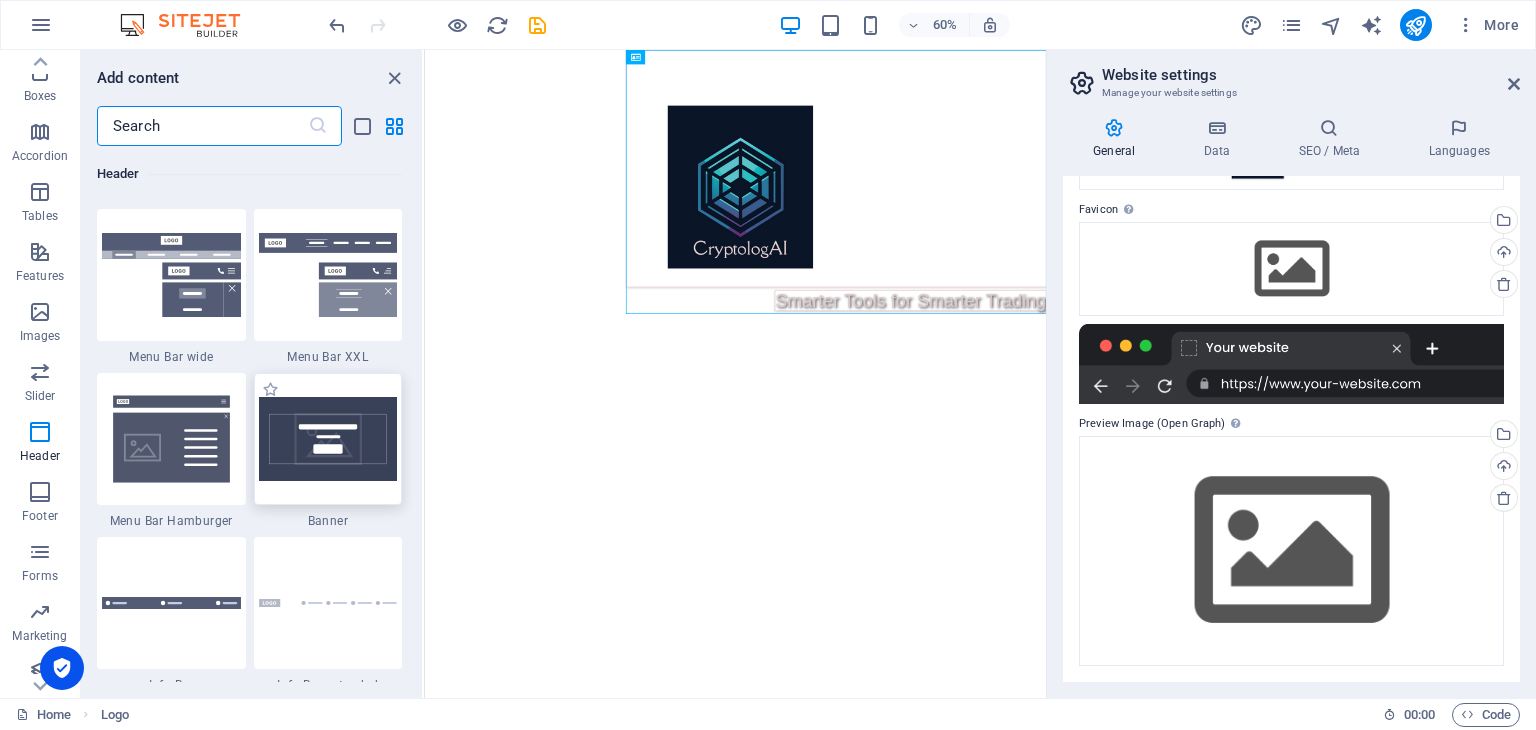 click at bounding box center (328, 439) 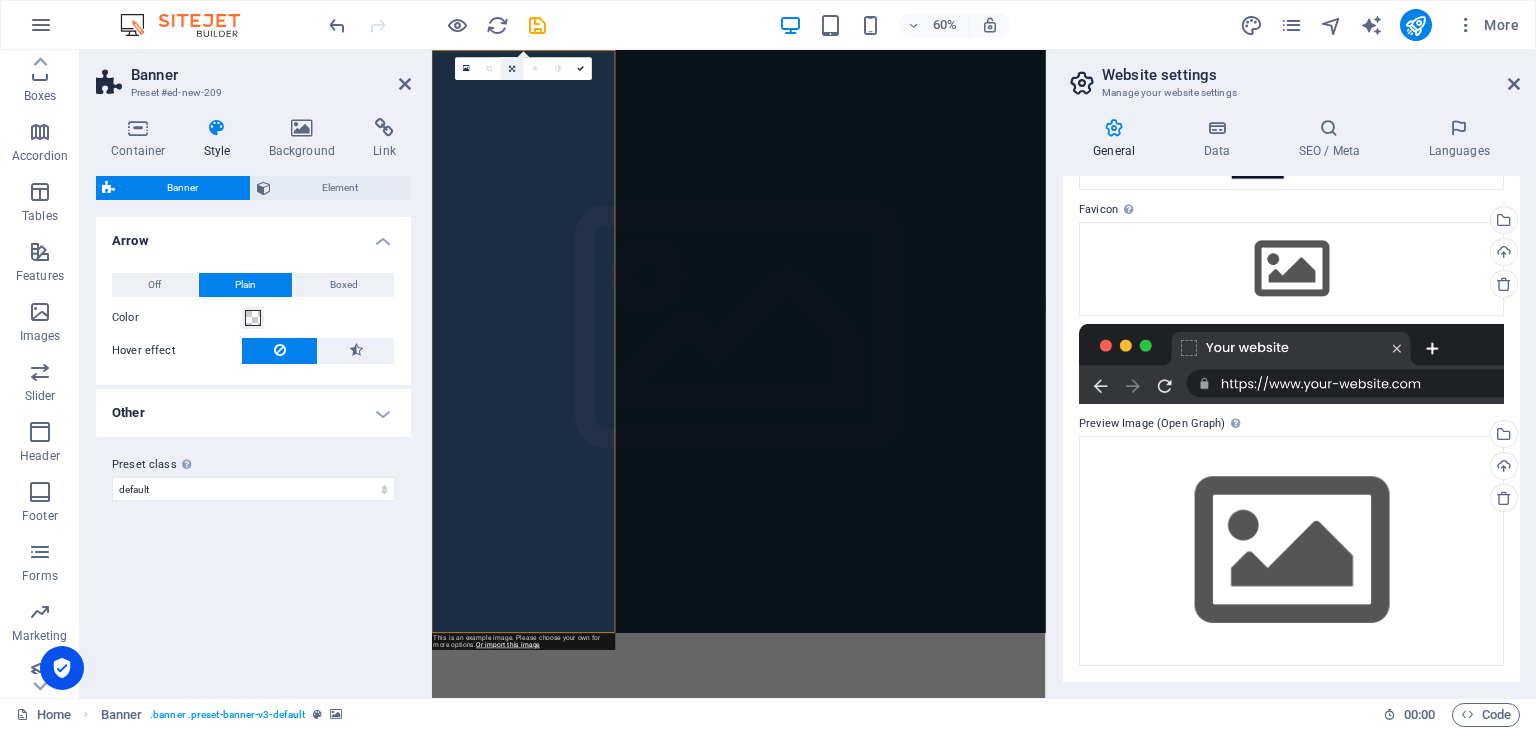 click at bounding box center (512, 68) 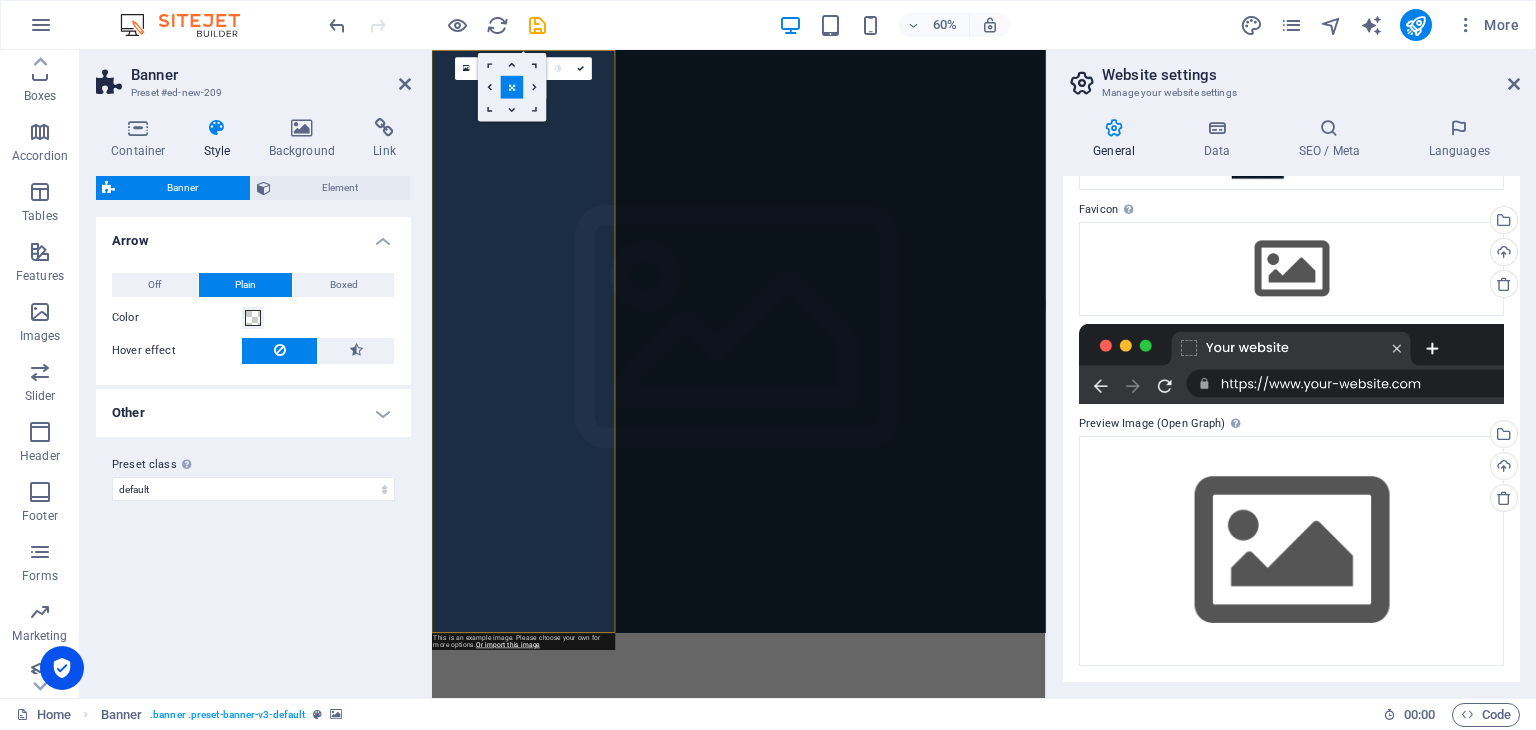 click at bounding box center [535, 87] 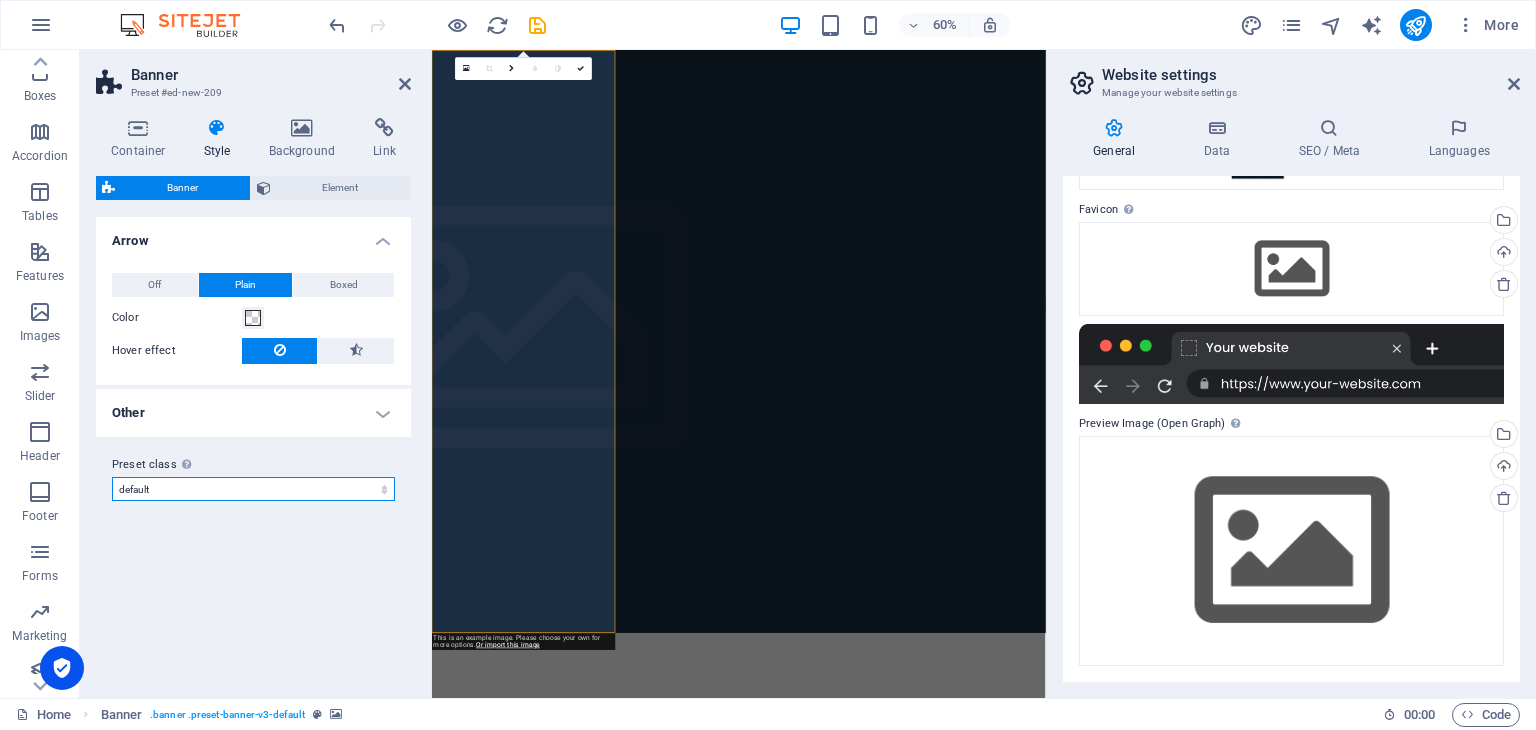 click on "default Add preset class" at bounding box center (253, 489) 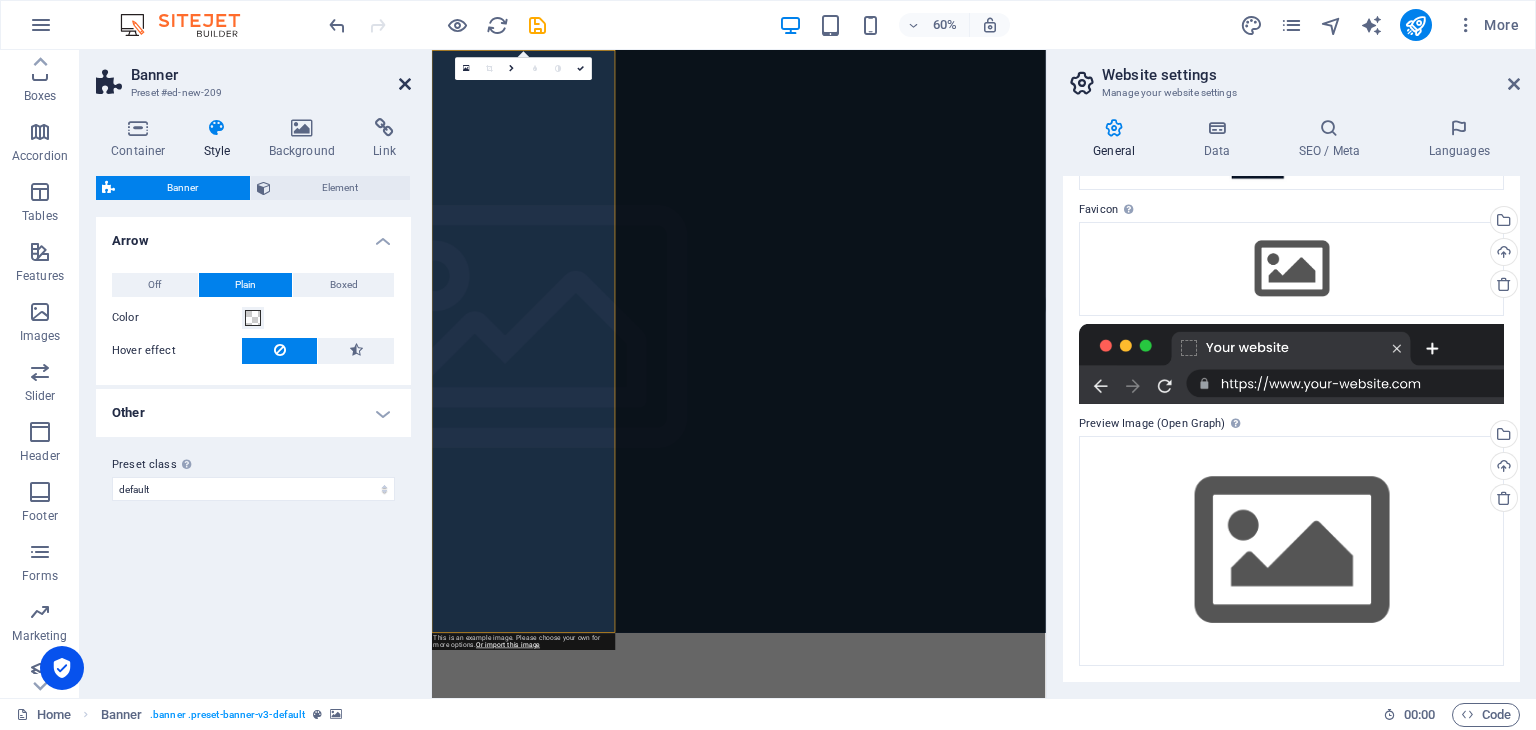 click at bounding box center [405, 84] 